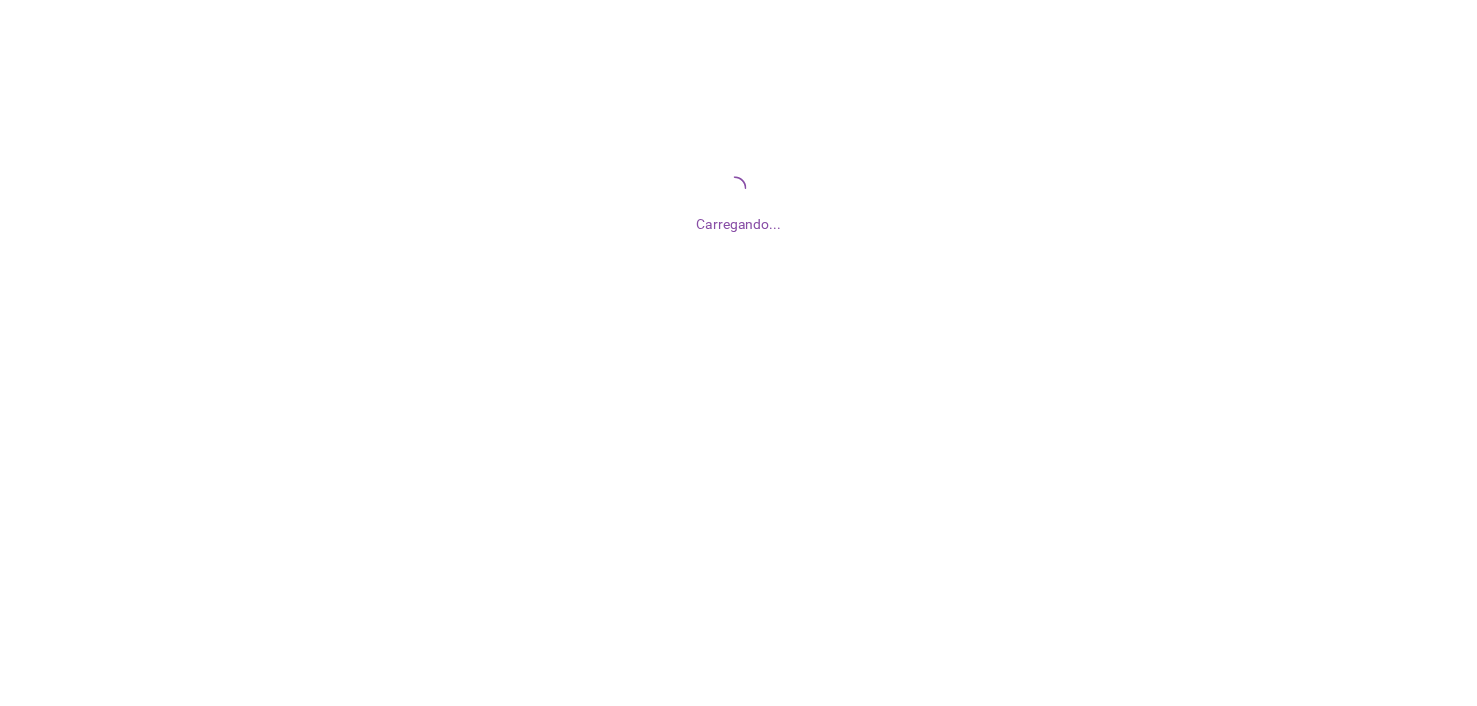 scroll, scrollTop: 0, scrollLeft: 0, axis: both 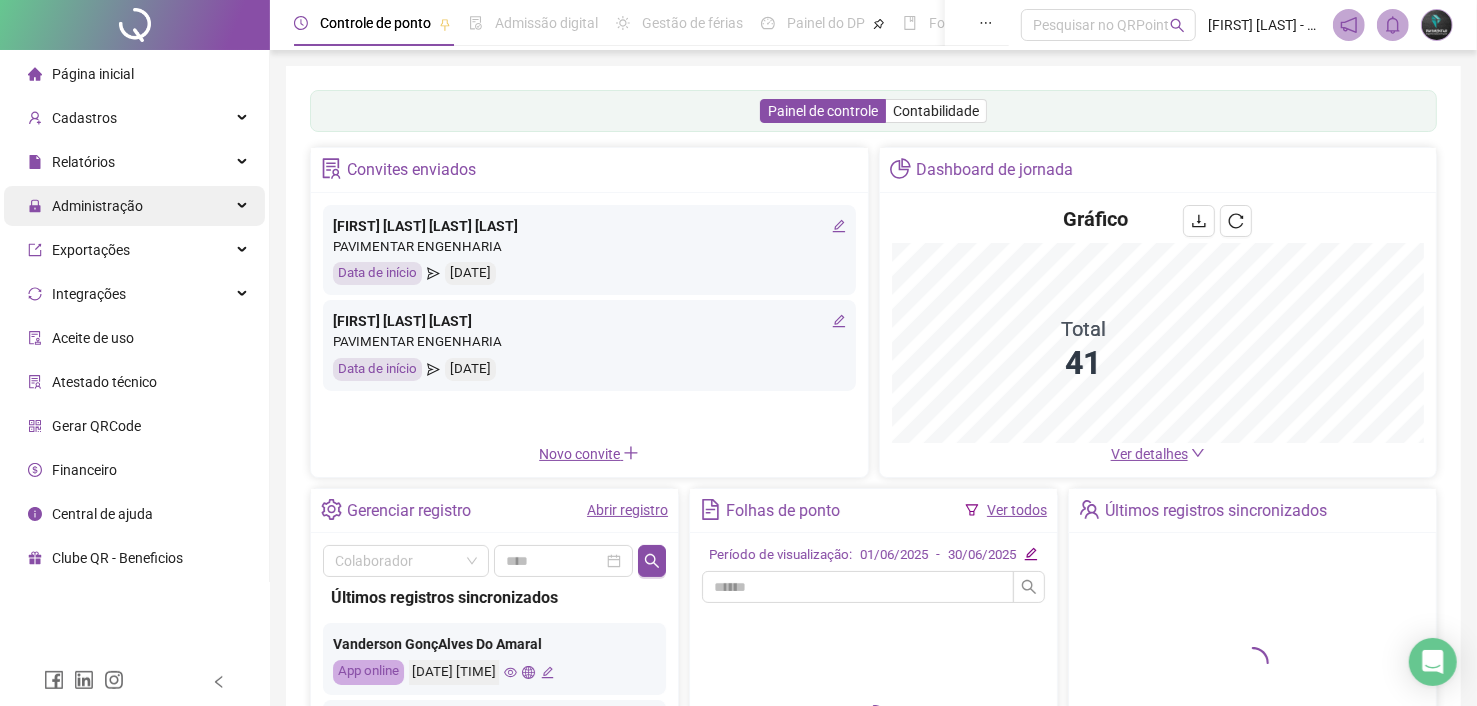 click on "Administração" at bounding box center (97, 206) 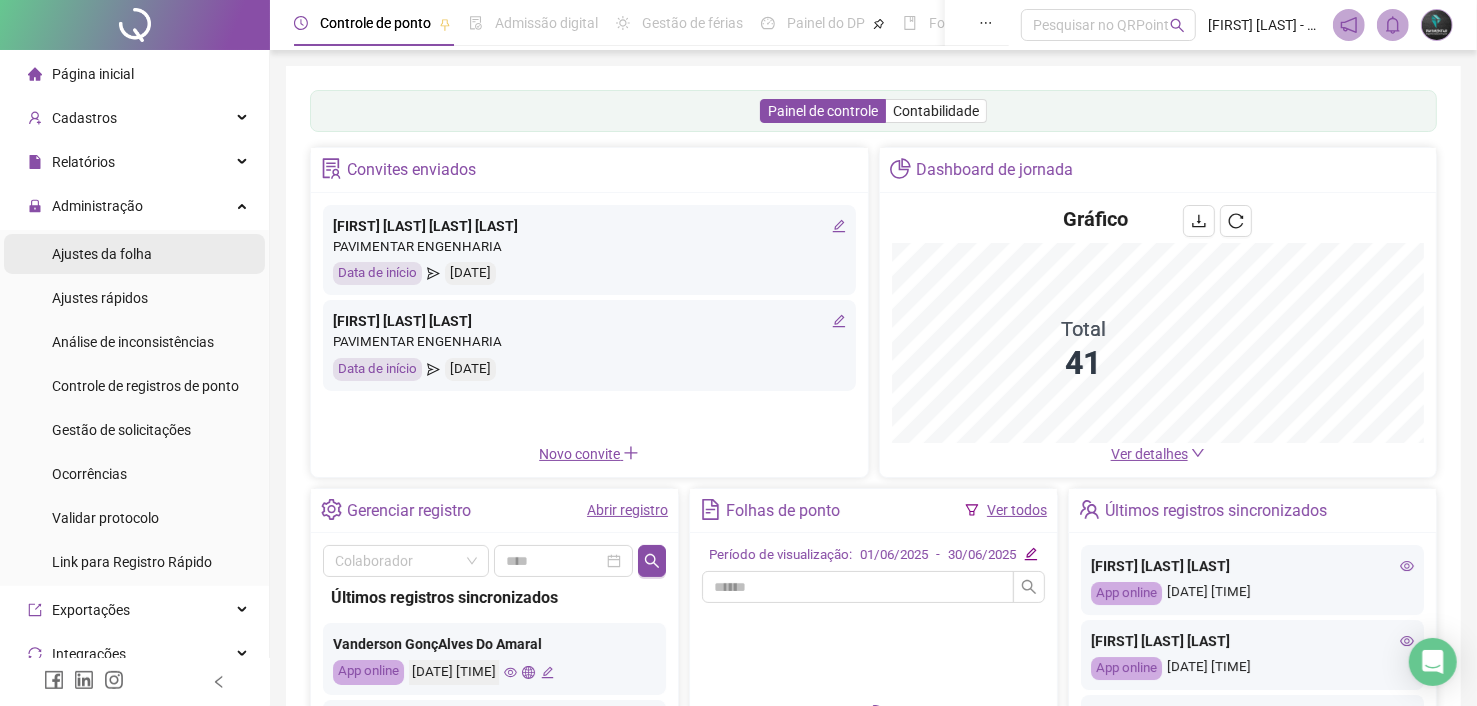 click on "Ajustes da folha" at bounding box center (102, 254) 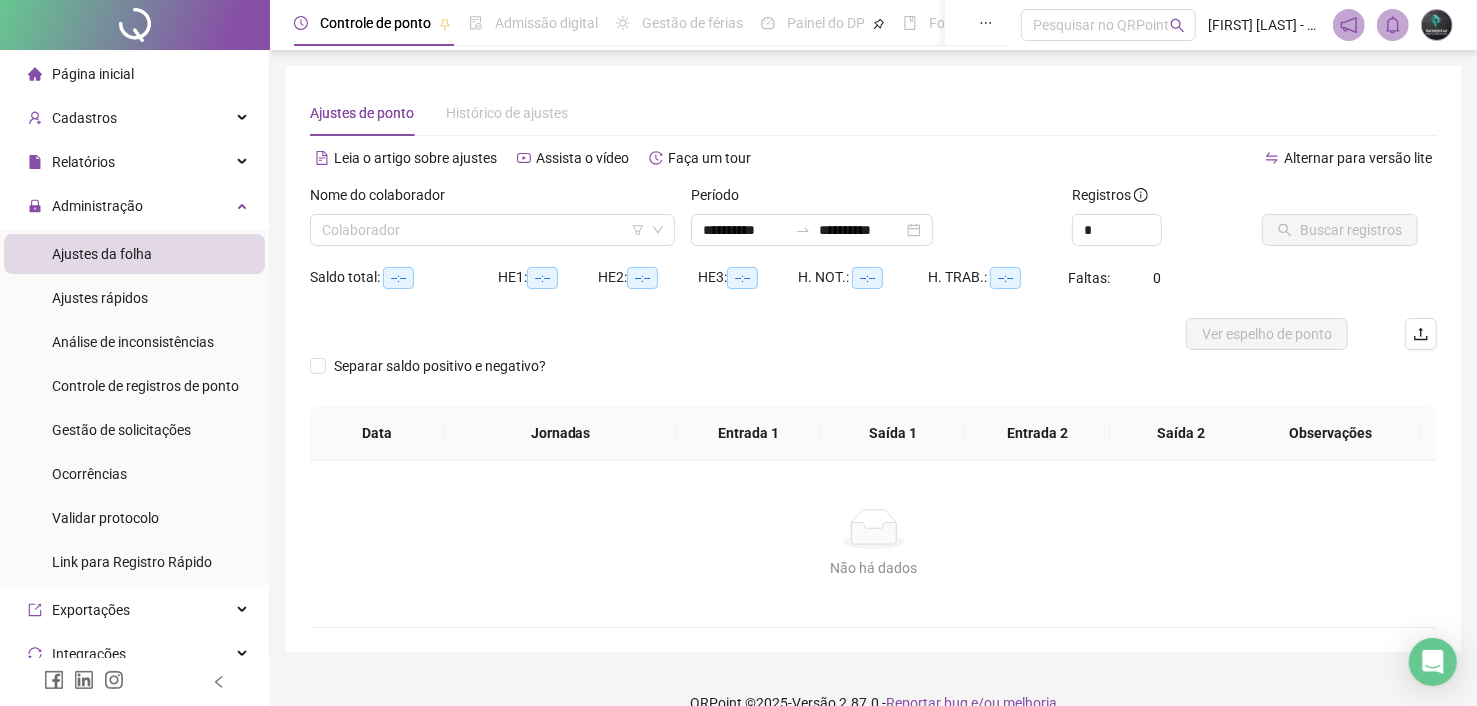 click on "Nome do colaborador" at bounding box center (384, 195) 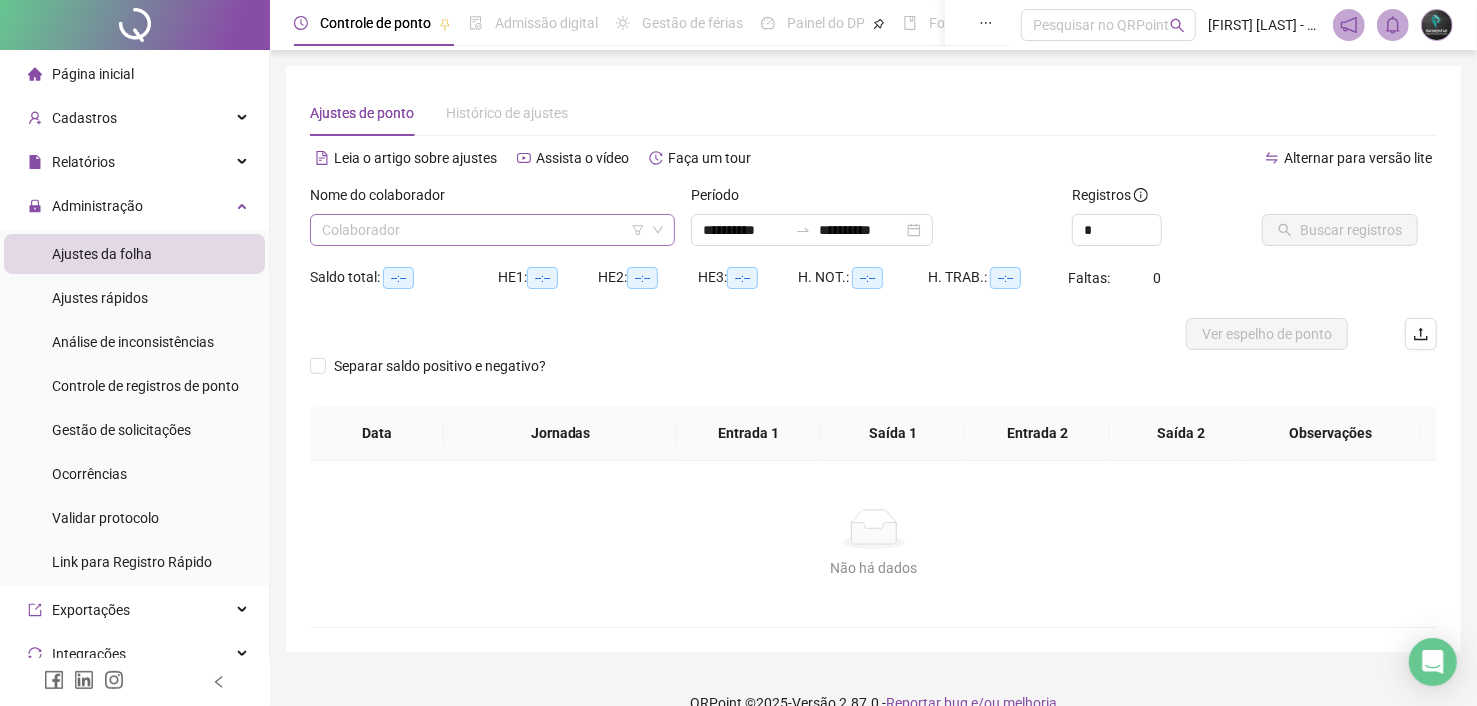 click at bounding box center (486, 230) 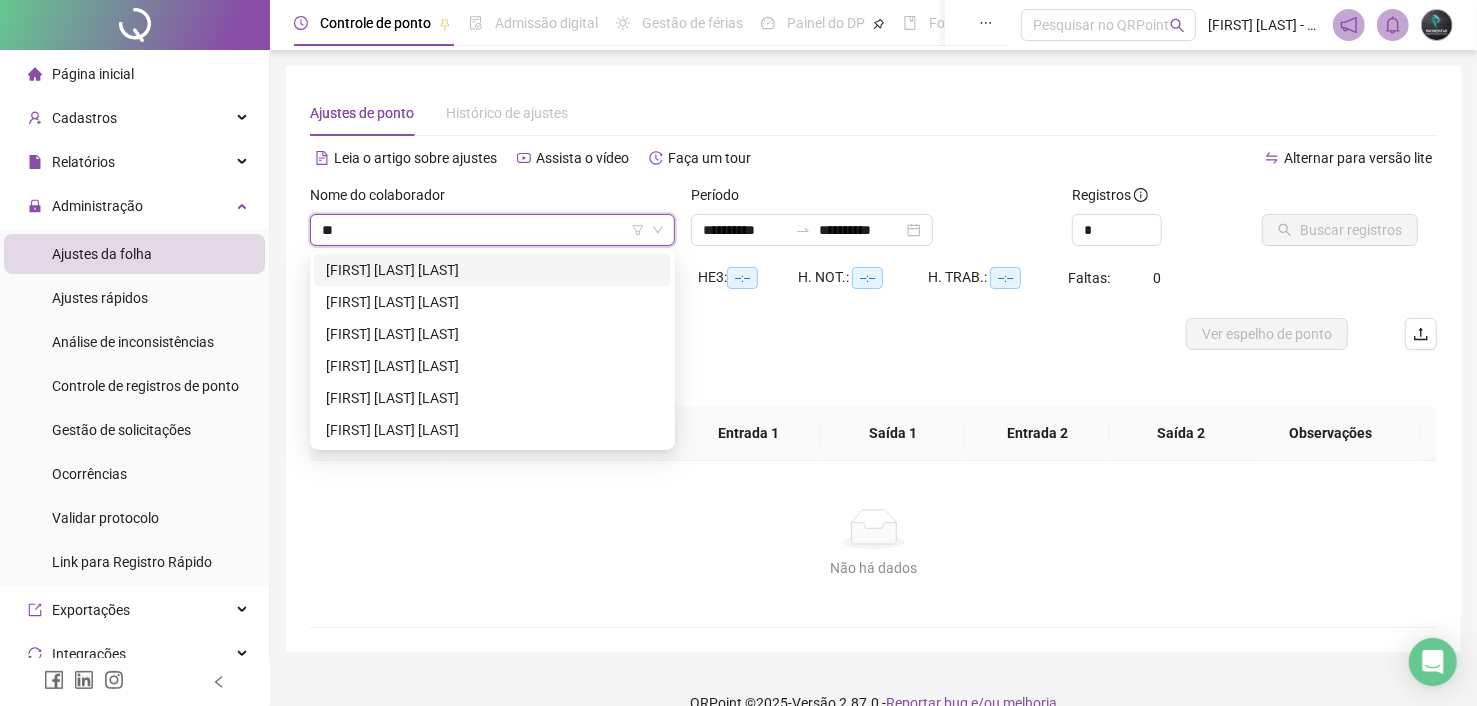 type on "***" 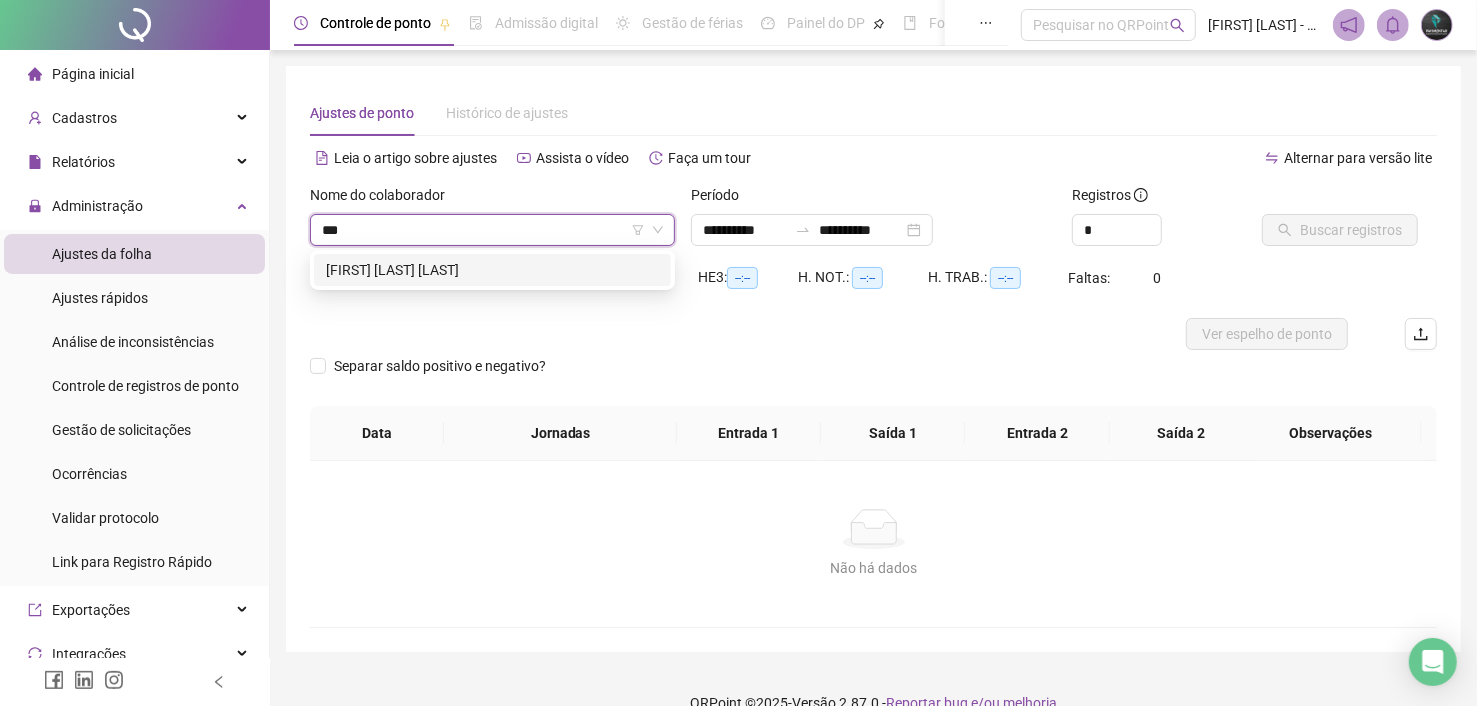 click on "[FIRST] [LAST] [LAST]" at bounding box center (492, 270) 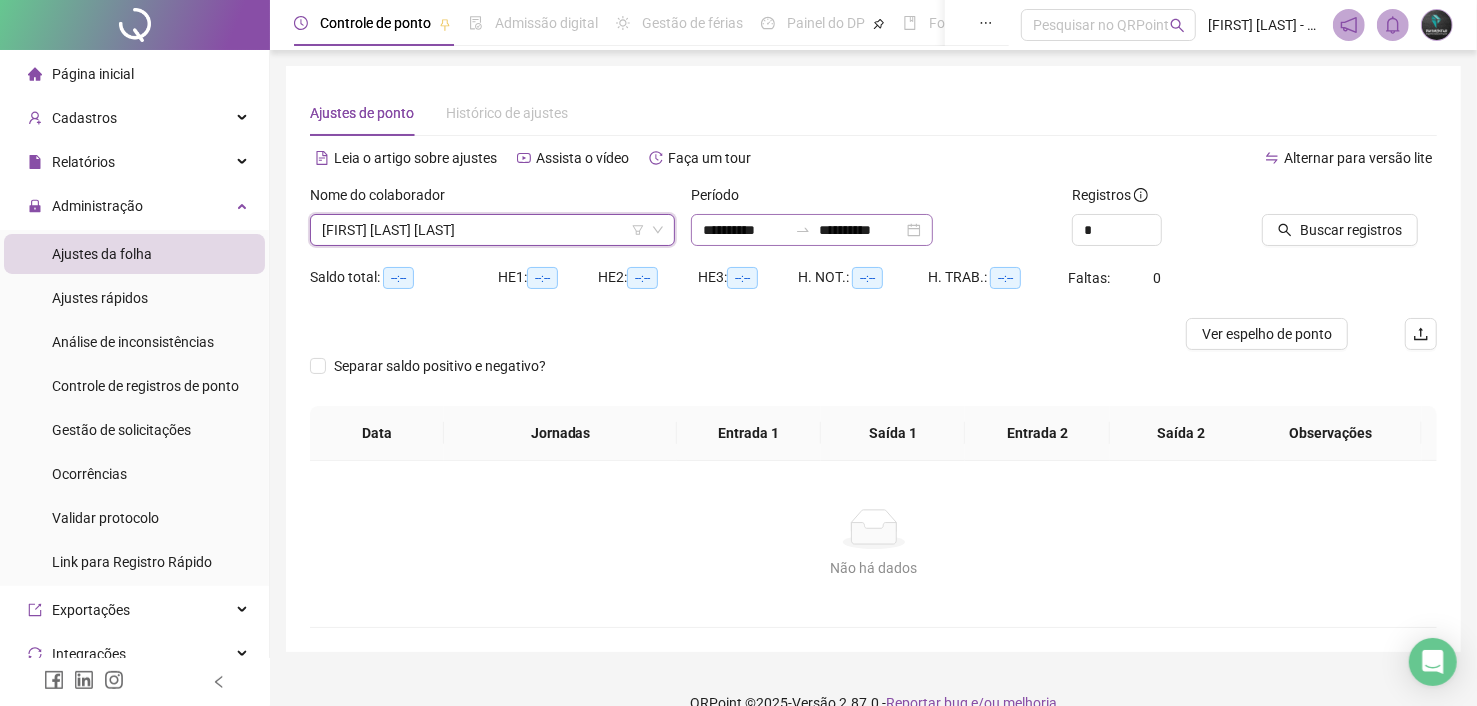 click on "**********" at bounding box center (812, 230) 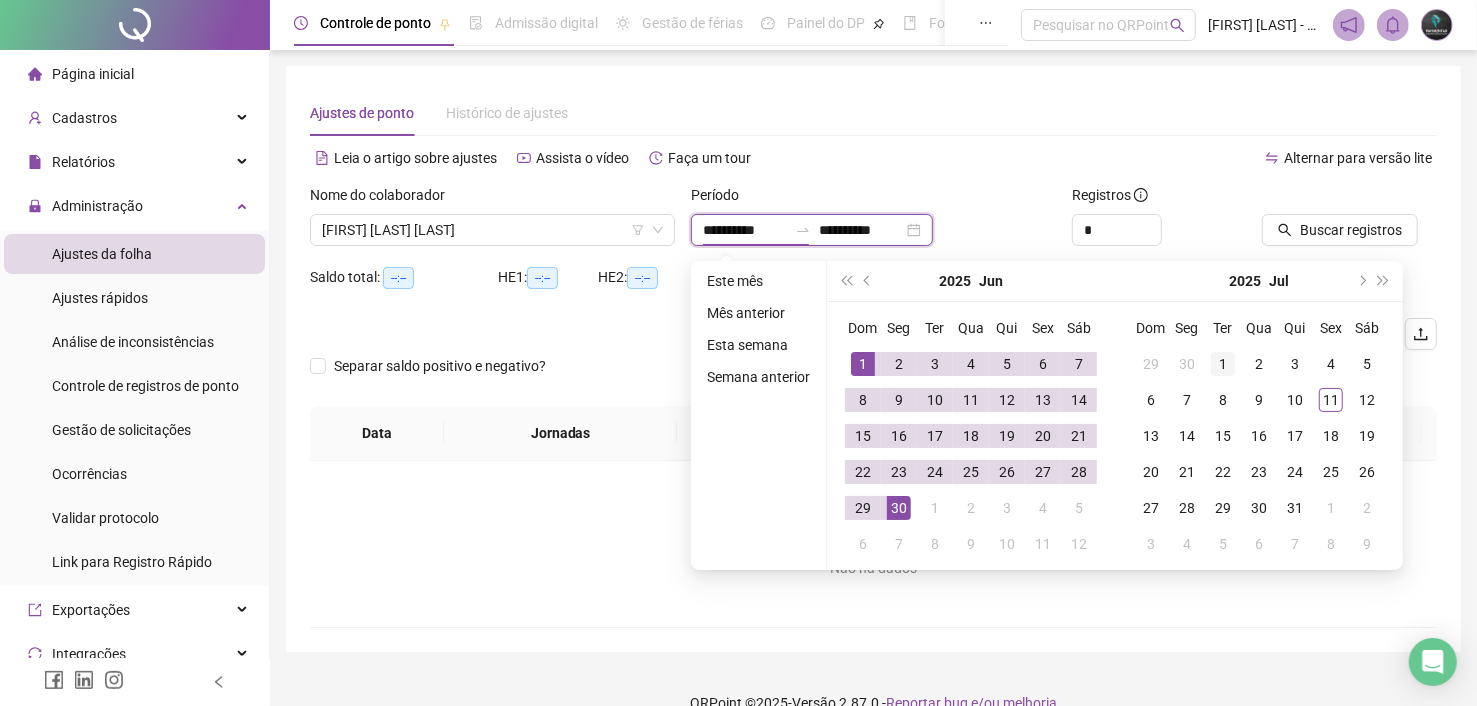 type on "**********" 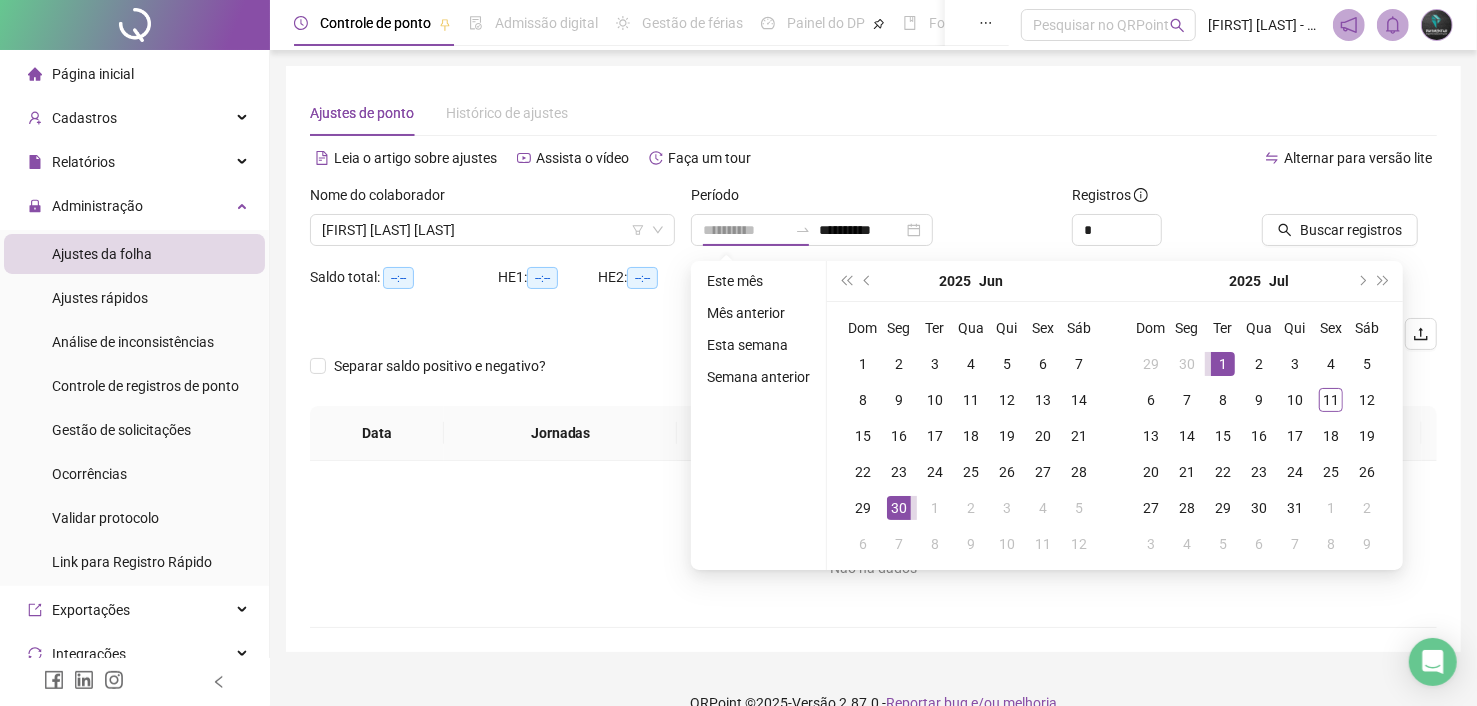 click on "1" at bounding box center [1223, 364] 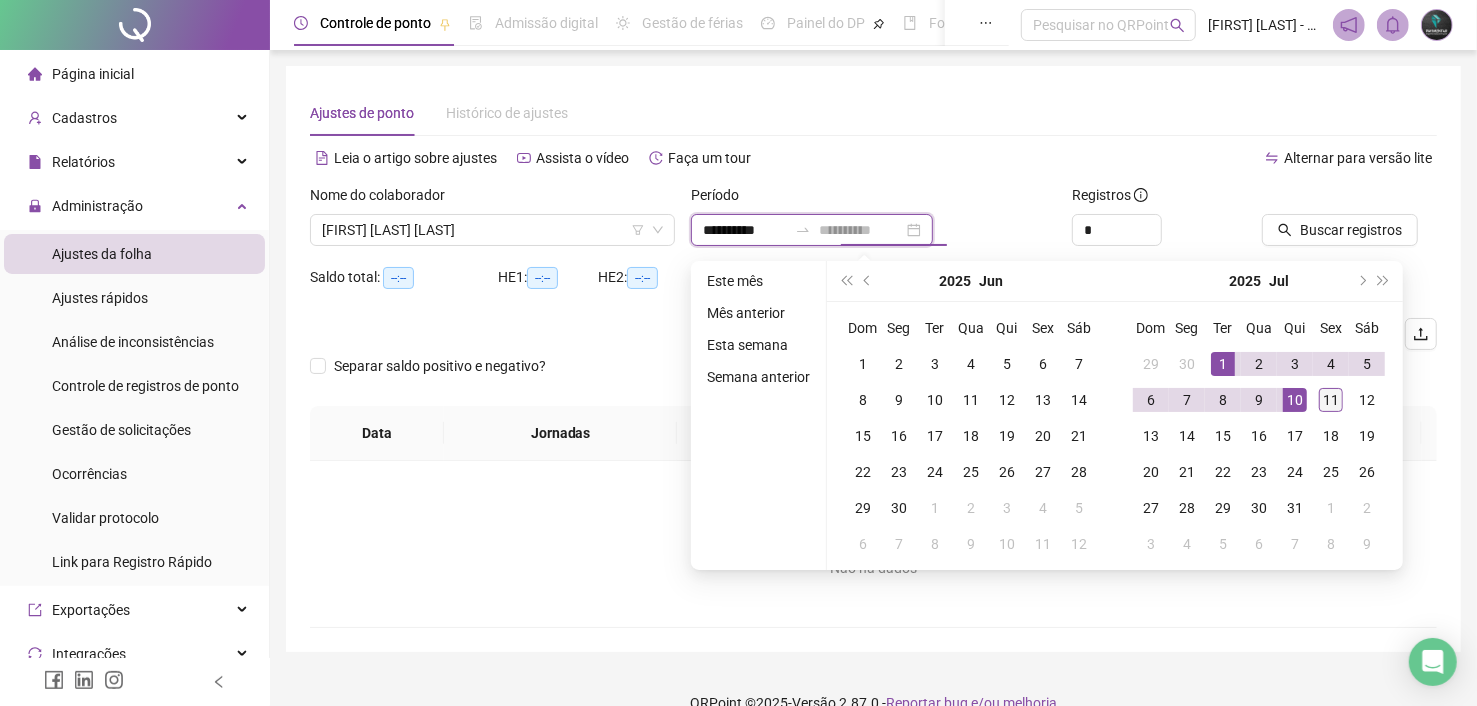type on "**********" 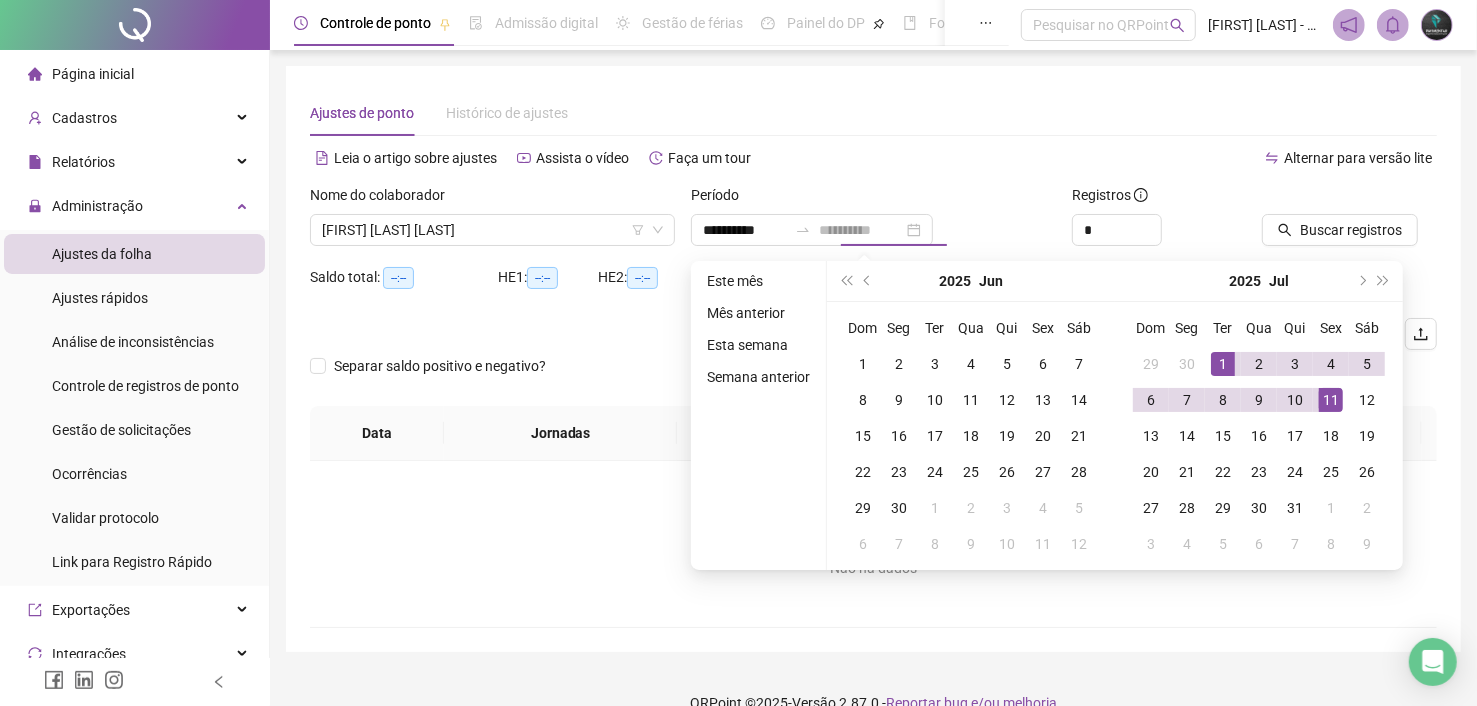 click on "11" at bounding box center [1331, 400] 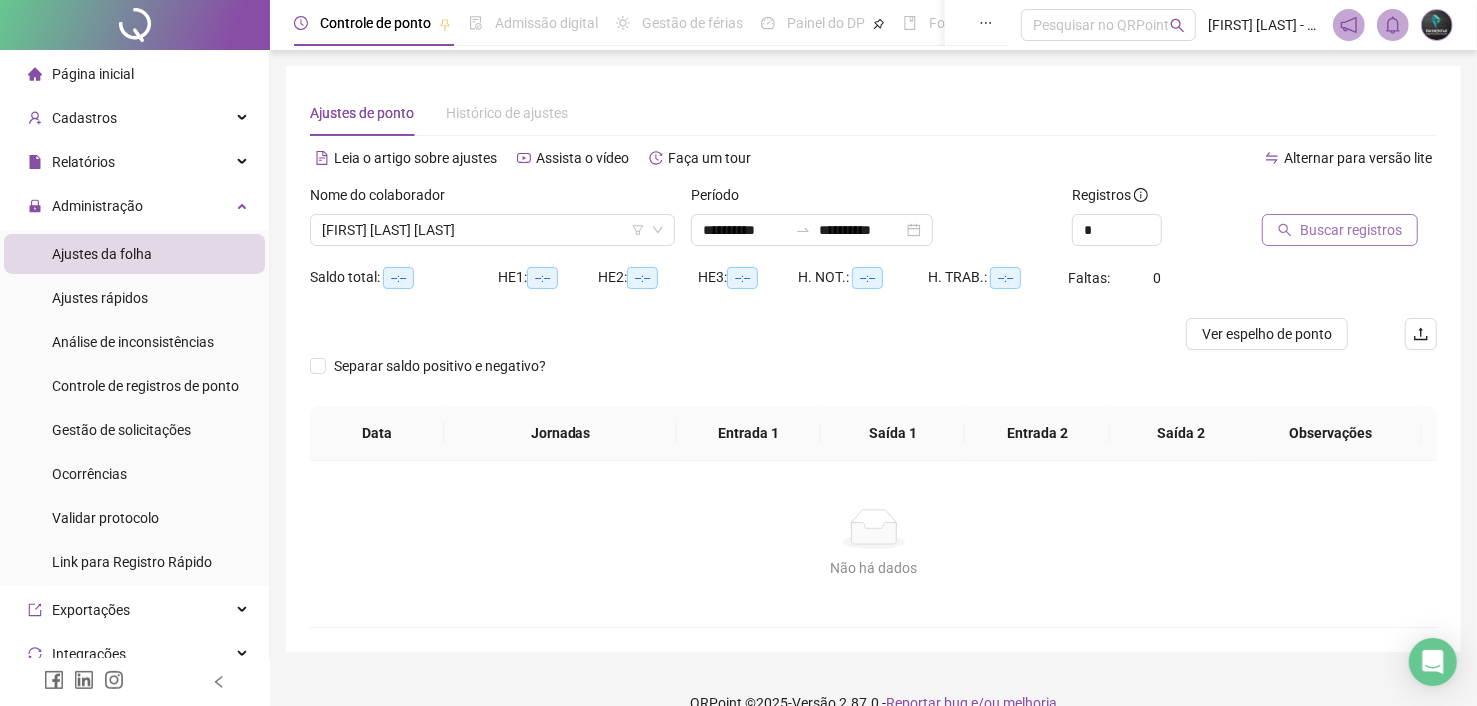 click on "Buscar registros" at bounding box center (1340, 230) 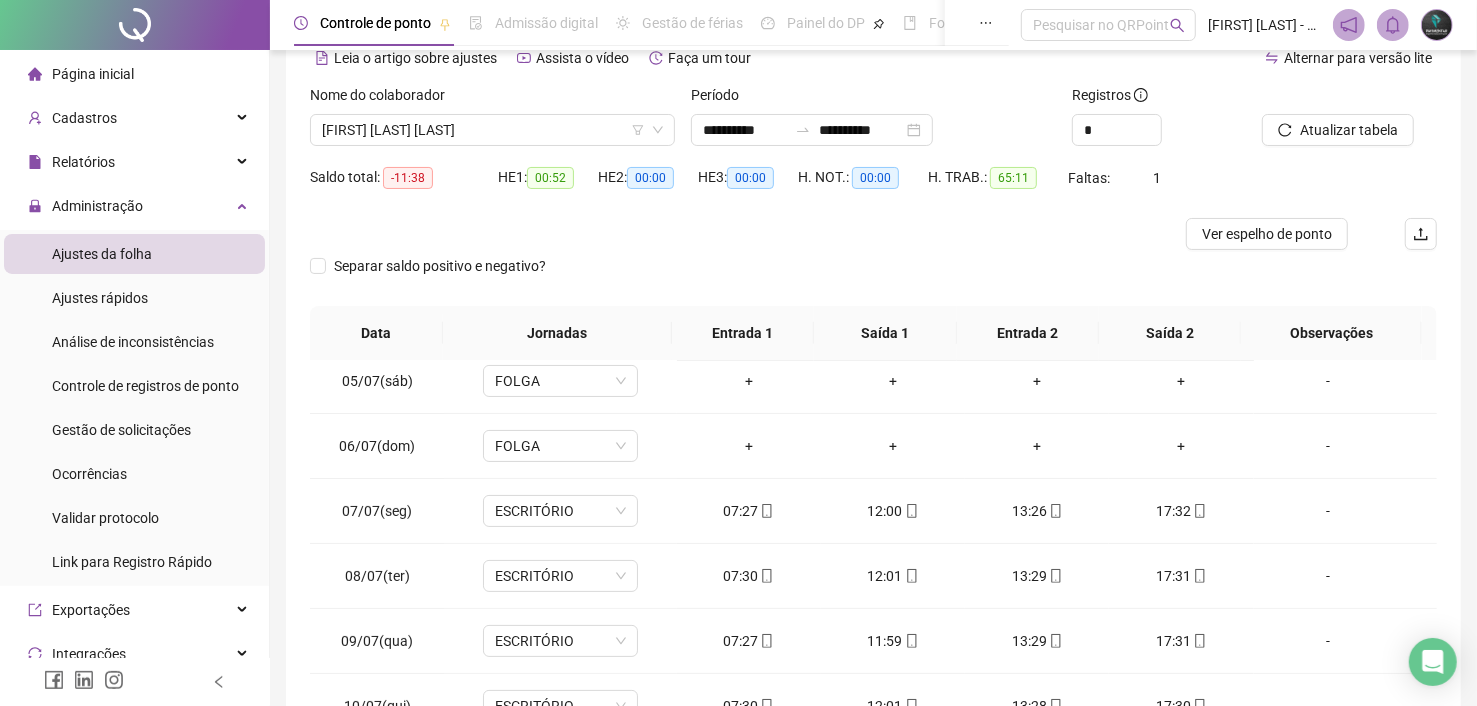 scroll, scrollTop: 285, scrollLeft: 0, axis: vertical 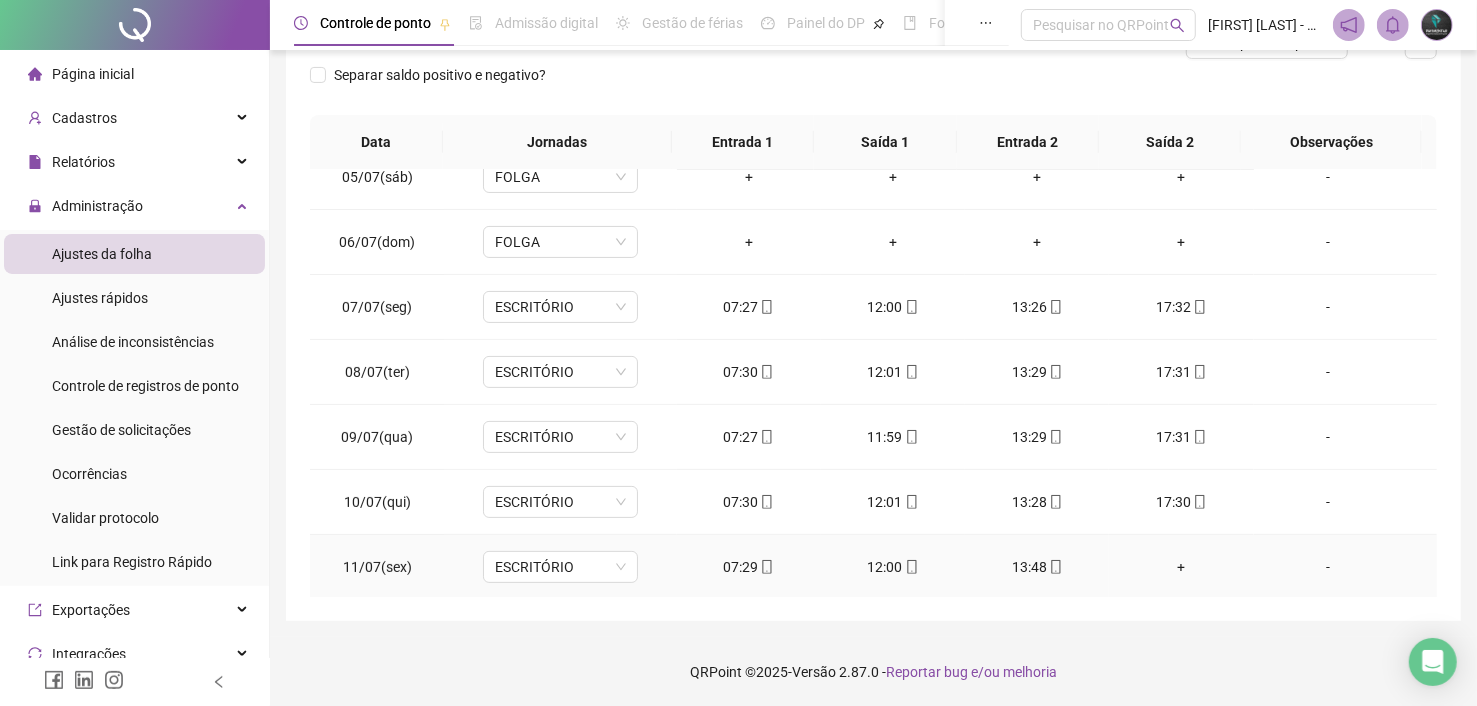 click 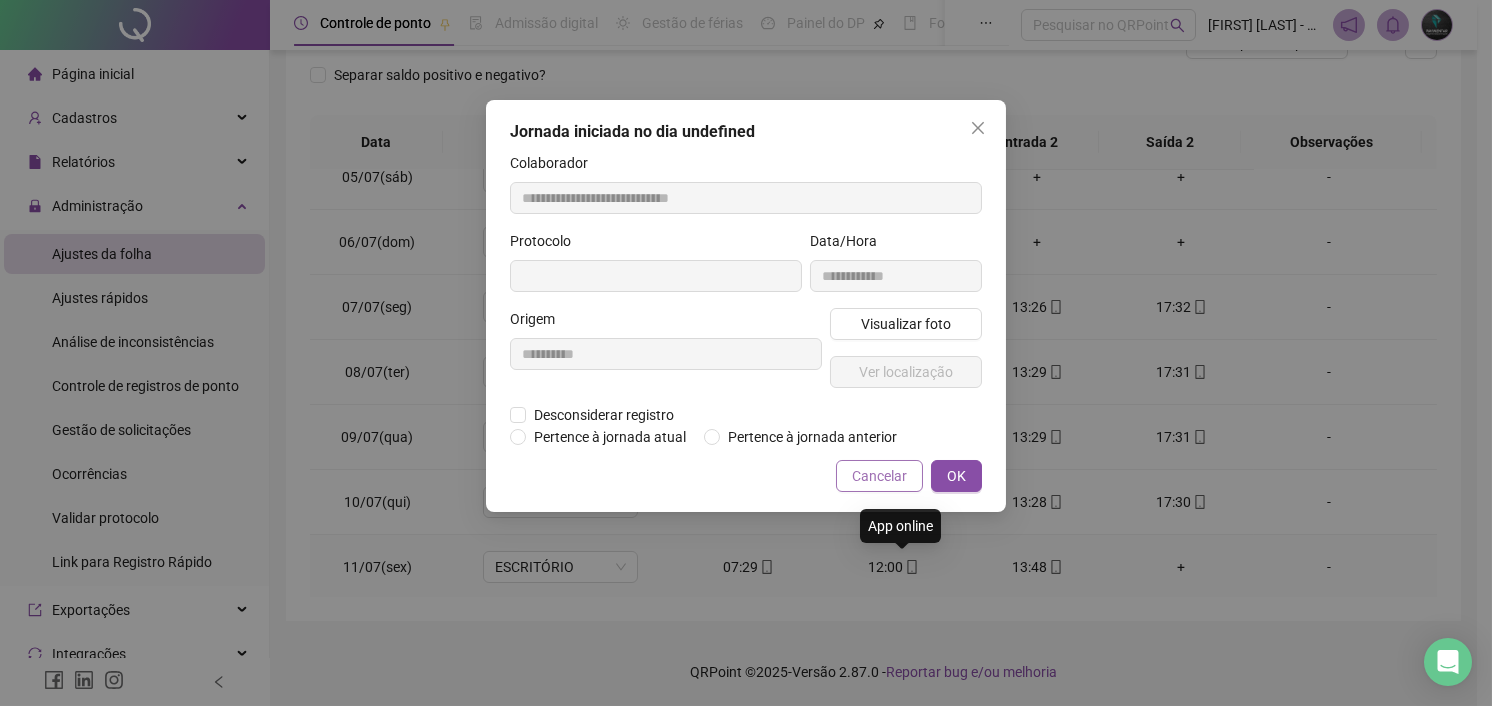 type on "**********" 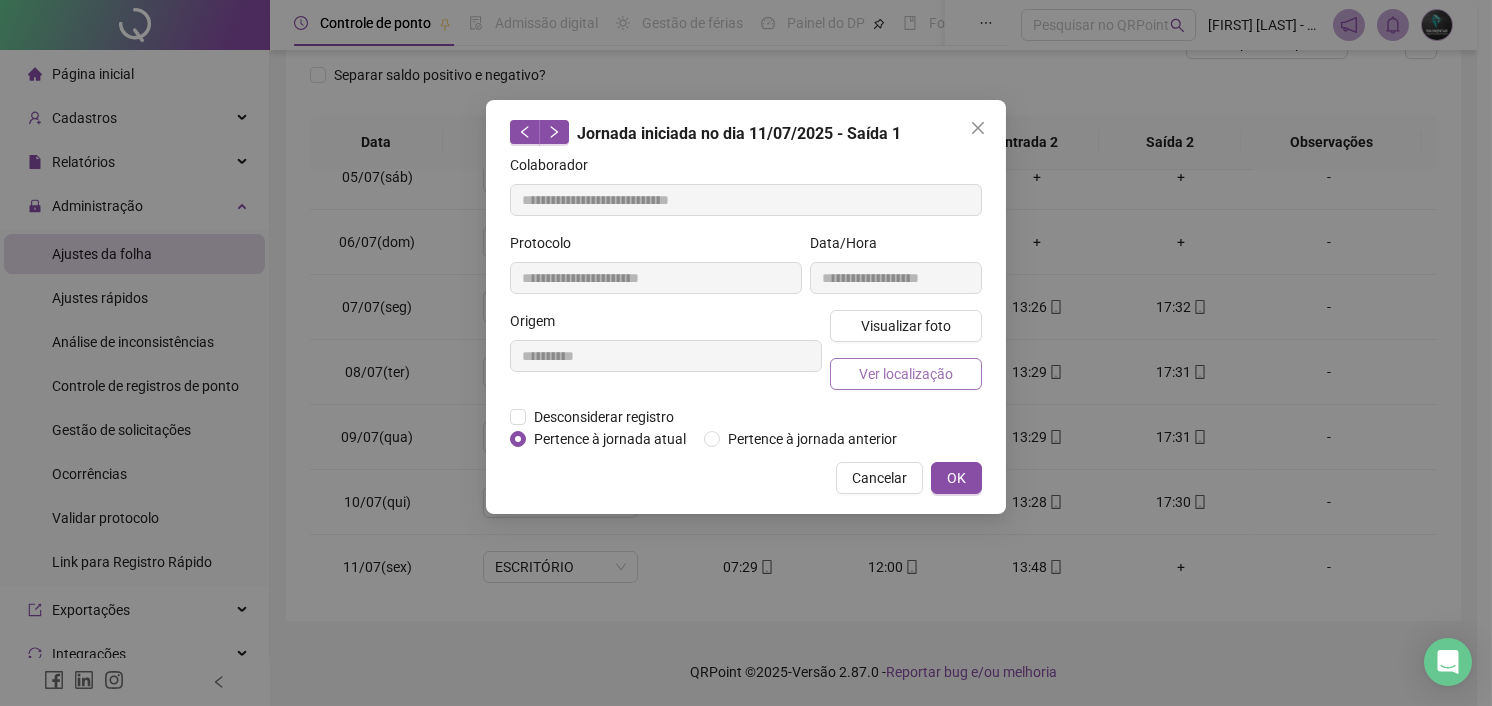 click on "Ver localização" at bounding box center (906, 374) 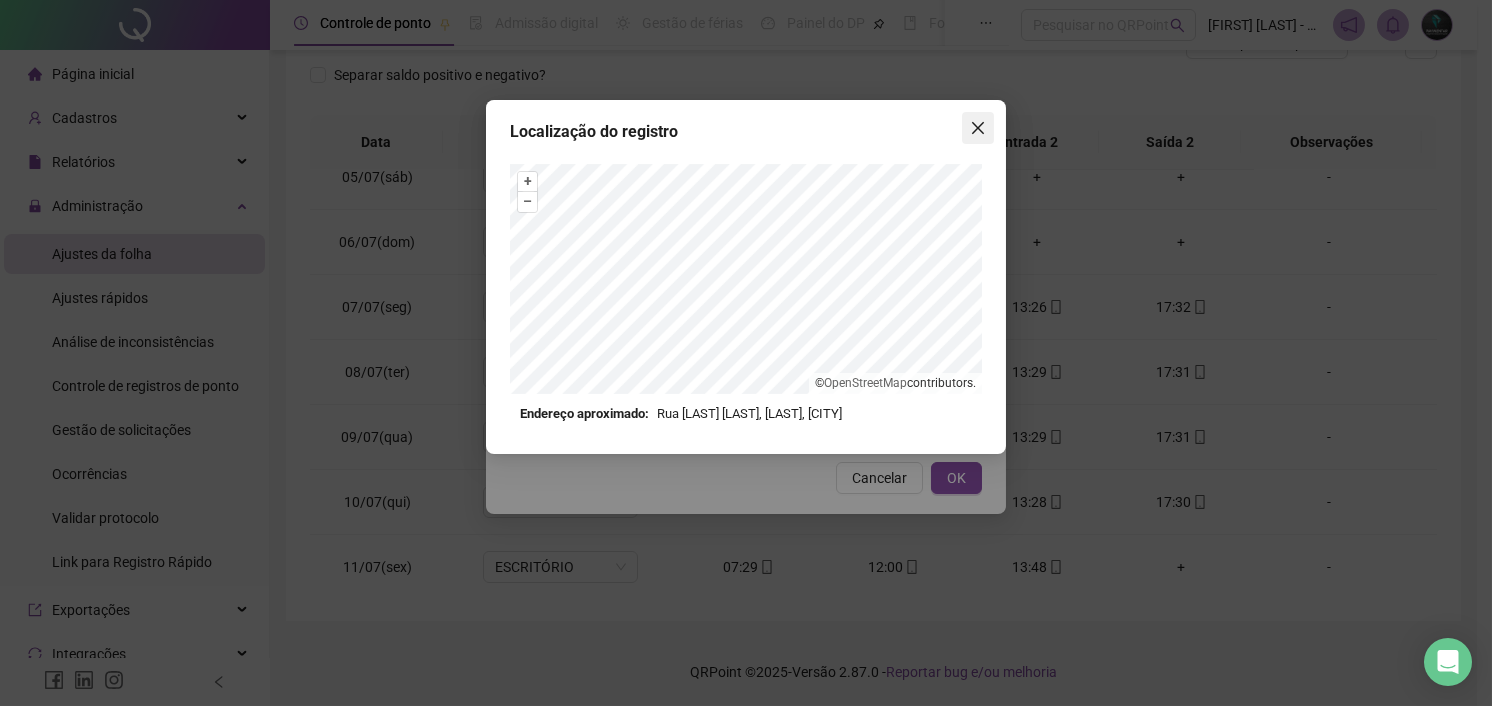 click 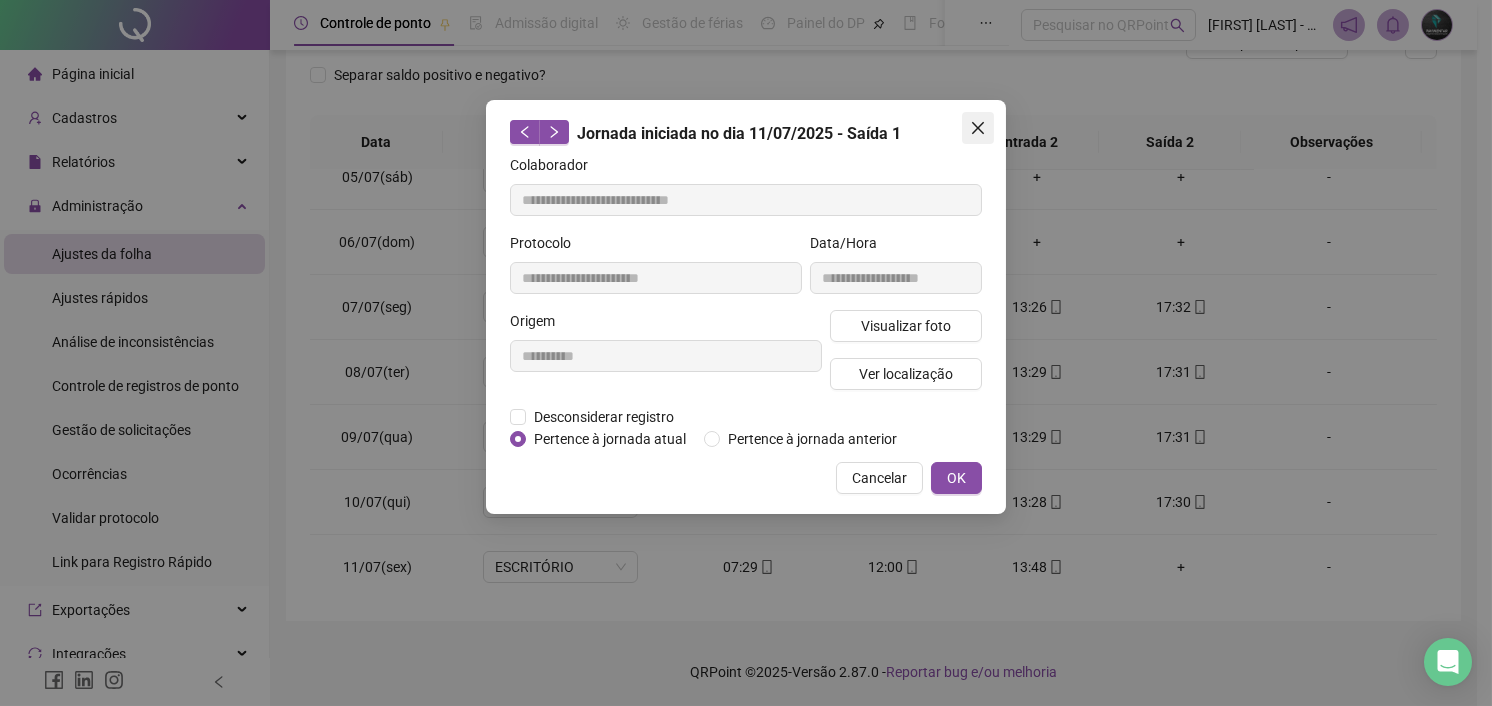 click at bounding box center [978, 128] 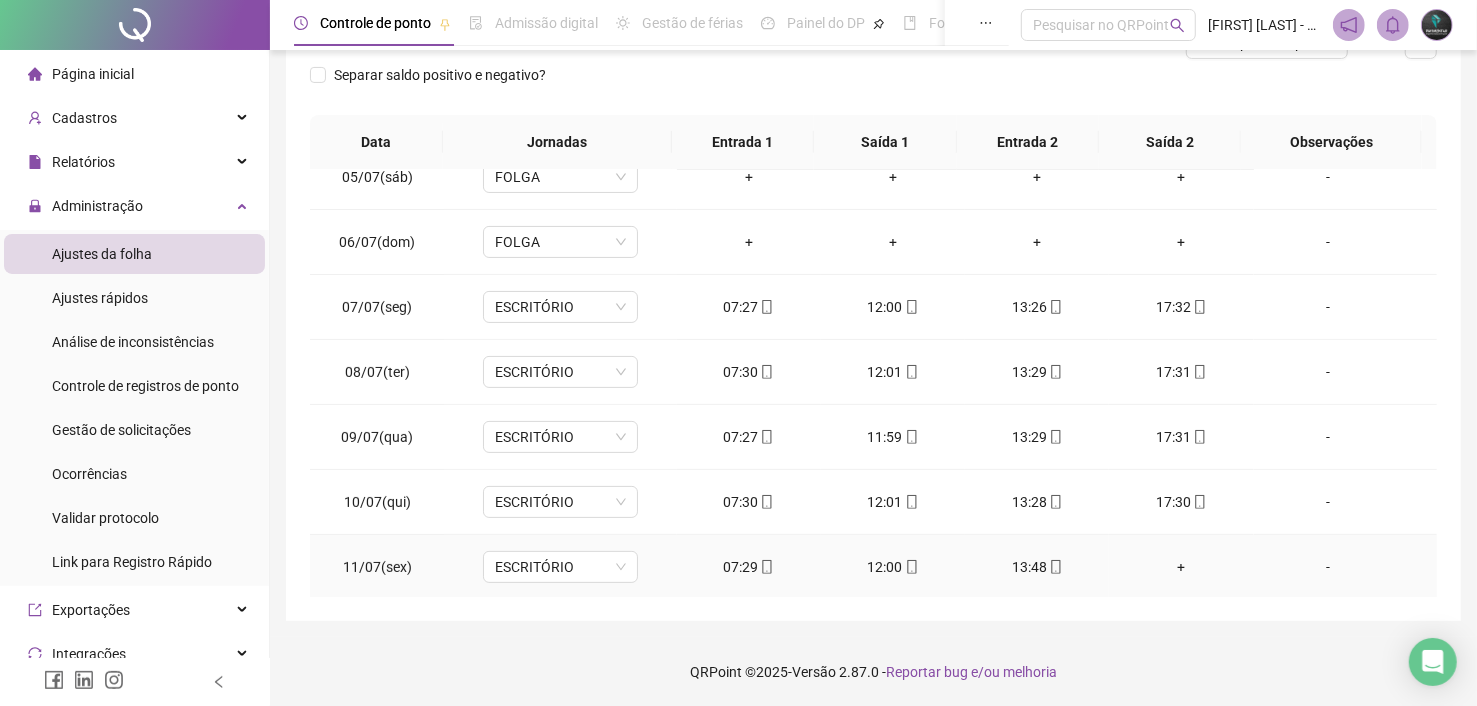 click 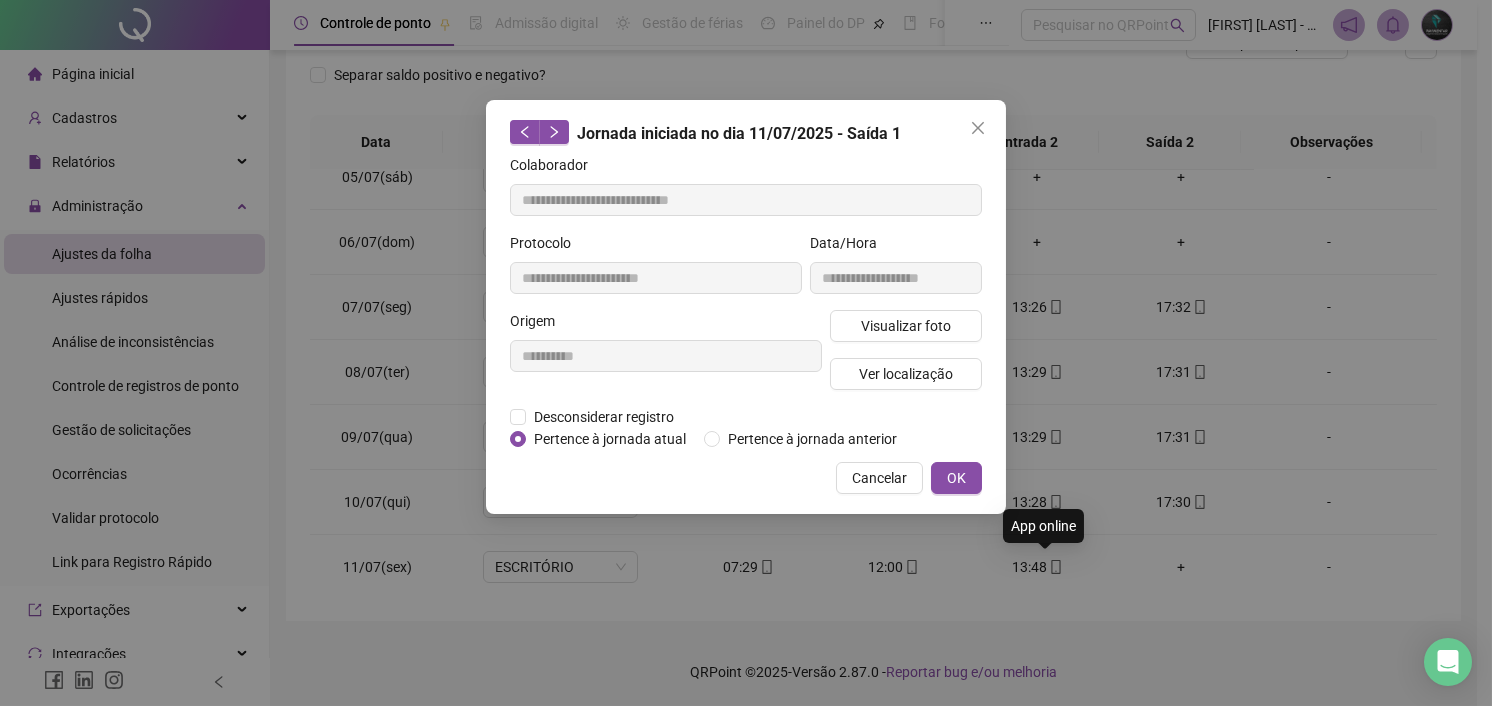 type on "**********" 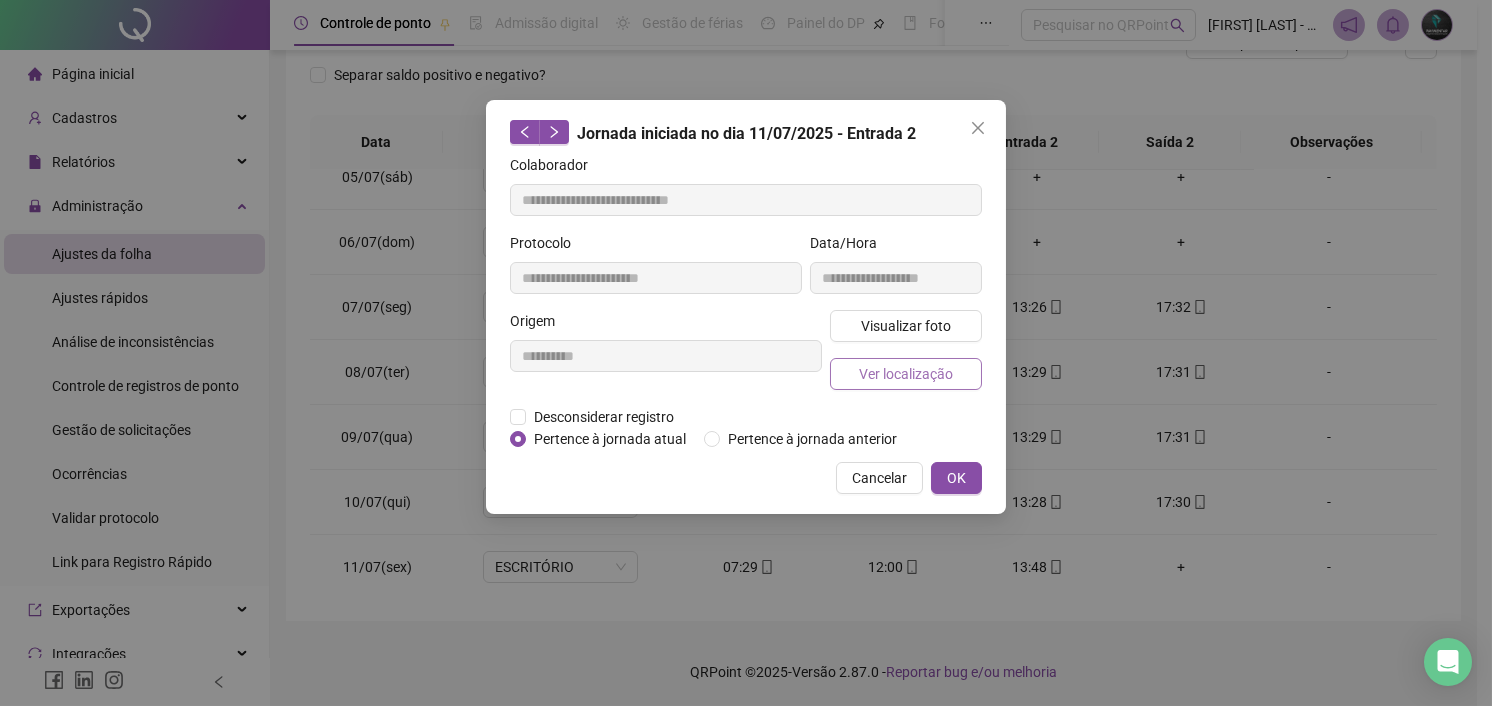 click on "Ver localização" at bounding box center [906, 374] 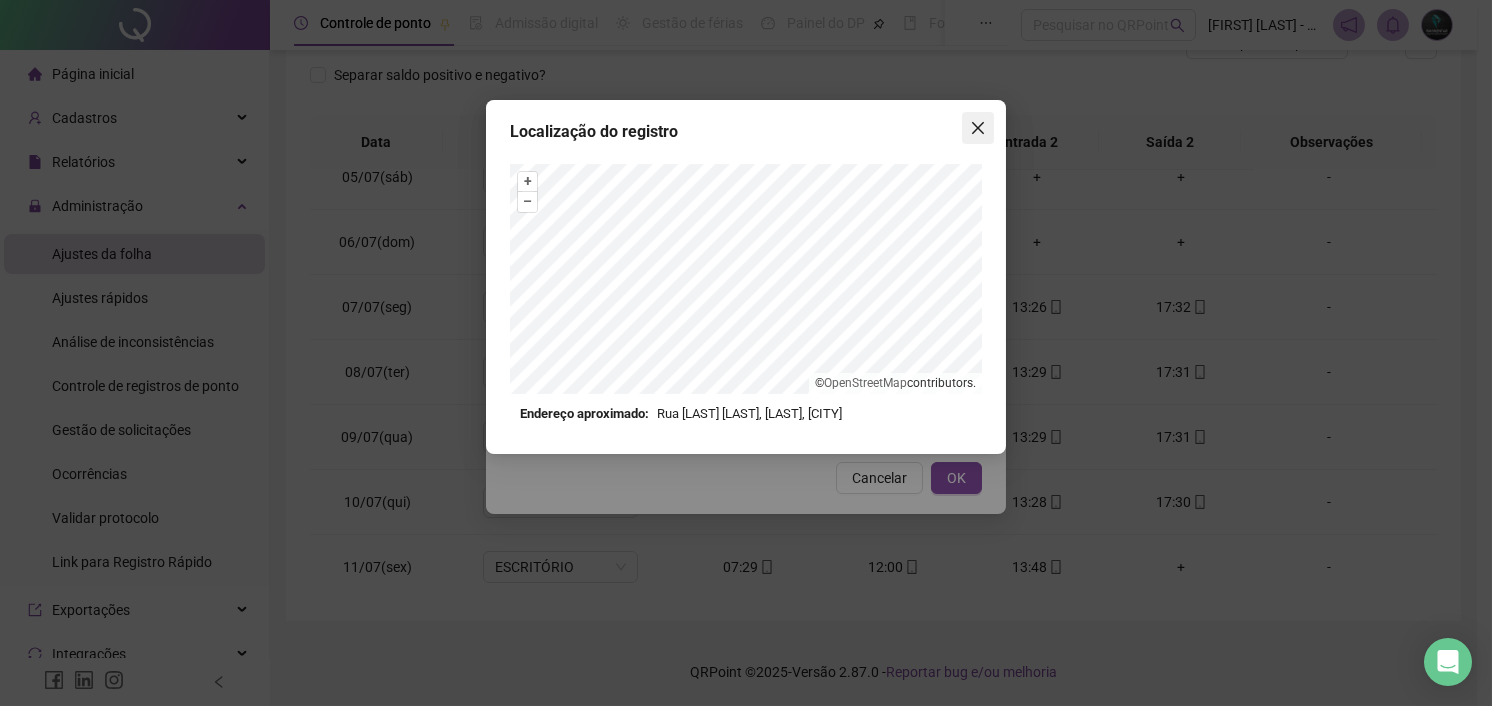 click 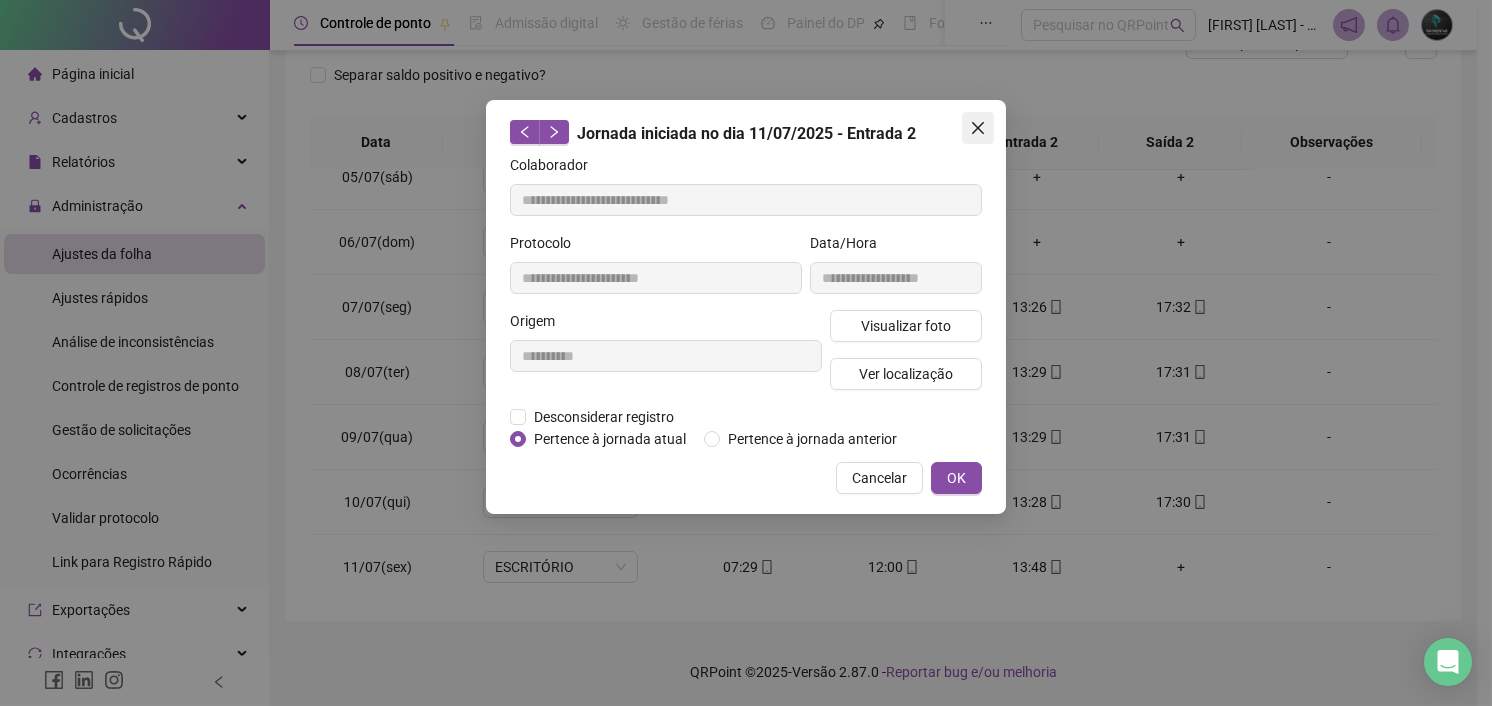 click 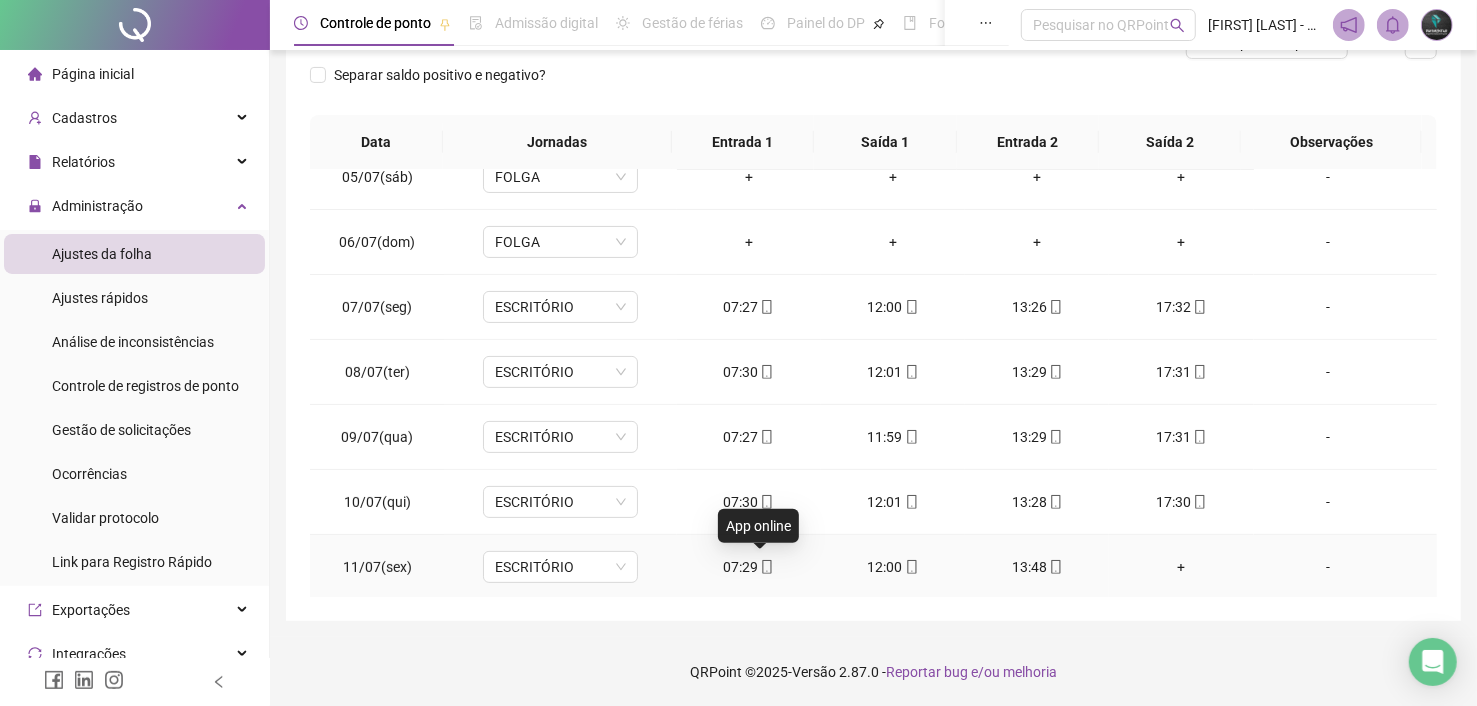 click 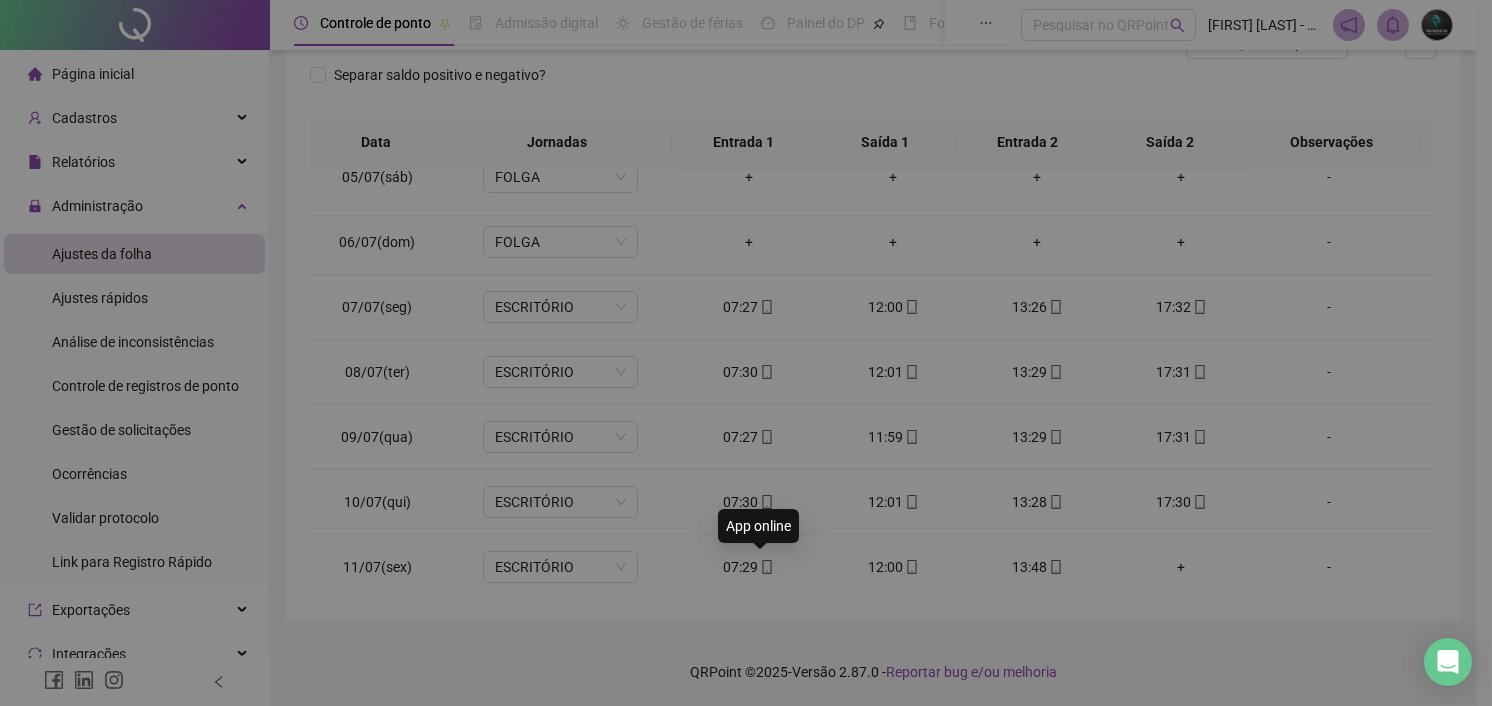 type on "**********" 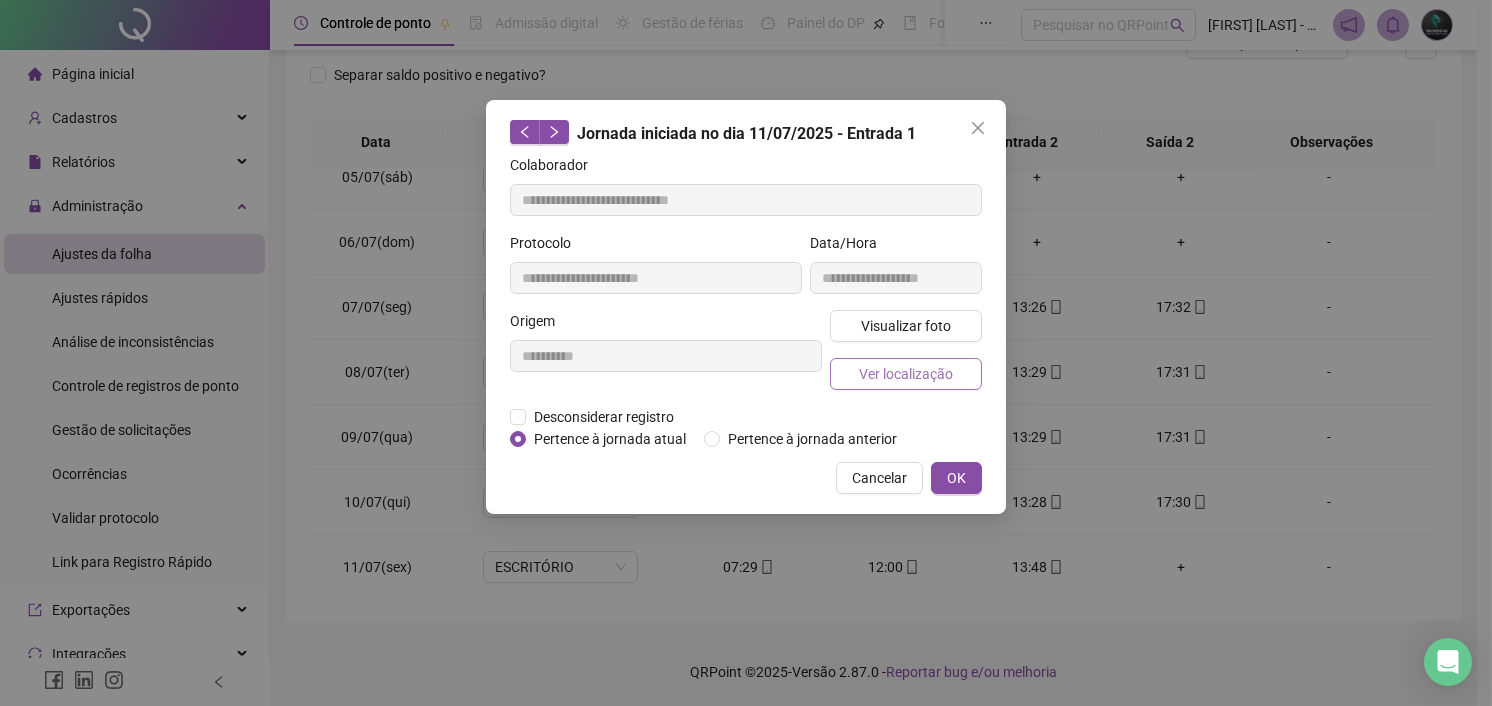click on "Ver localização" at bounding box center (906, 374) 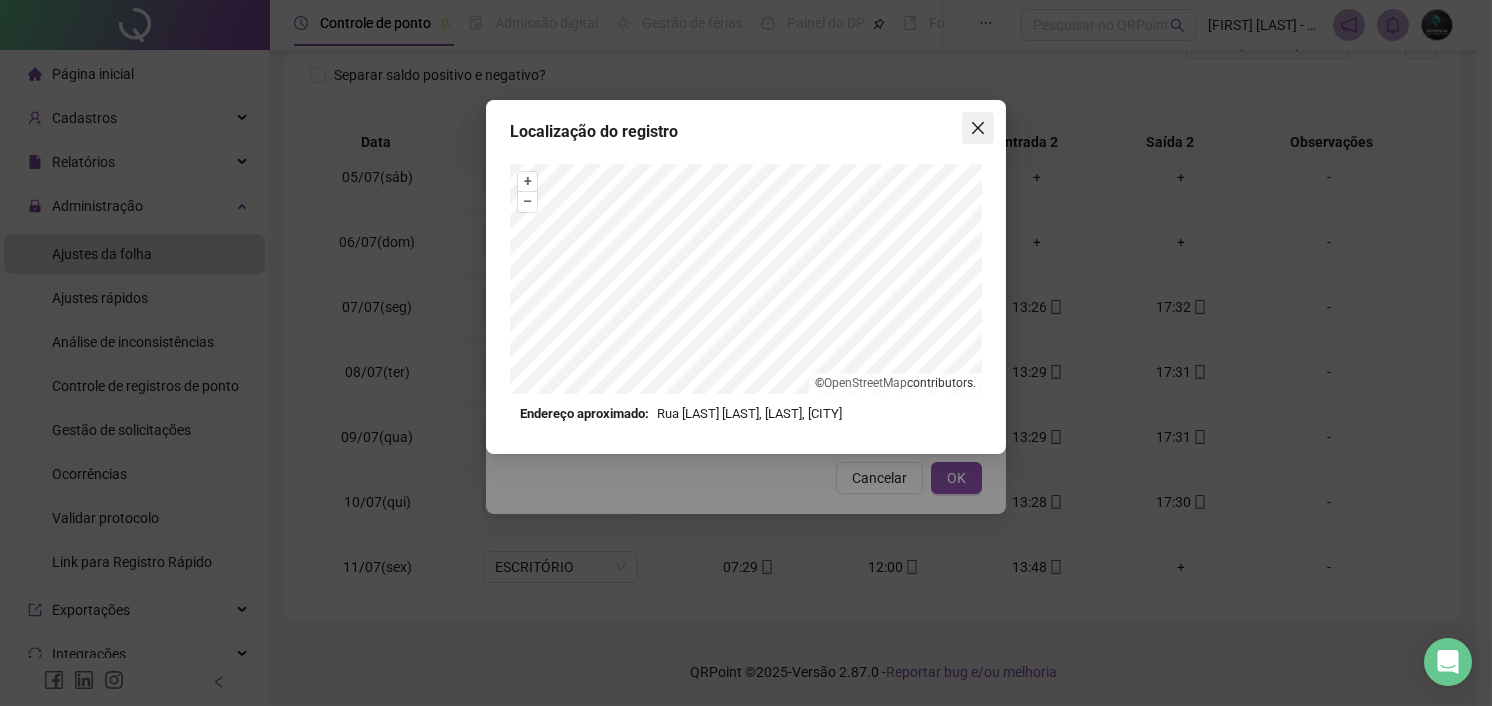 click 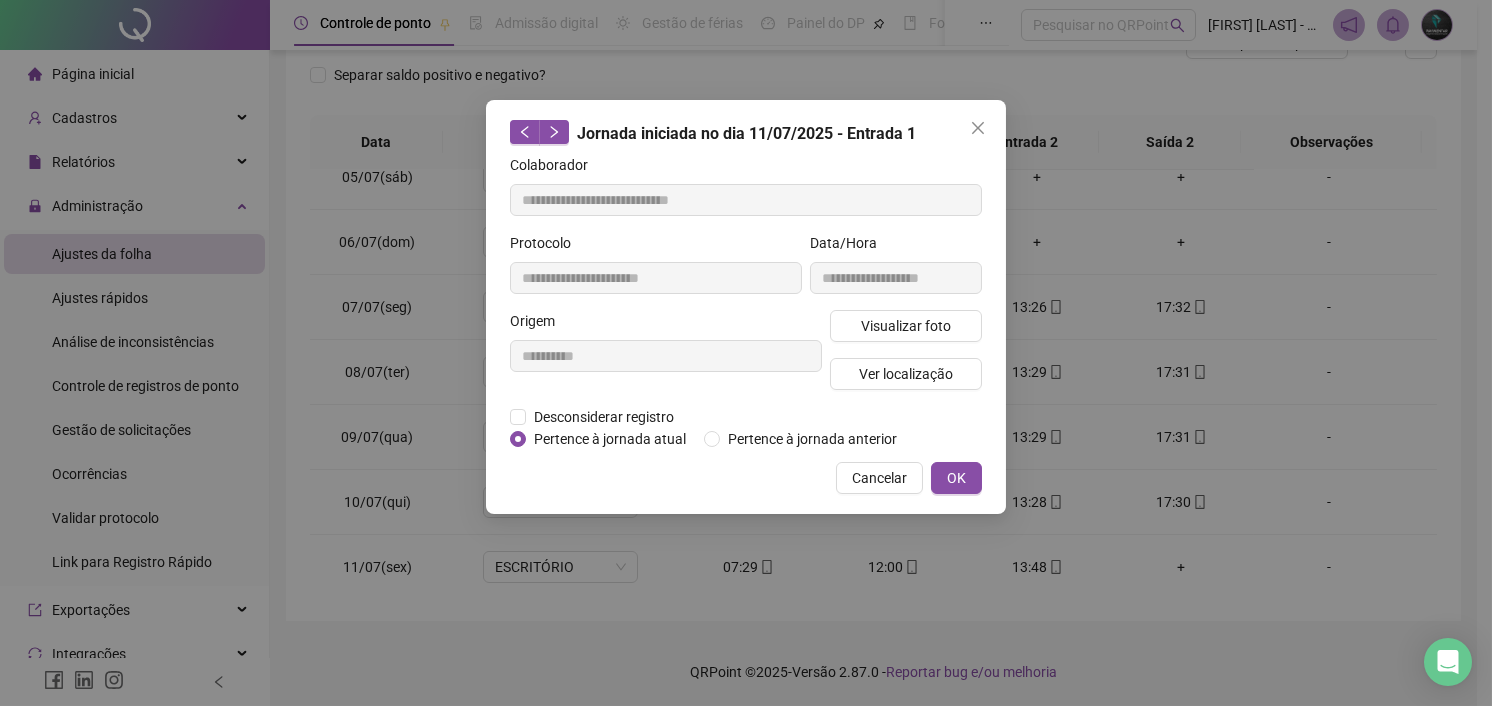 click 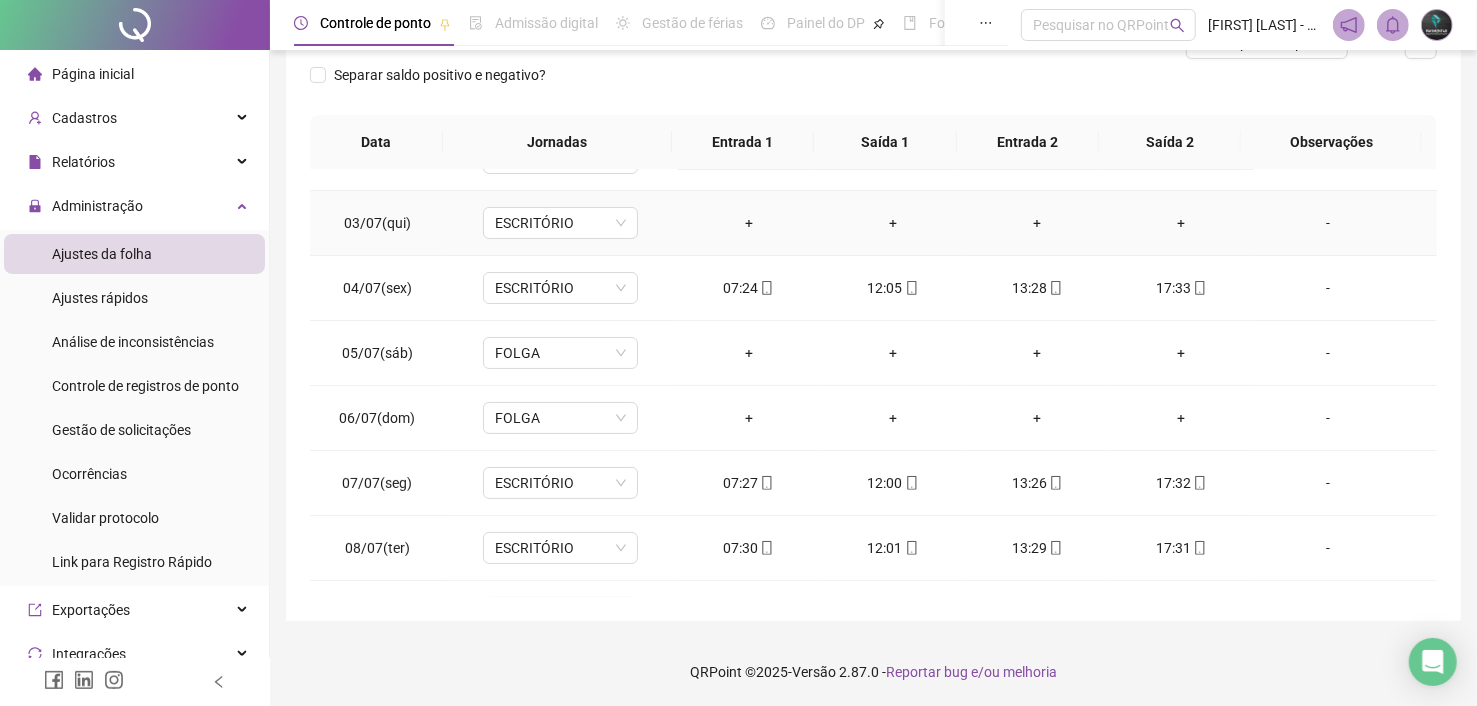 scroll, scrollTop: 0, scrollLeft: 0, axis: both 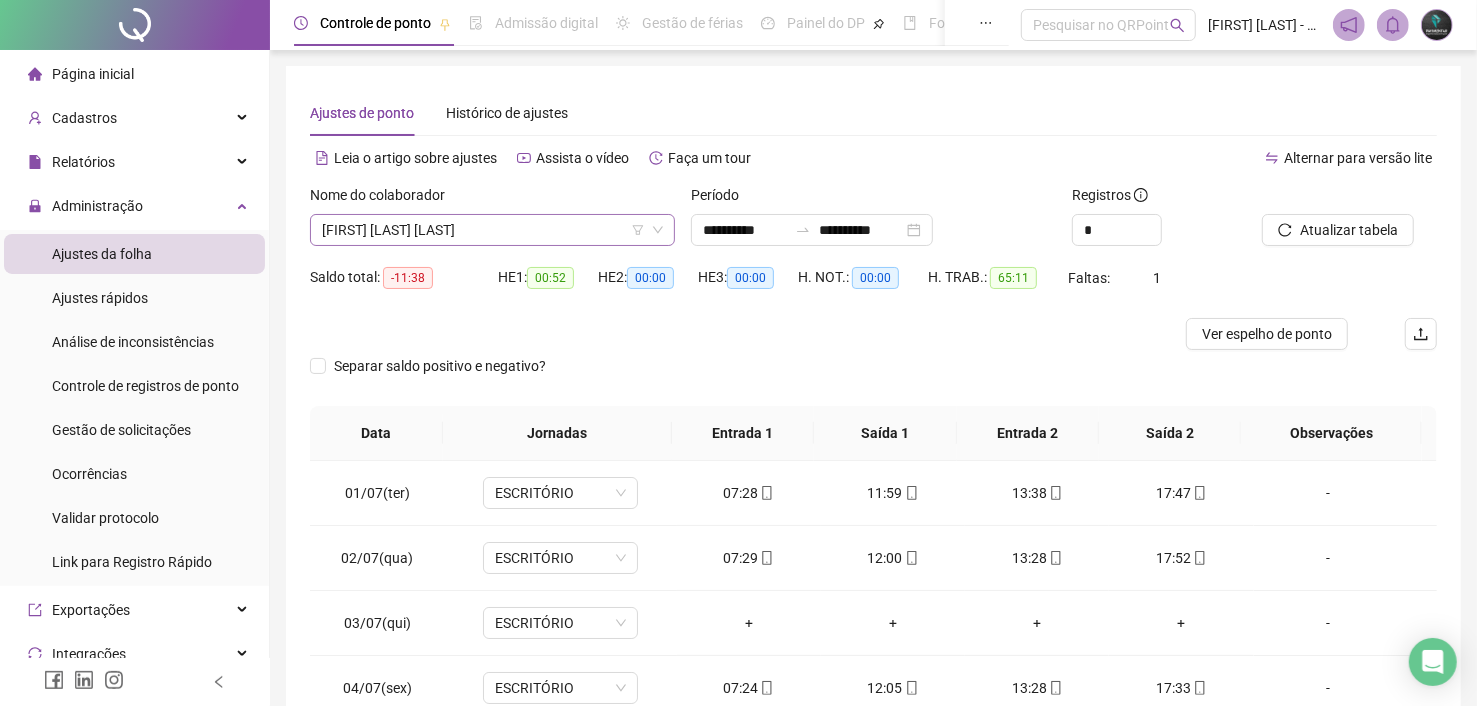 click on "[FIRST] [LAST] [LAST]" at bounding box center (492, 230) 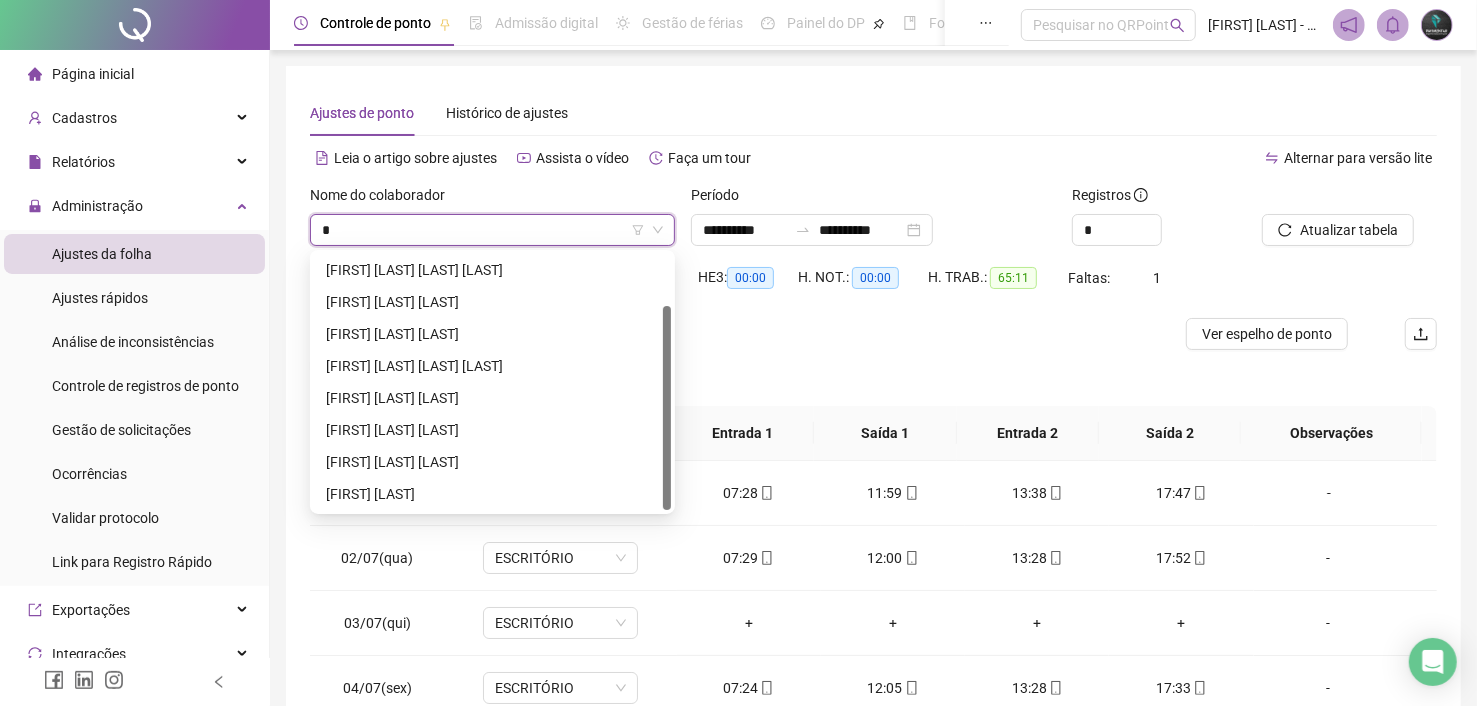 scroll, scrollTop: 63, scrollLeft: 0, axis: vertical 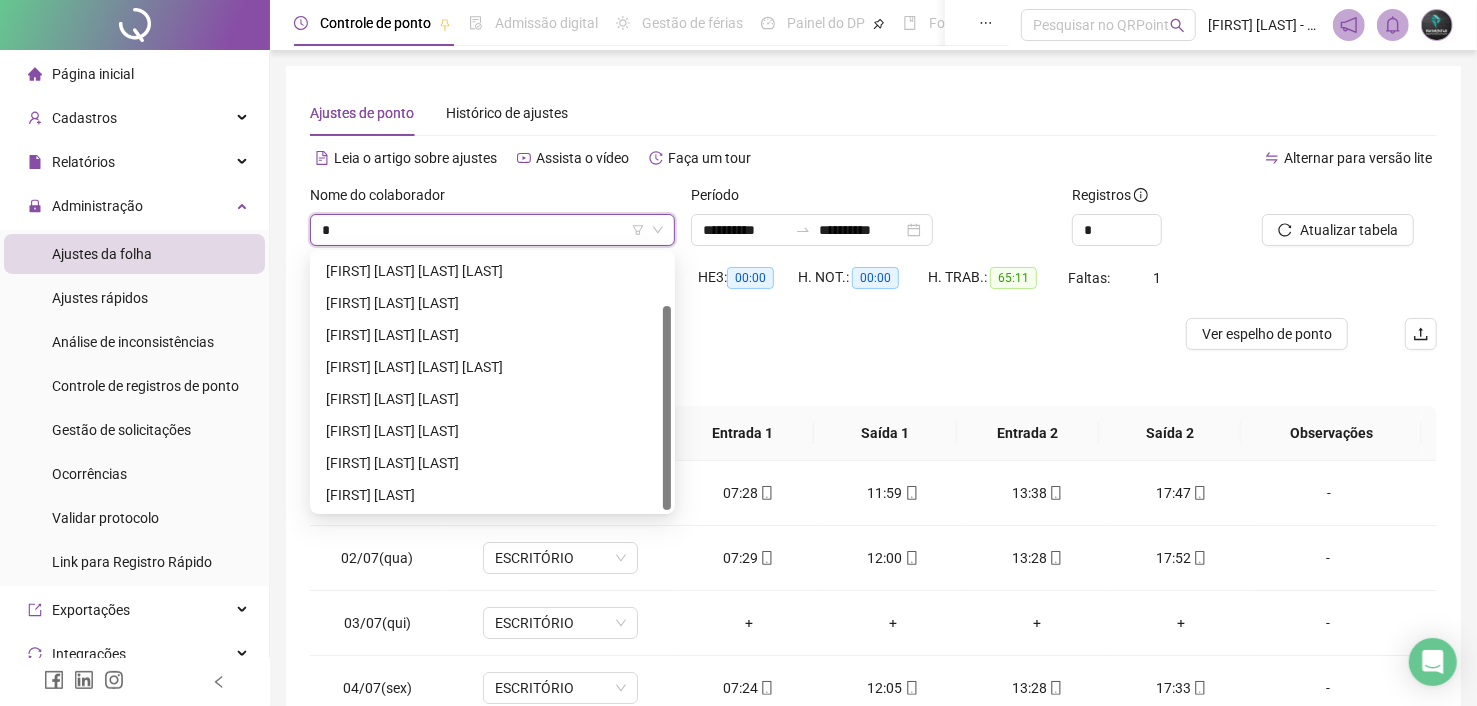 type on "**" 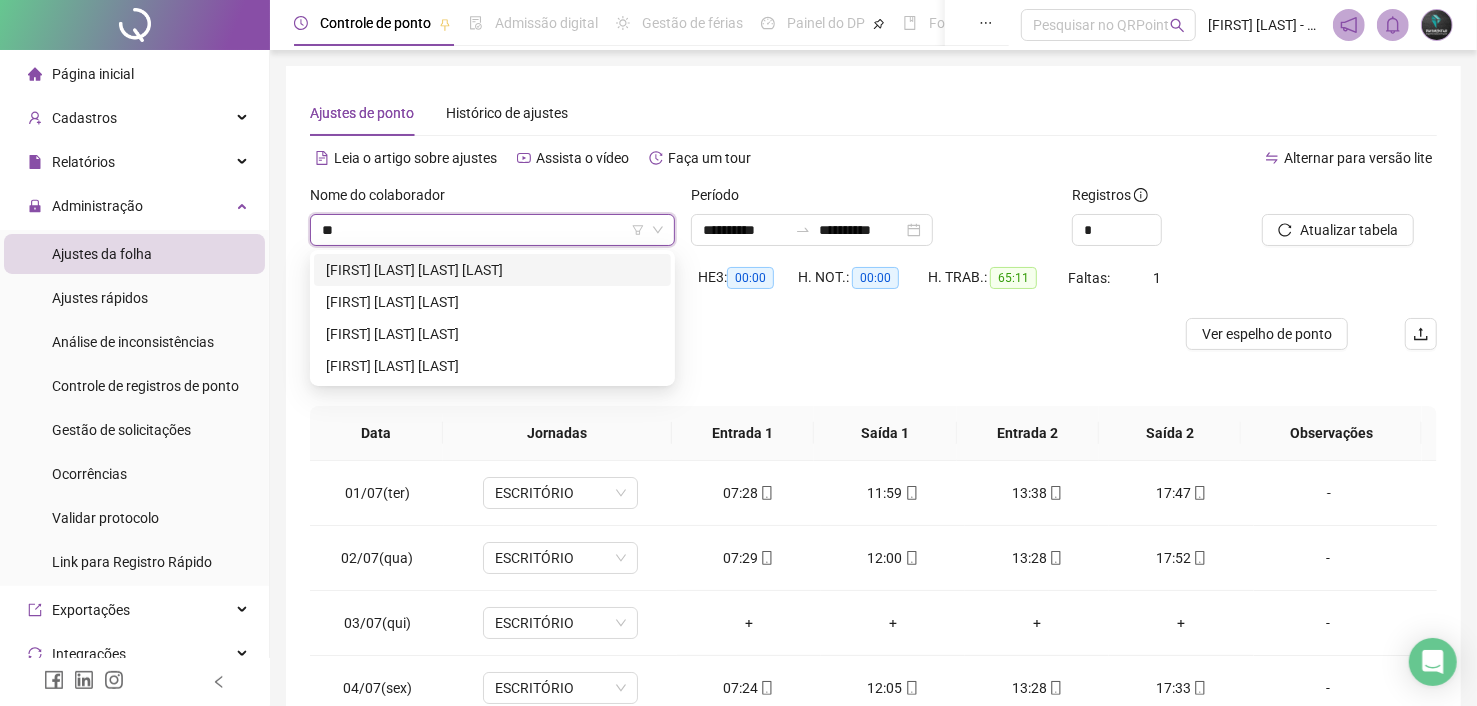 scroll, scrollTop: 0, scrollLeft: 0, axis: both 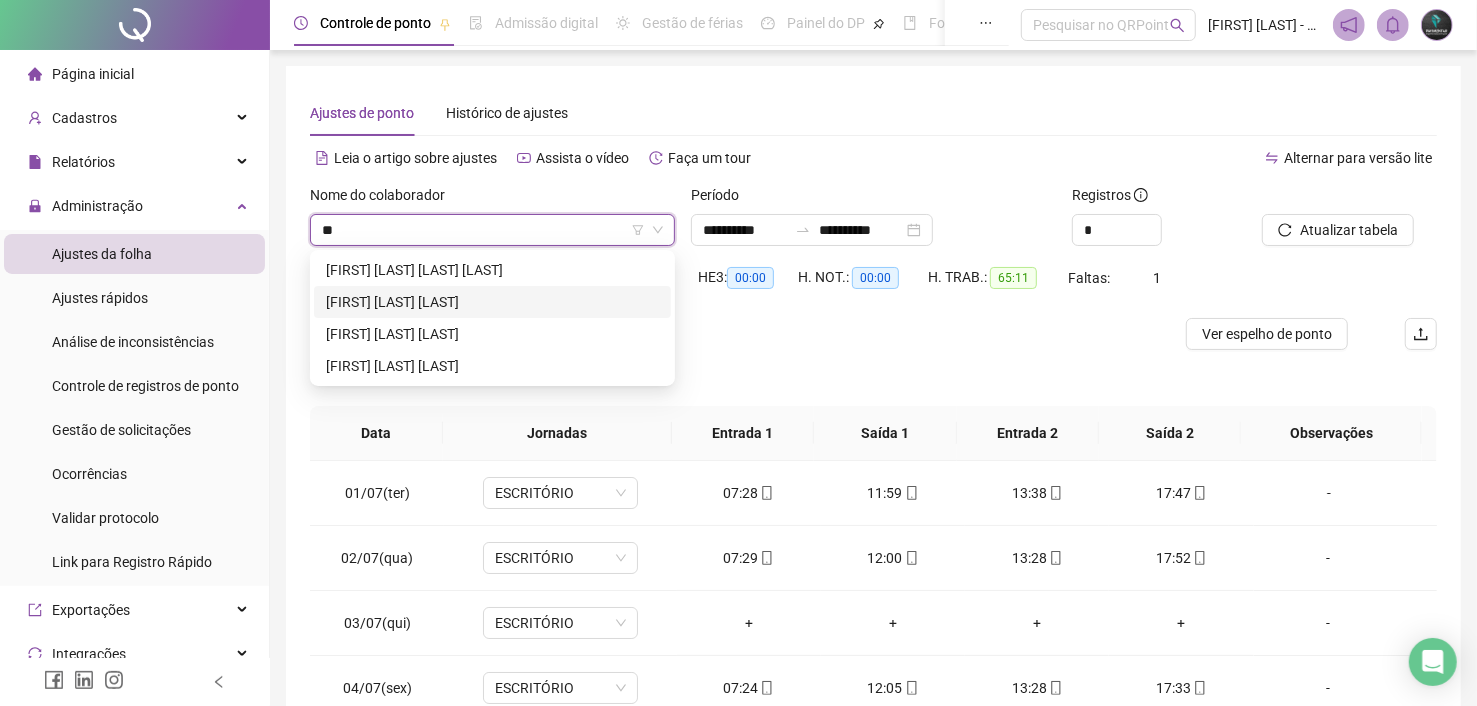 click on "[FIRST] [LAST] [LAST]" at bounding box center (492, 302) 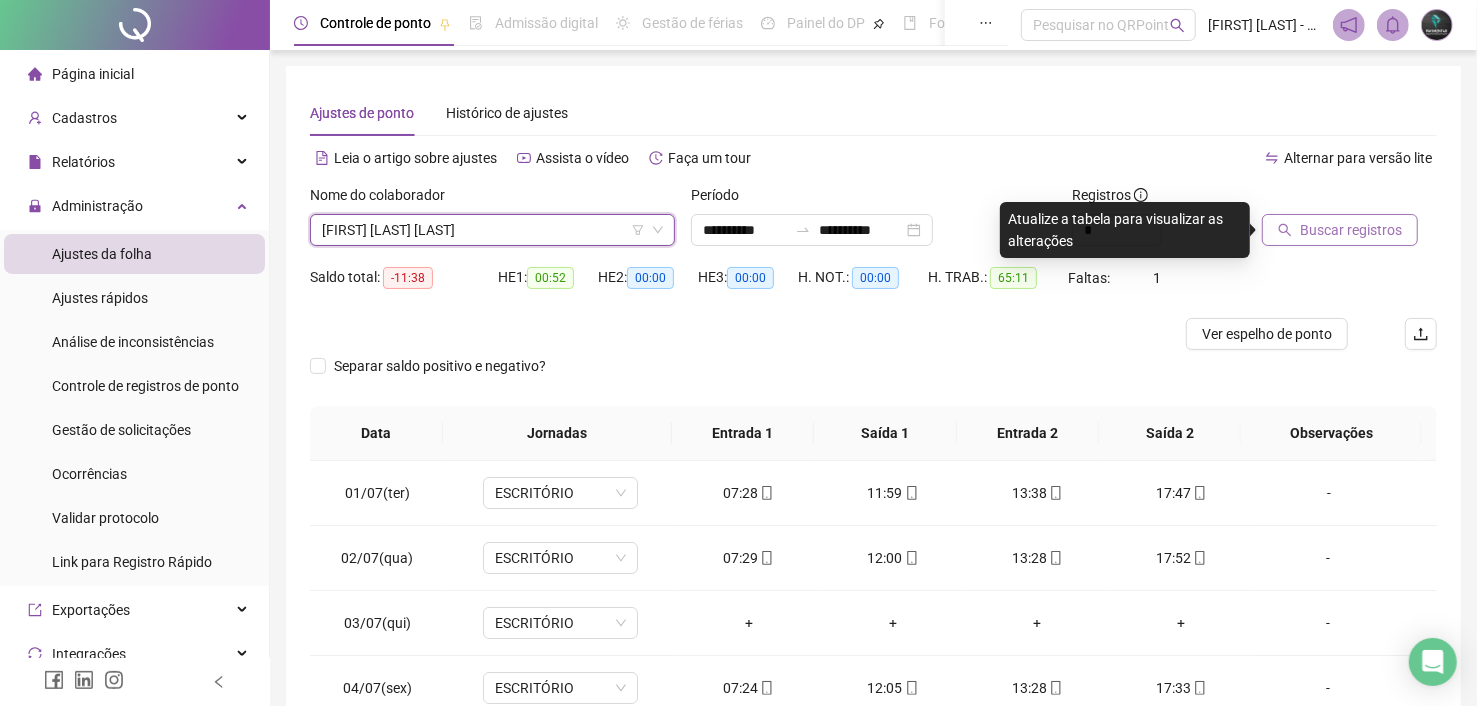 click on "Buscar registros" at bounding box center (1351, 230) 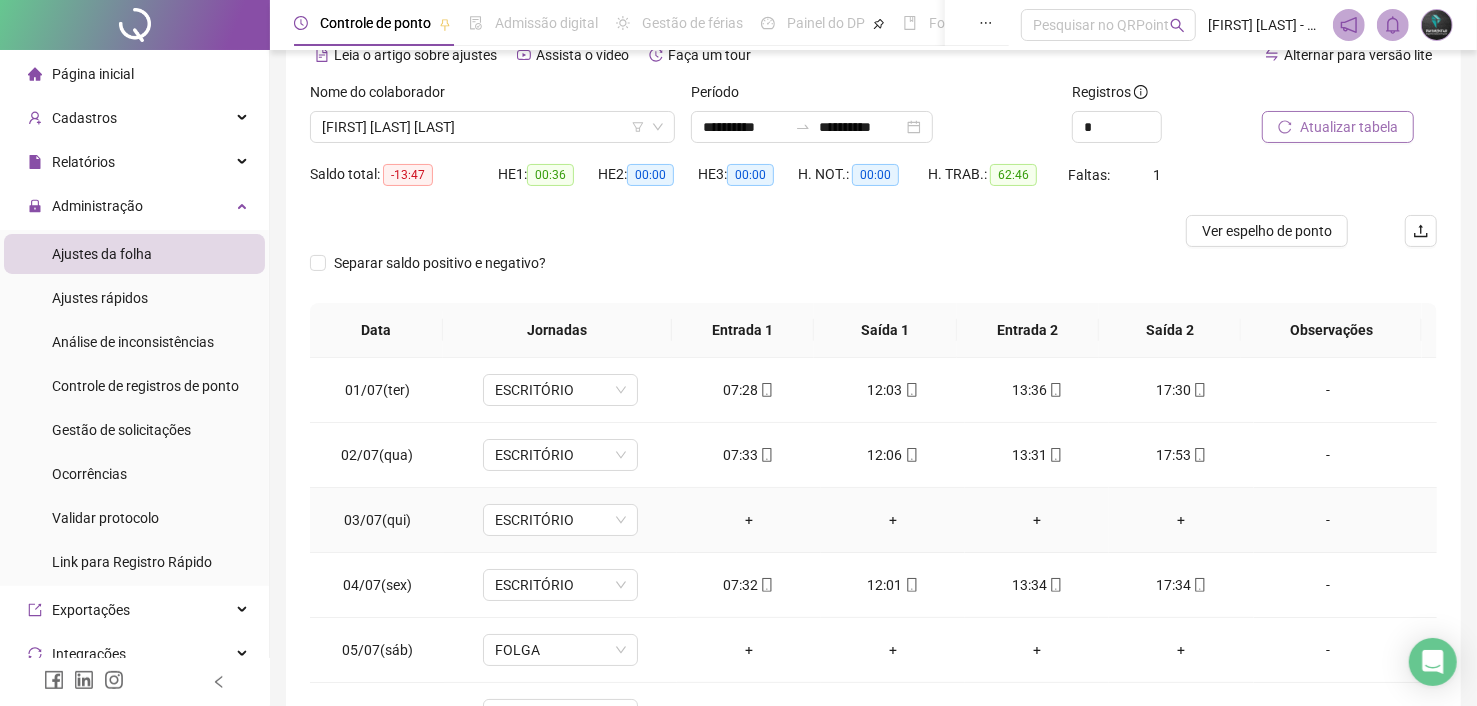 scroll, scrollTop: 199, scrollLeft: 0, axis: vertical 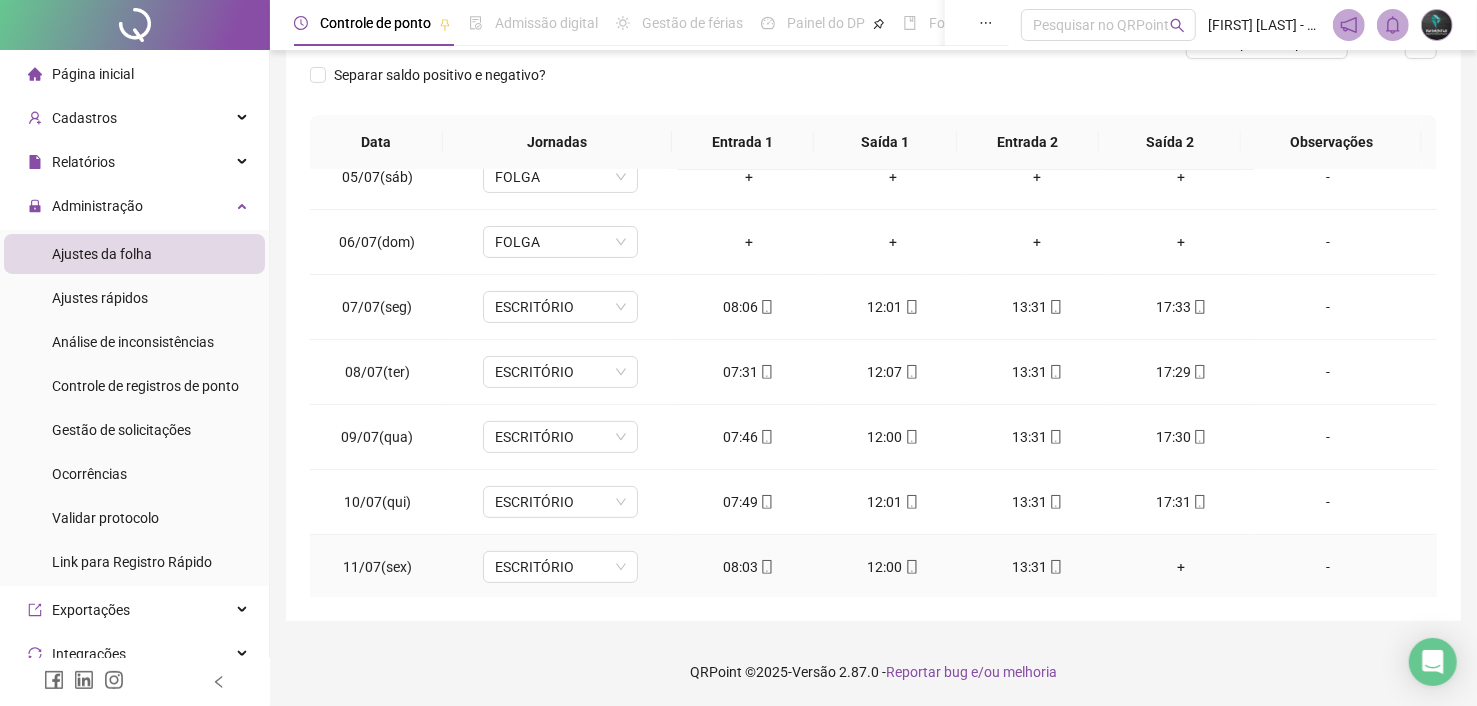click on "08:03" at bounding box center [749, 567] 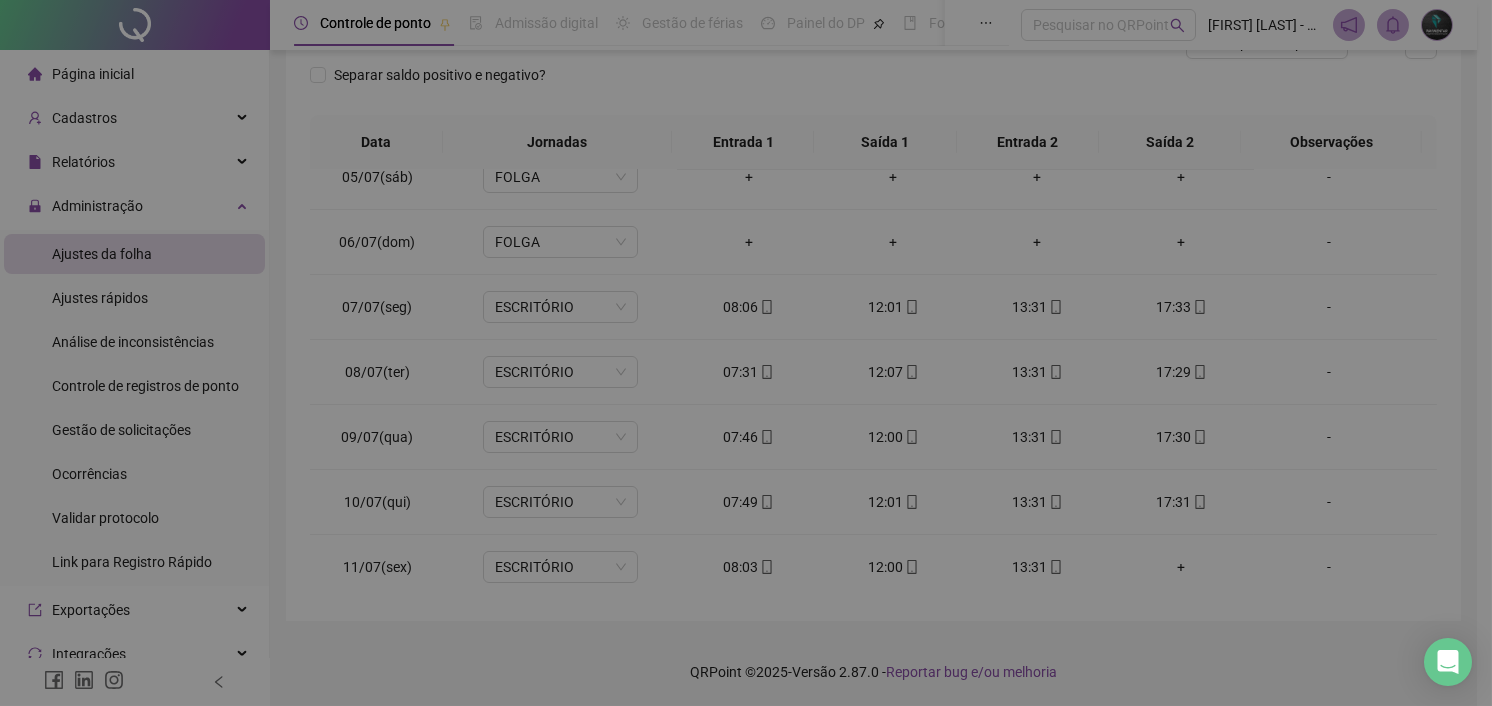 type on "**********" 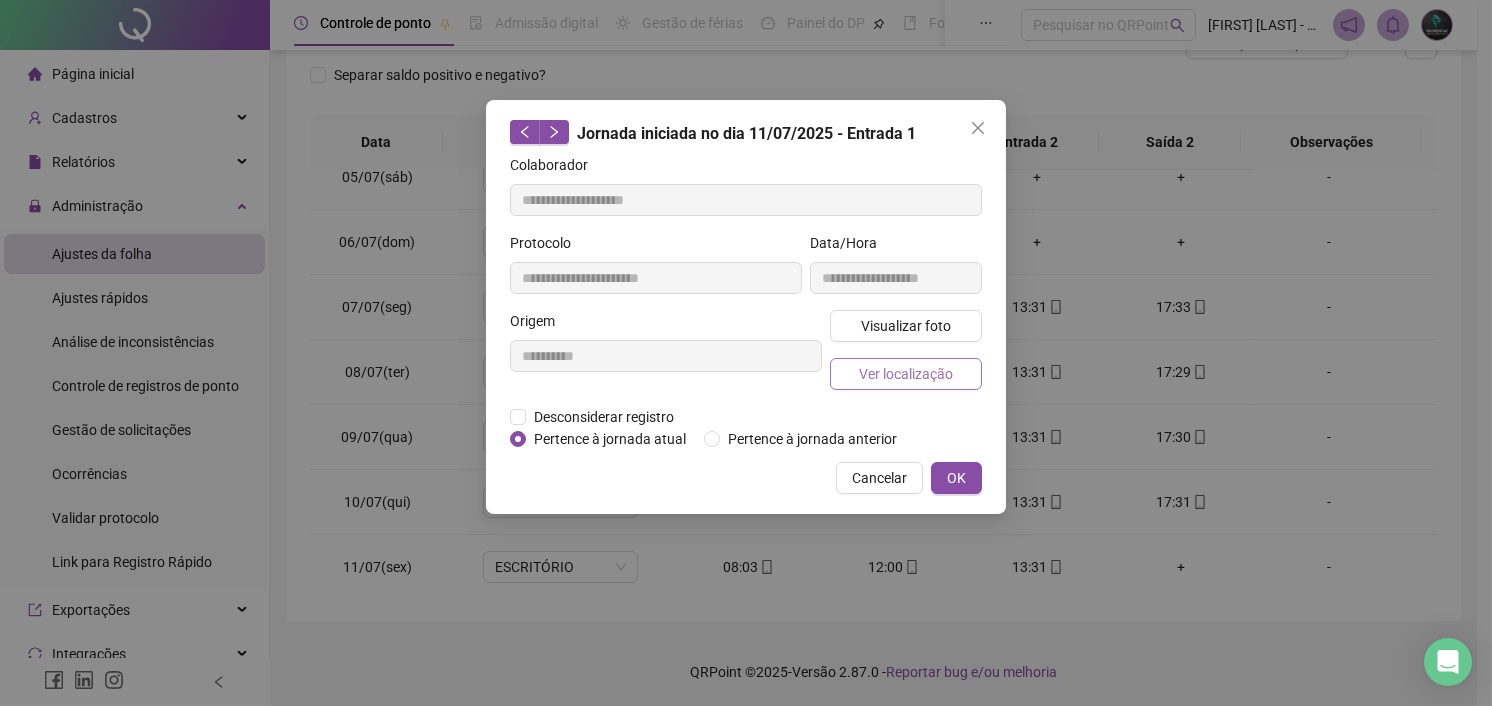 click on "Ver localização" at bounding box center [906, 374] 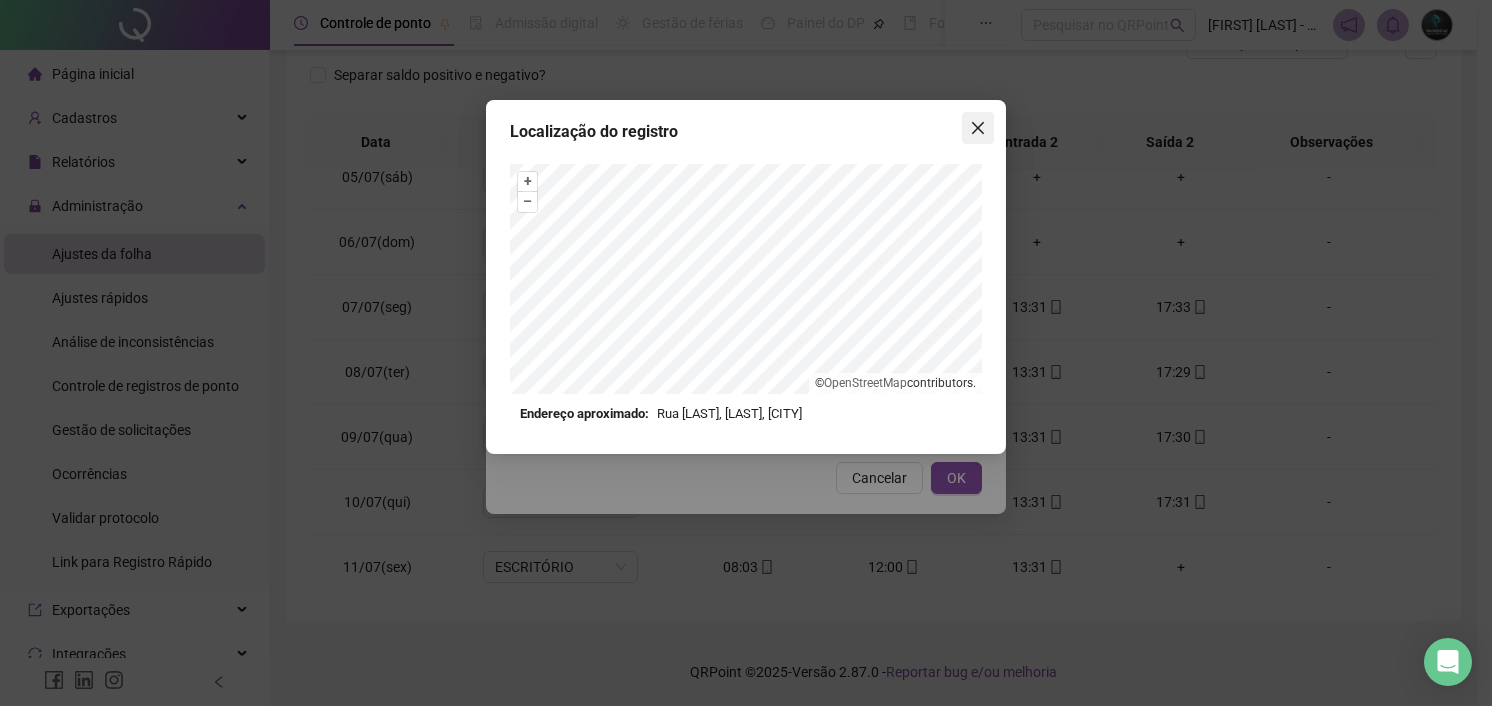 click 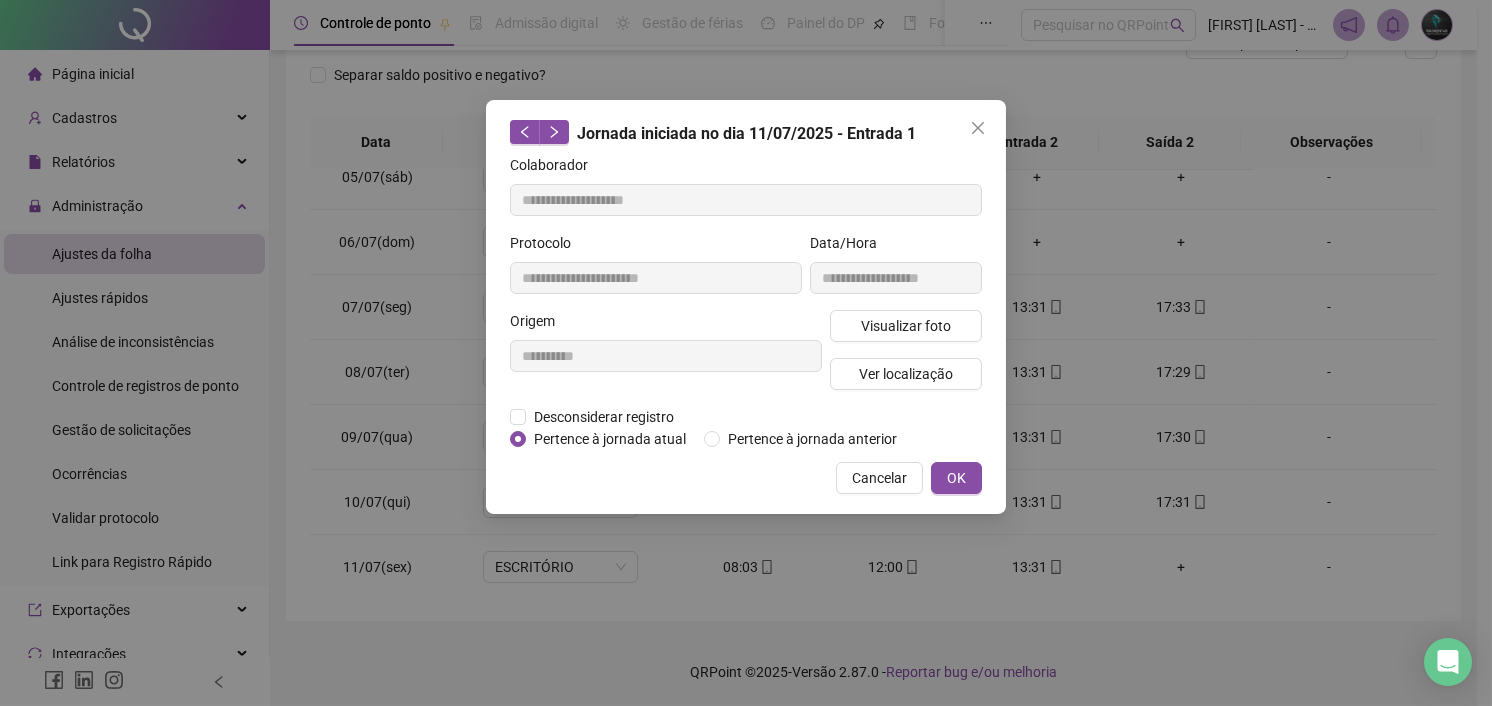 drag, startPoint x: 975, startPoint y: 135, endPoint x: 973, endPoint y: 148, distance: 13.152946 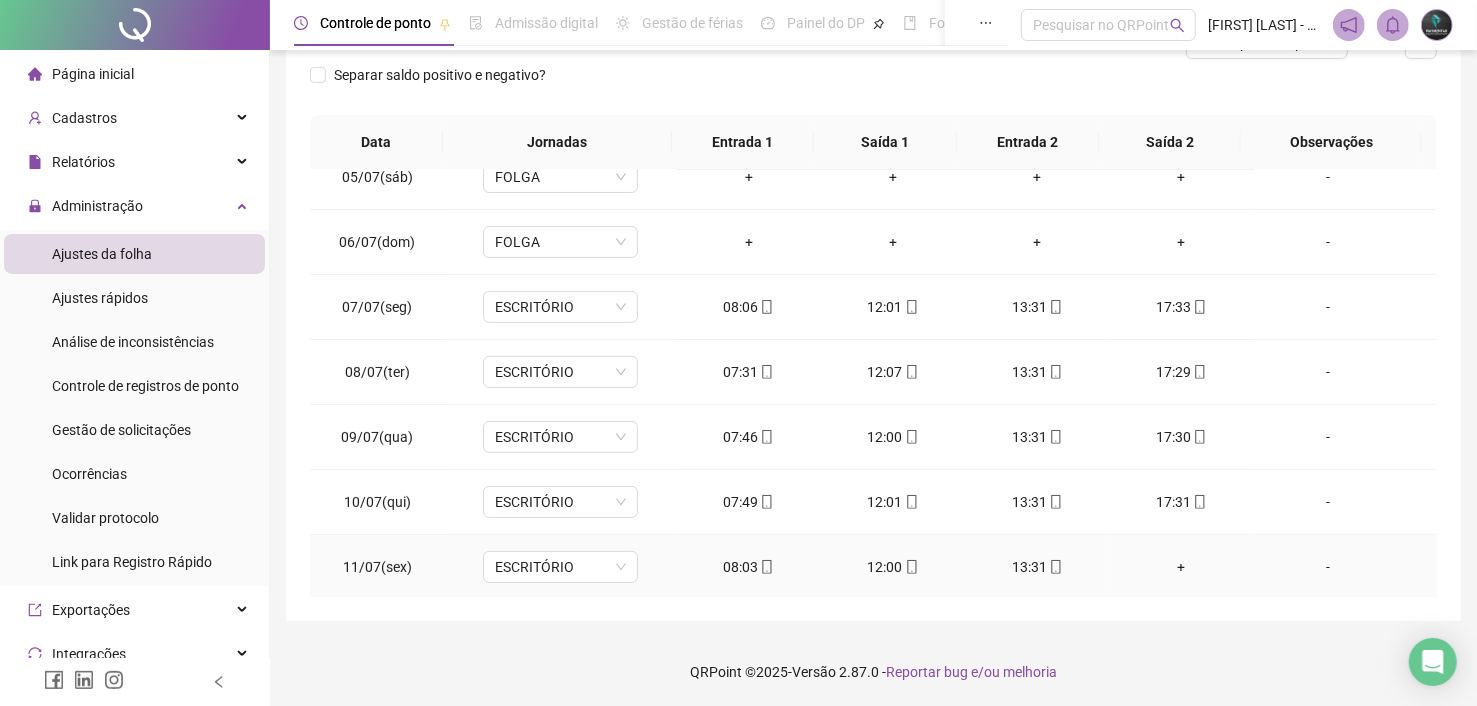 click on "12:00" at bounding box center (893, 567) 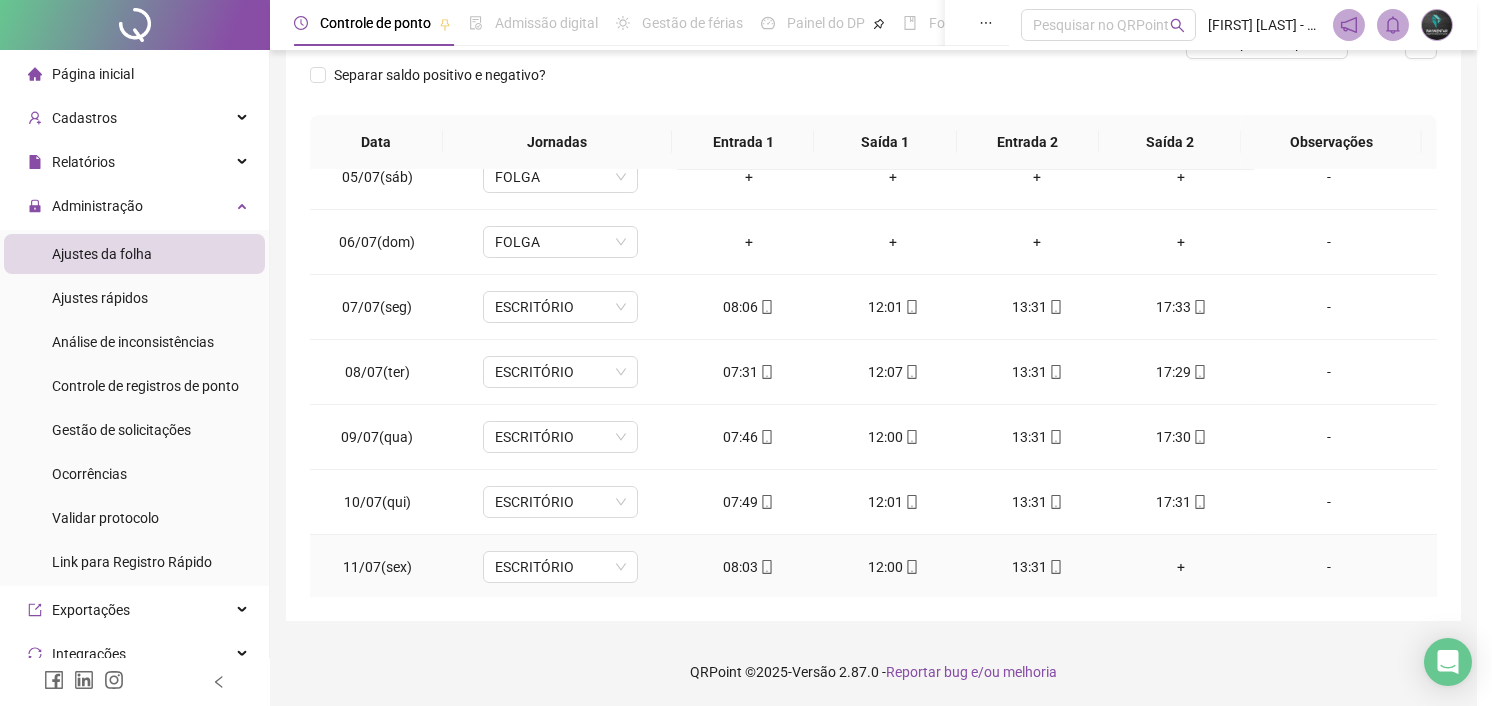 type on "**********" 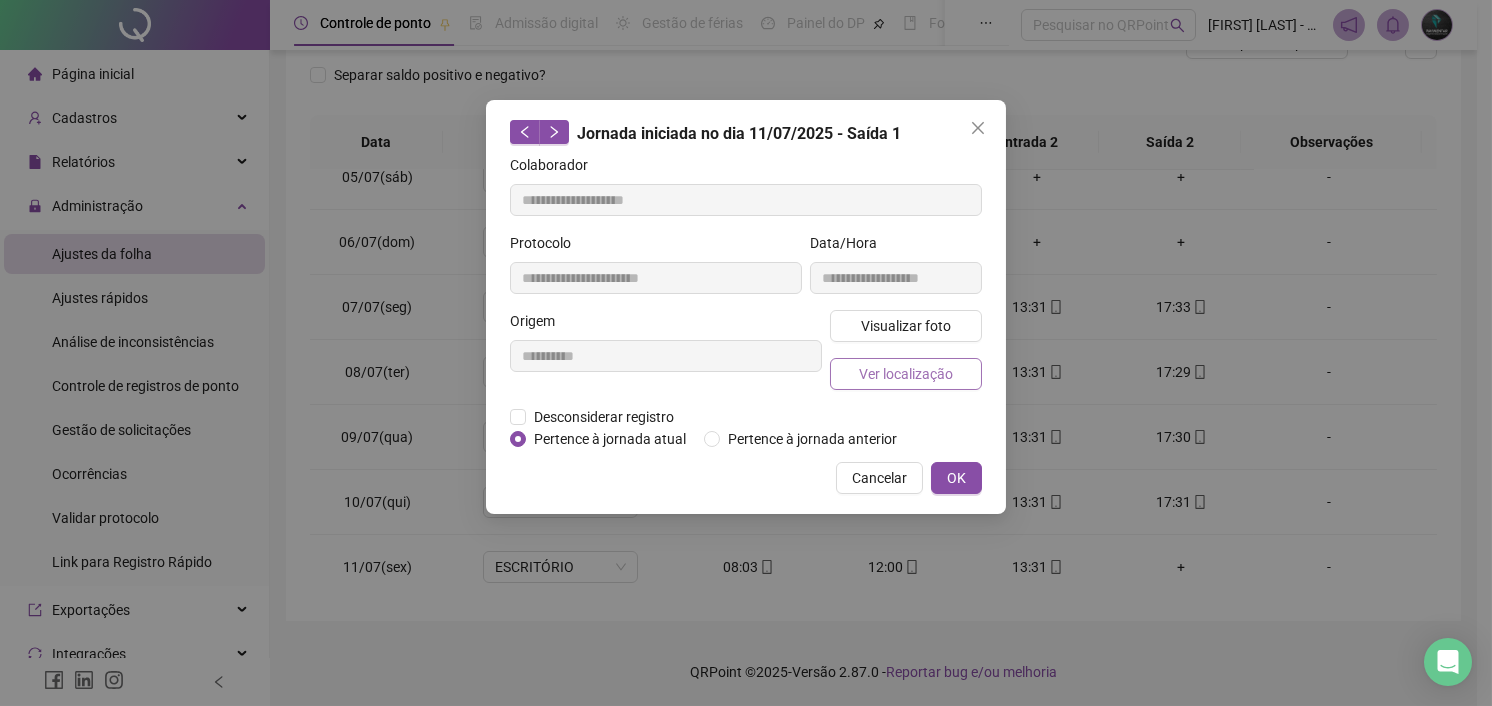 click on "Ver localização" at bounding box center (906, 374) 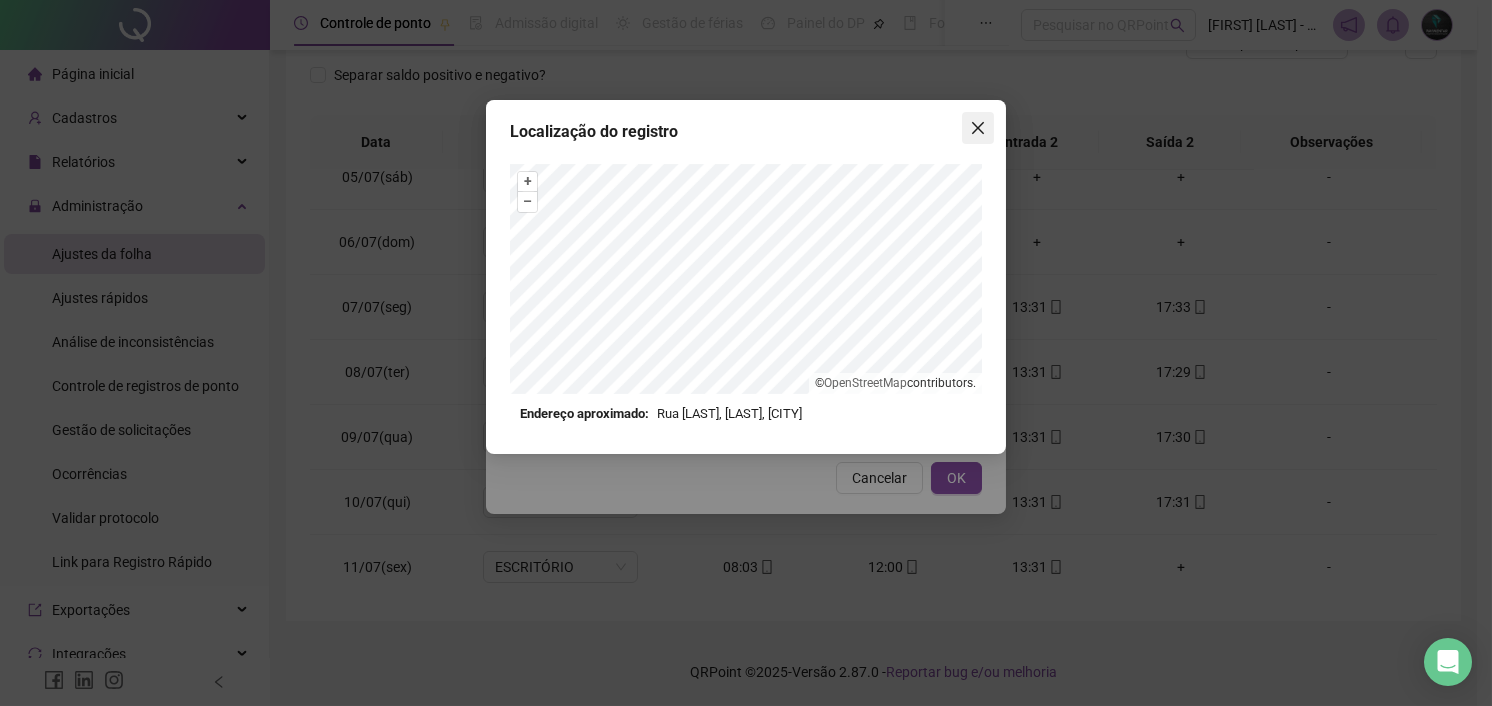 click 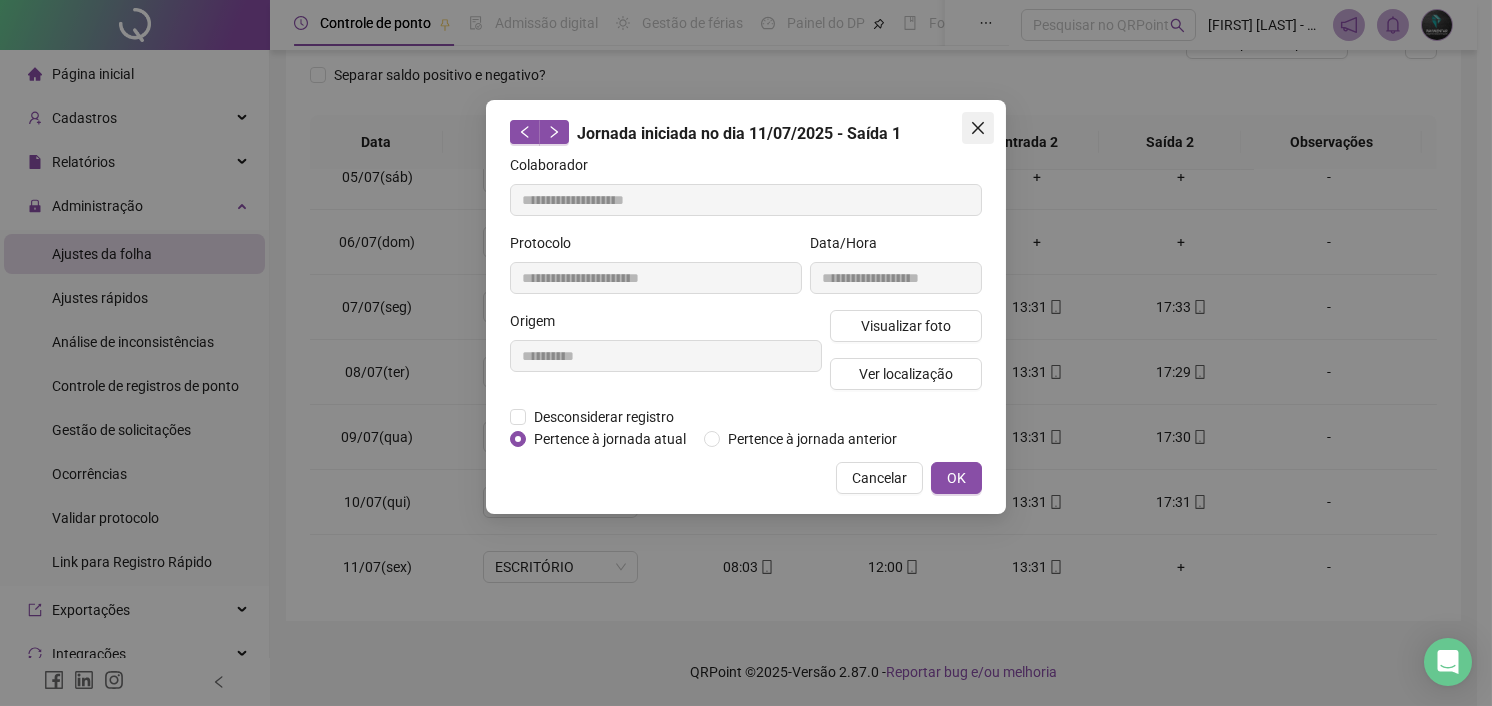 click 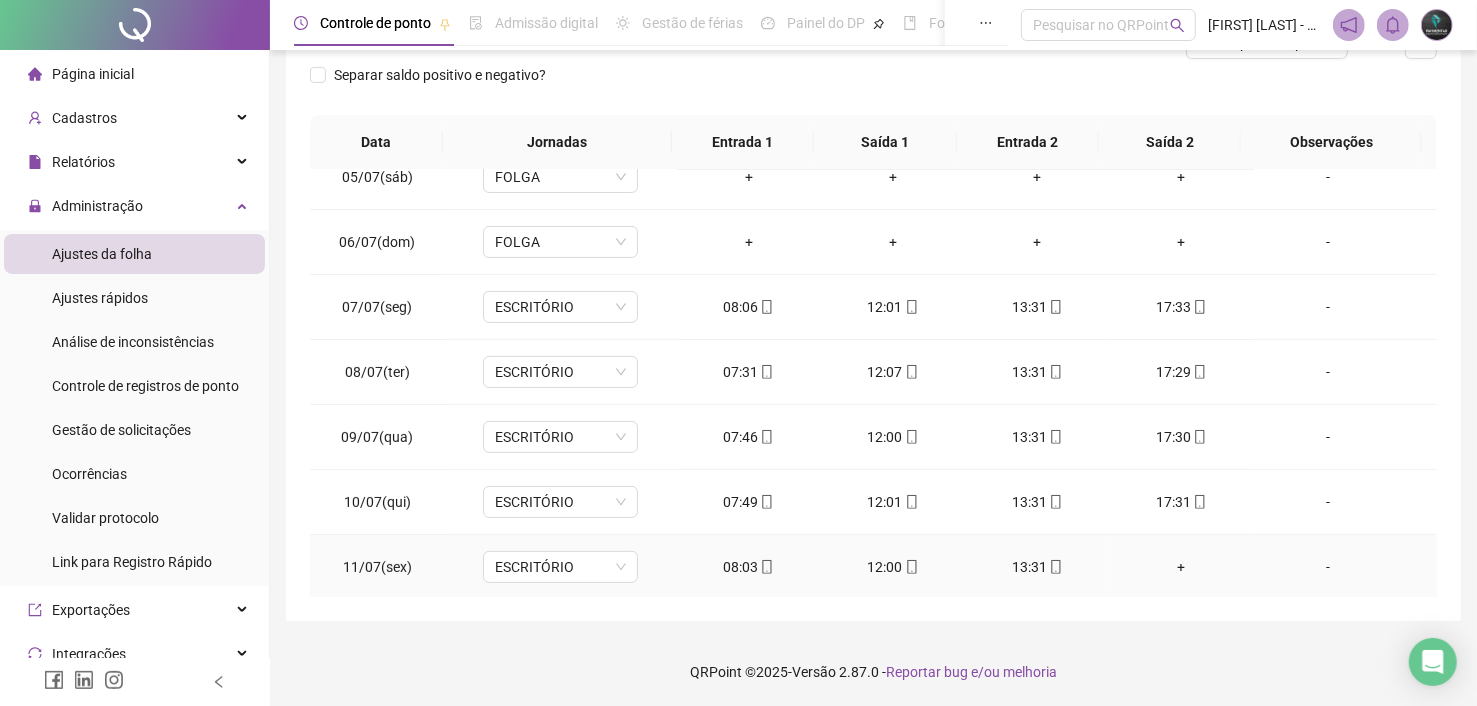 click 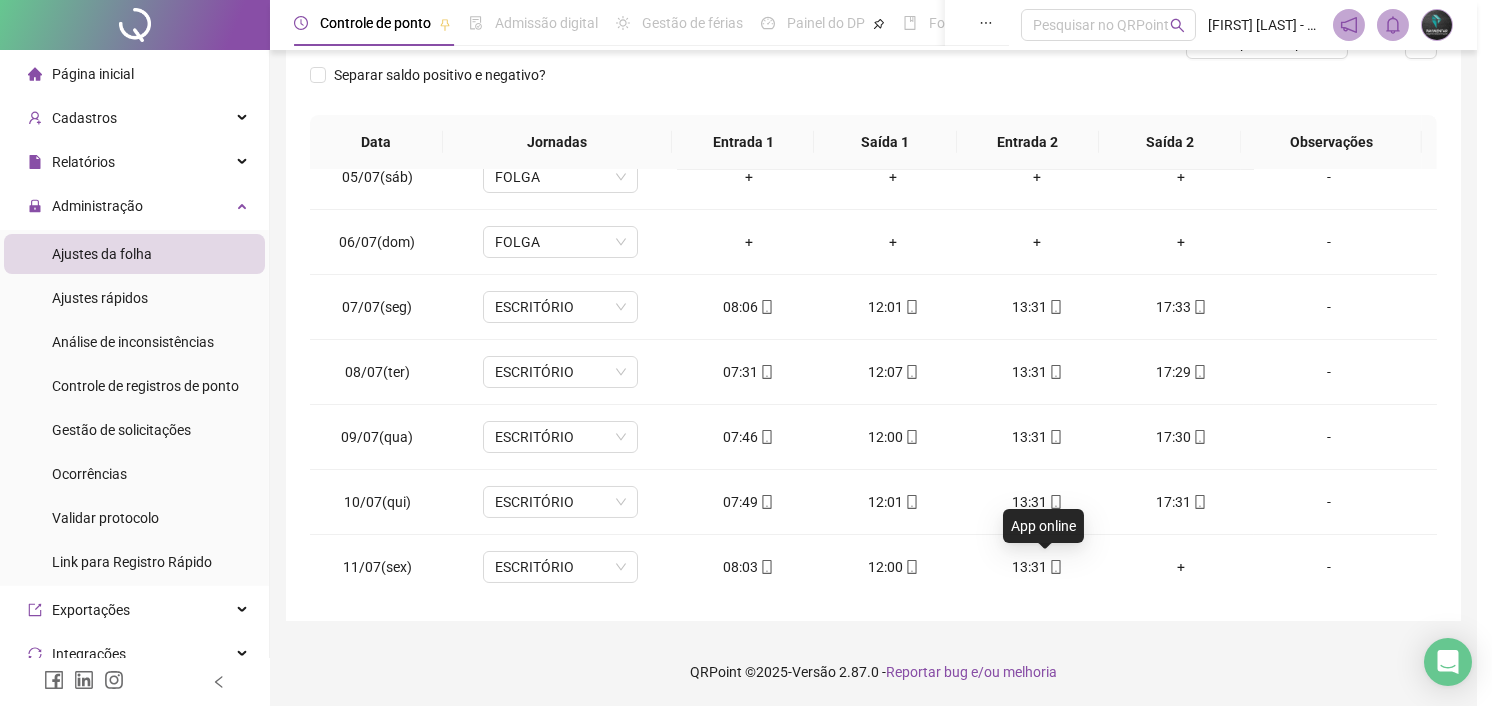 type on "**********" 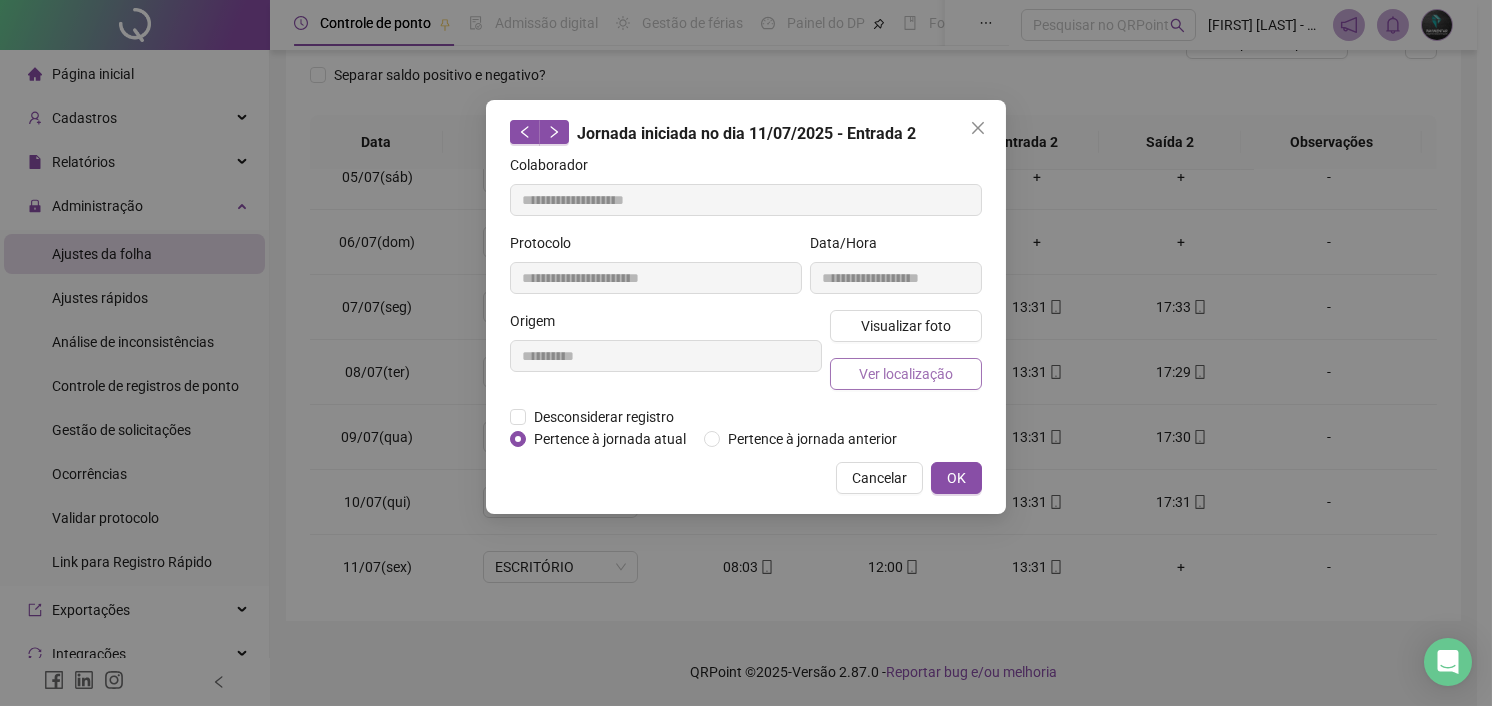 click on "Ver localização" at bounding box center [906, 374] 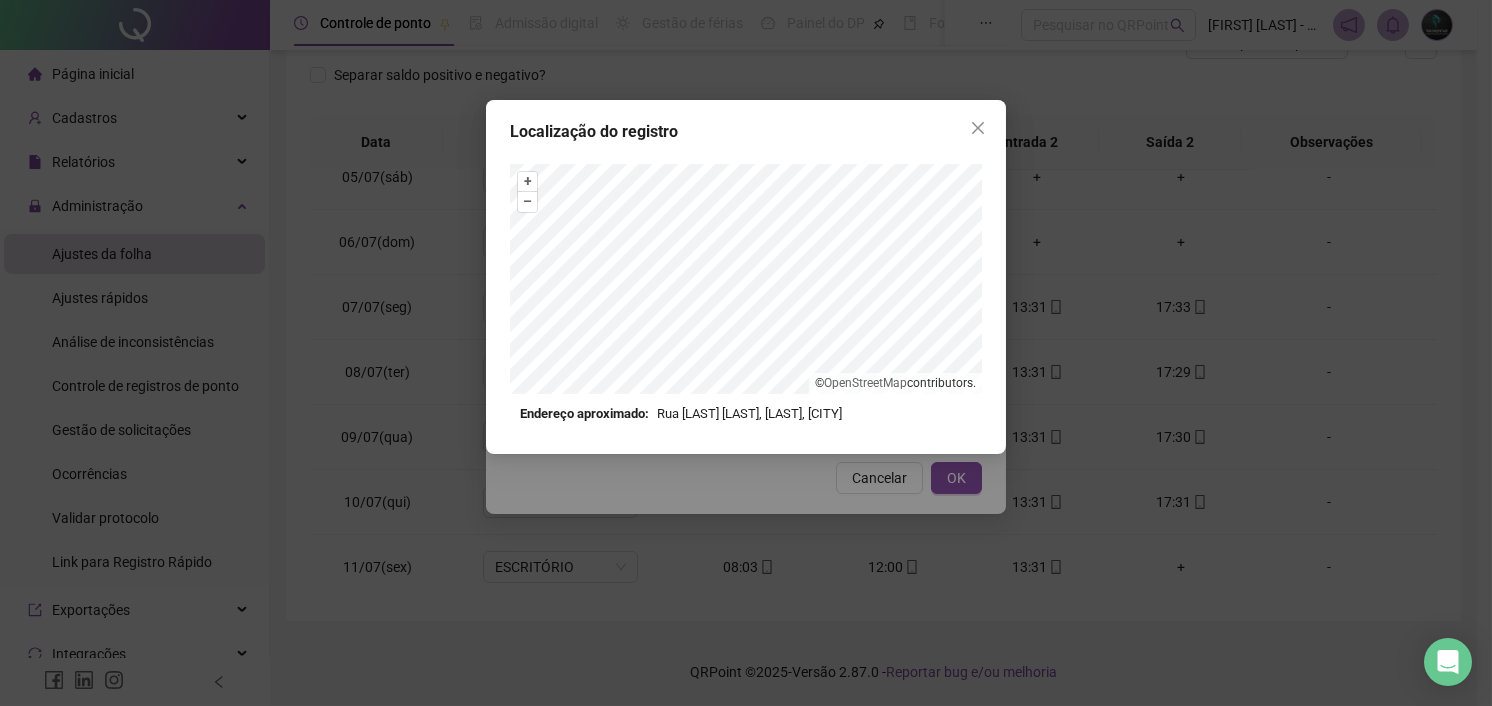 click 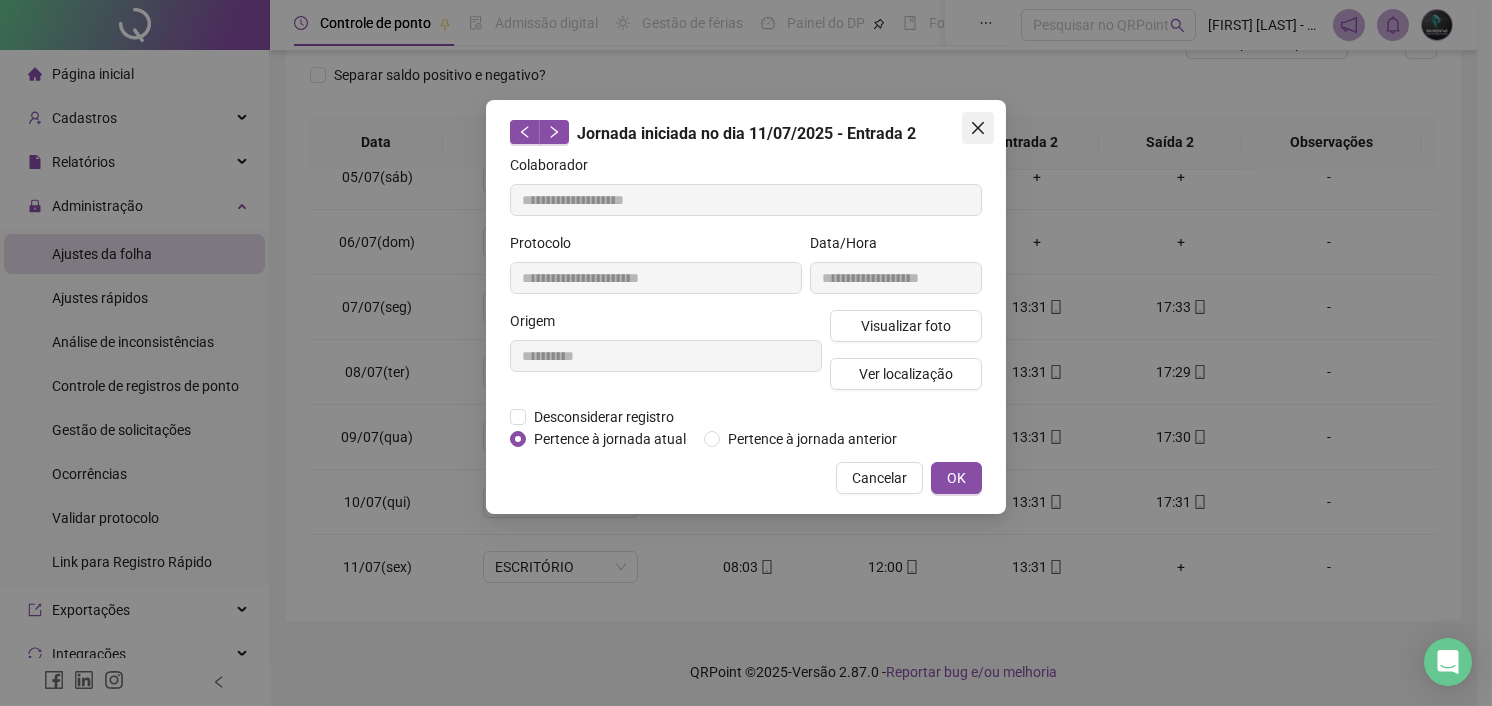 click 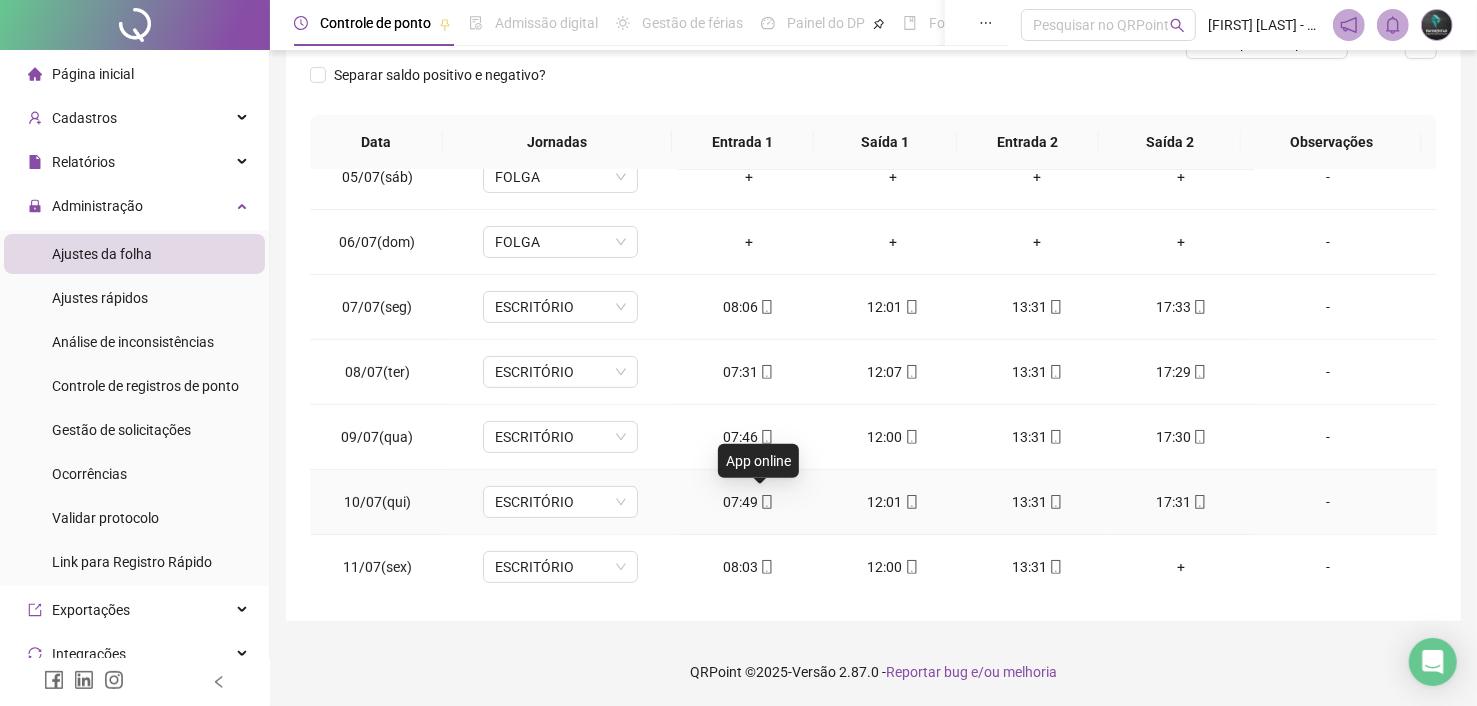 click 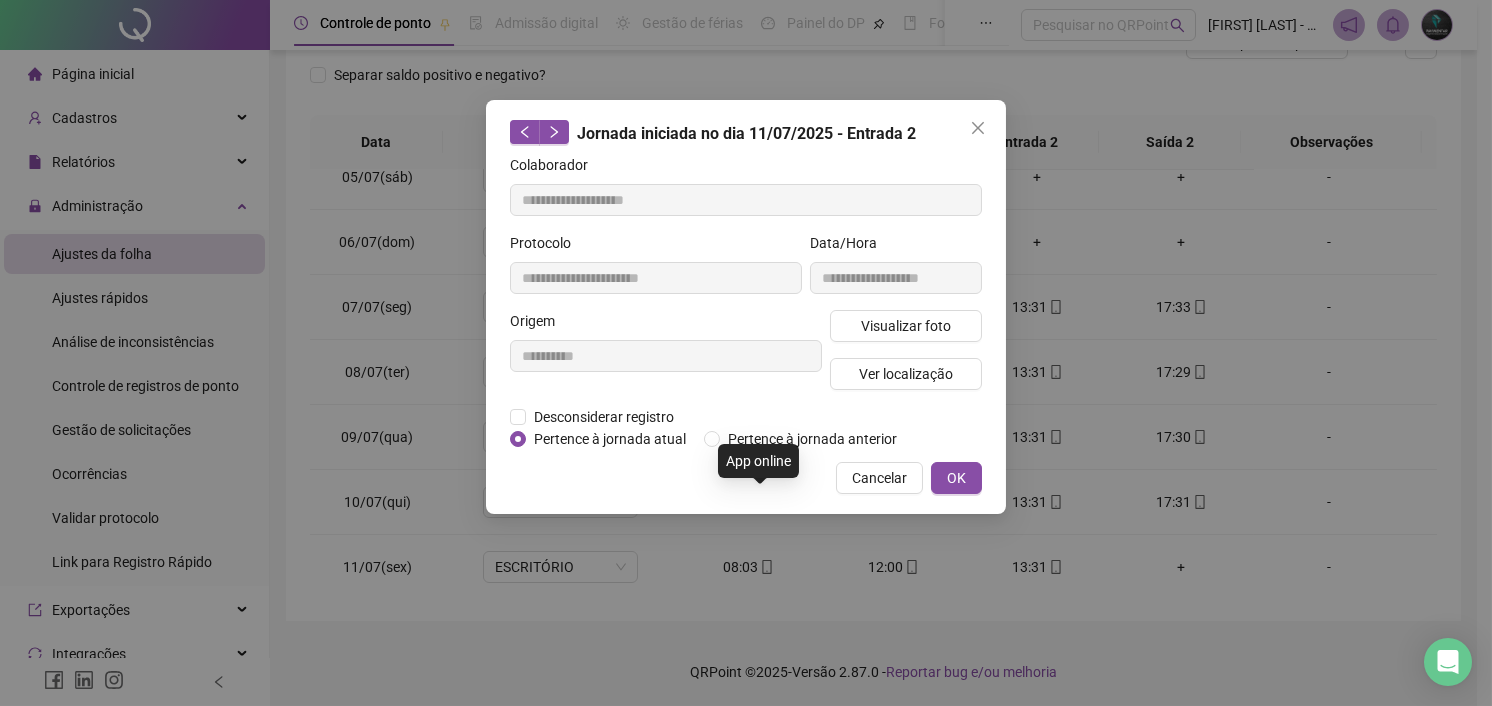 type on "**********" 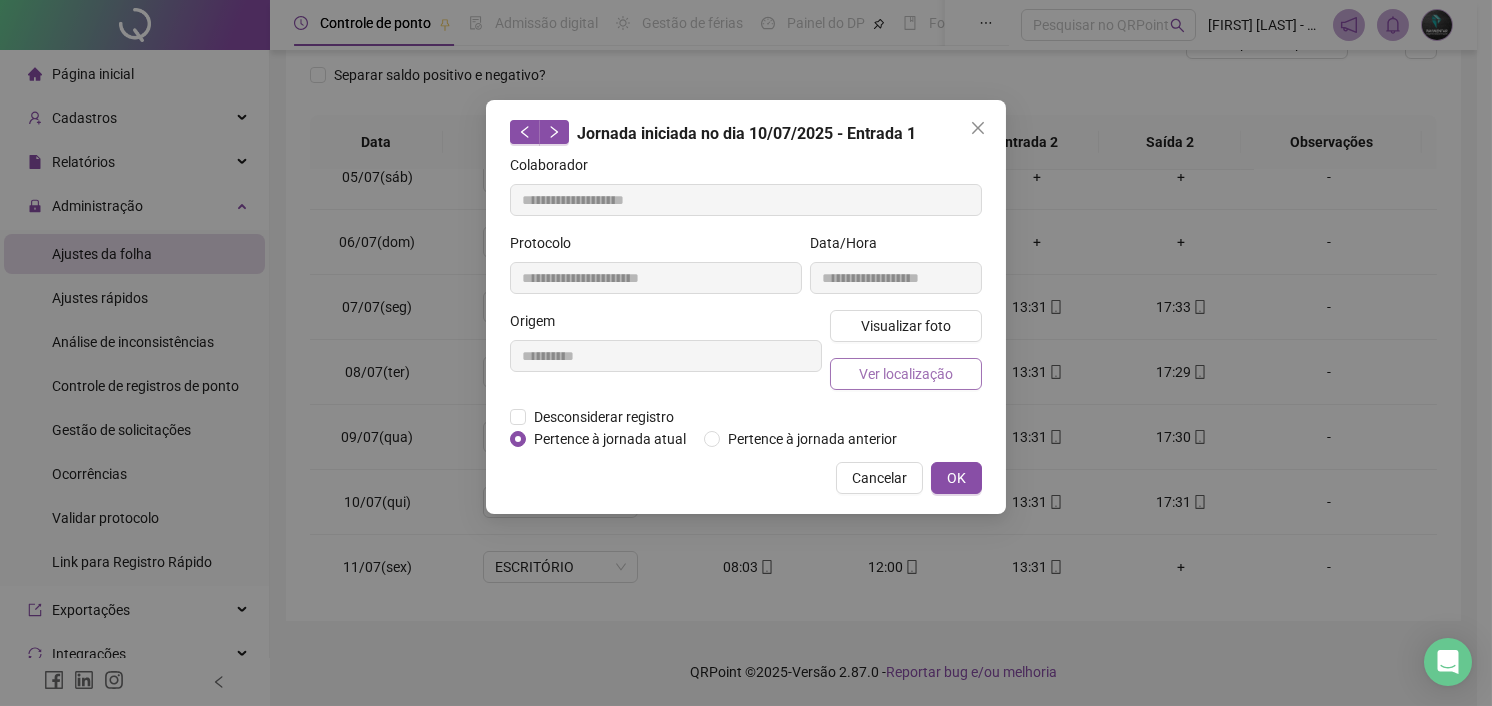click on "Ver localização" at bounding box center [906, 374] 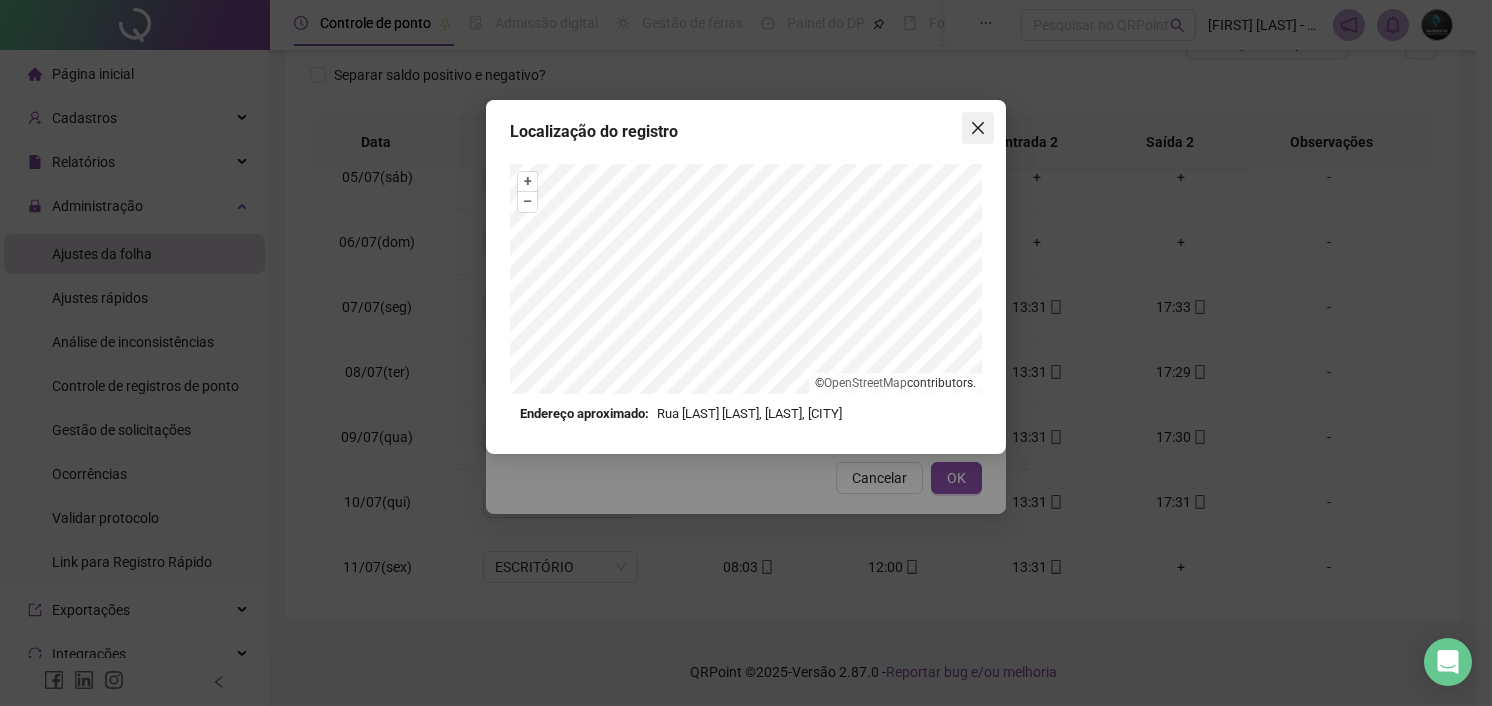 click 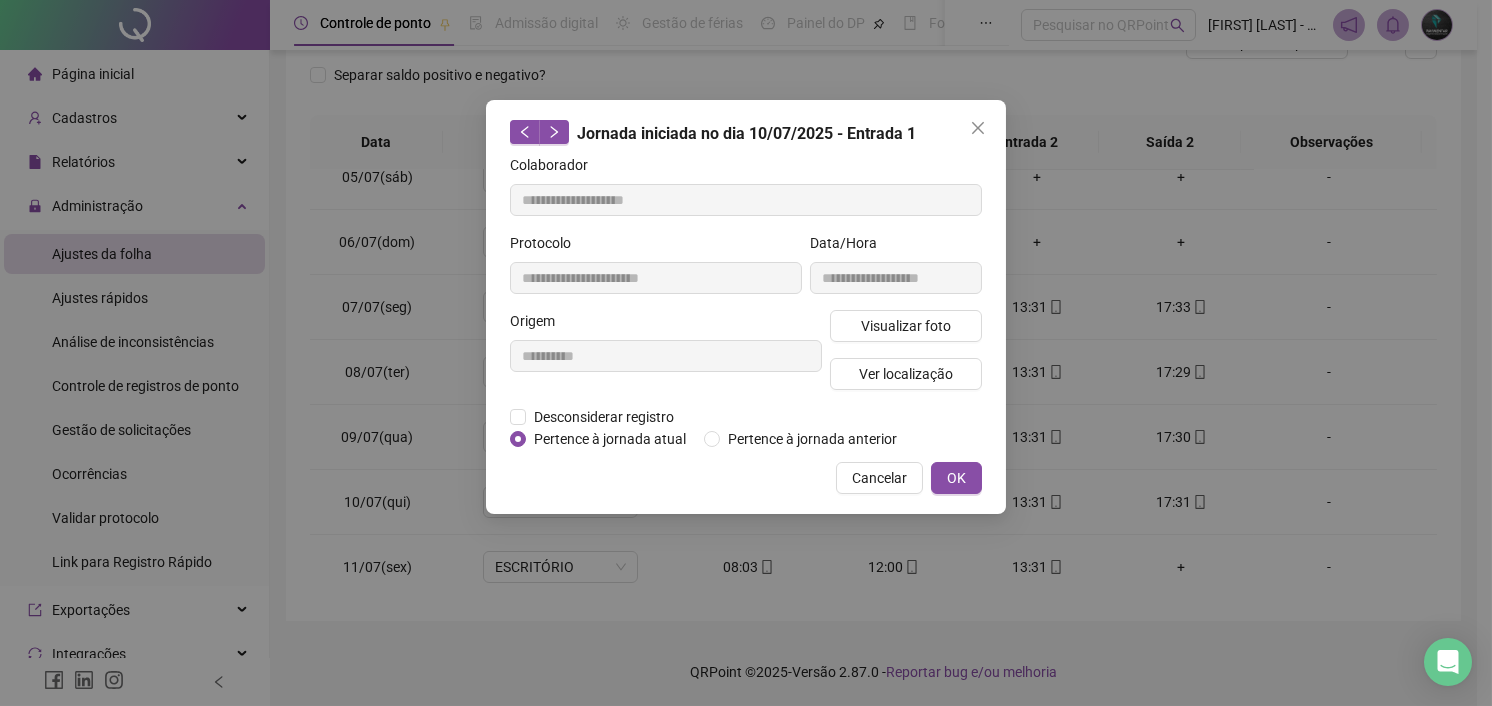 click 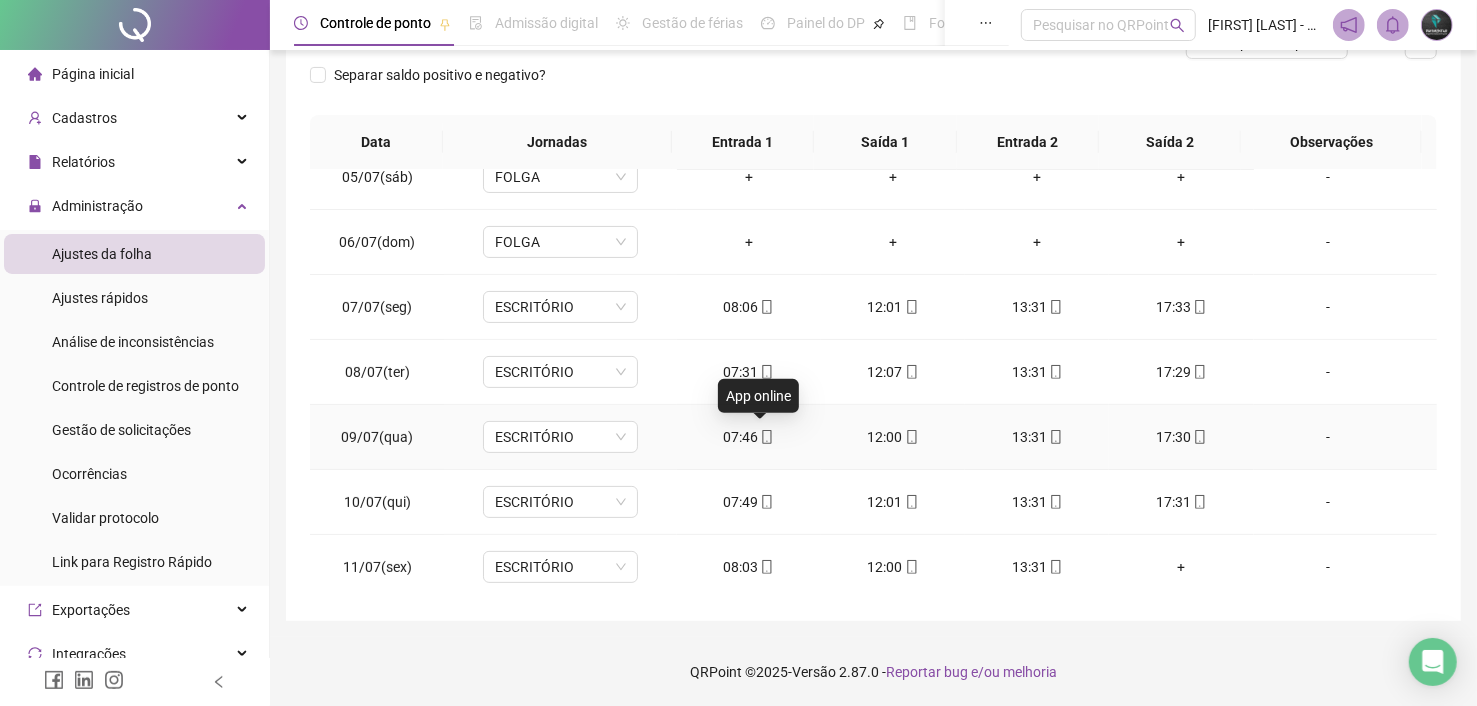 click 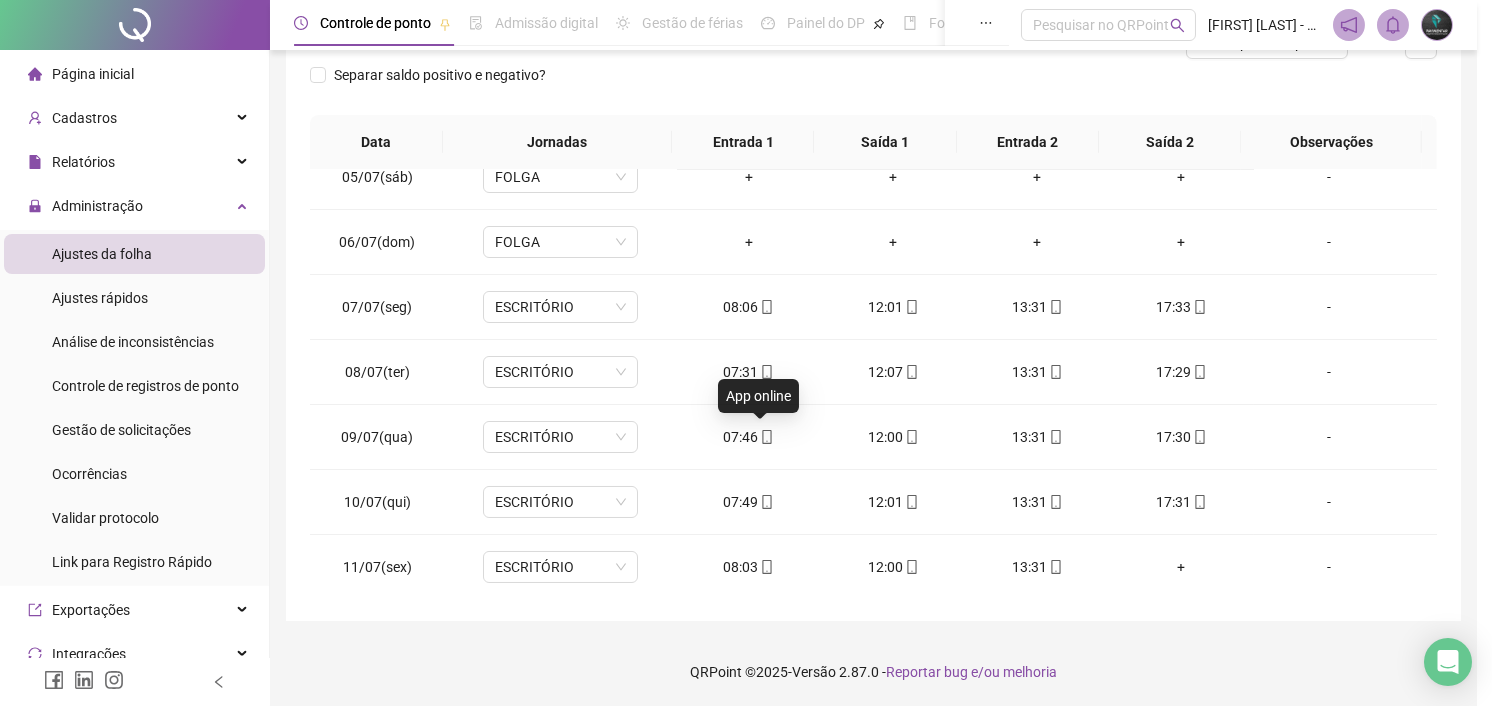 type on "**********" 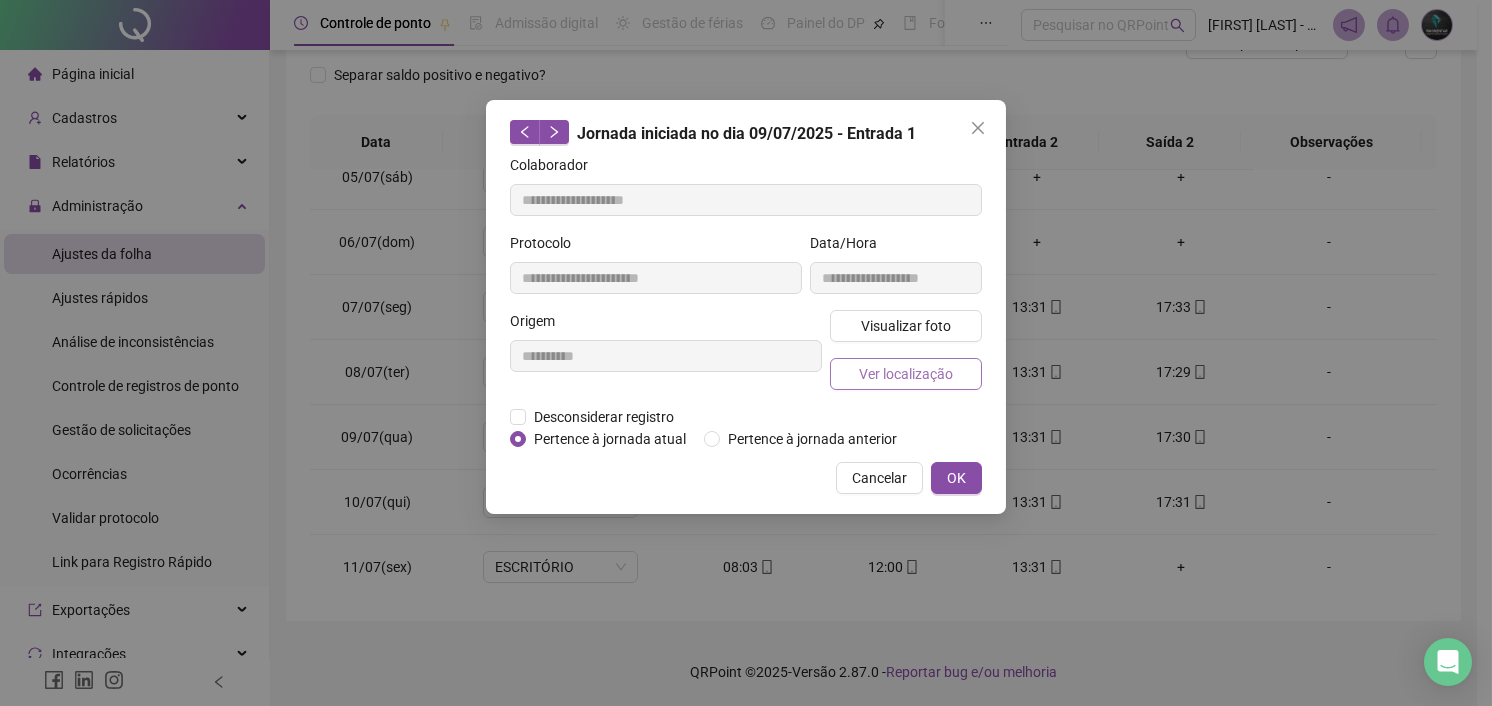 click on "Ver localização" at bounding box center [906, 374] 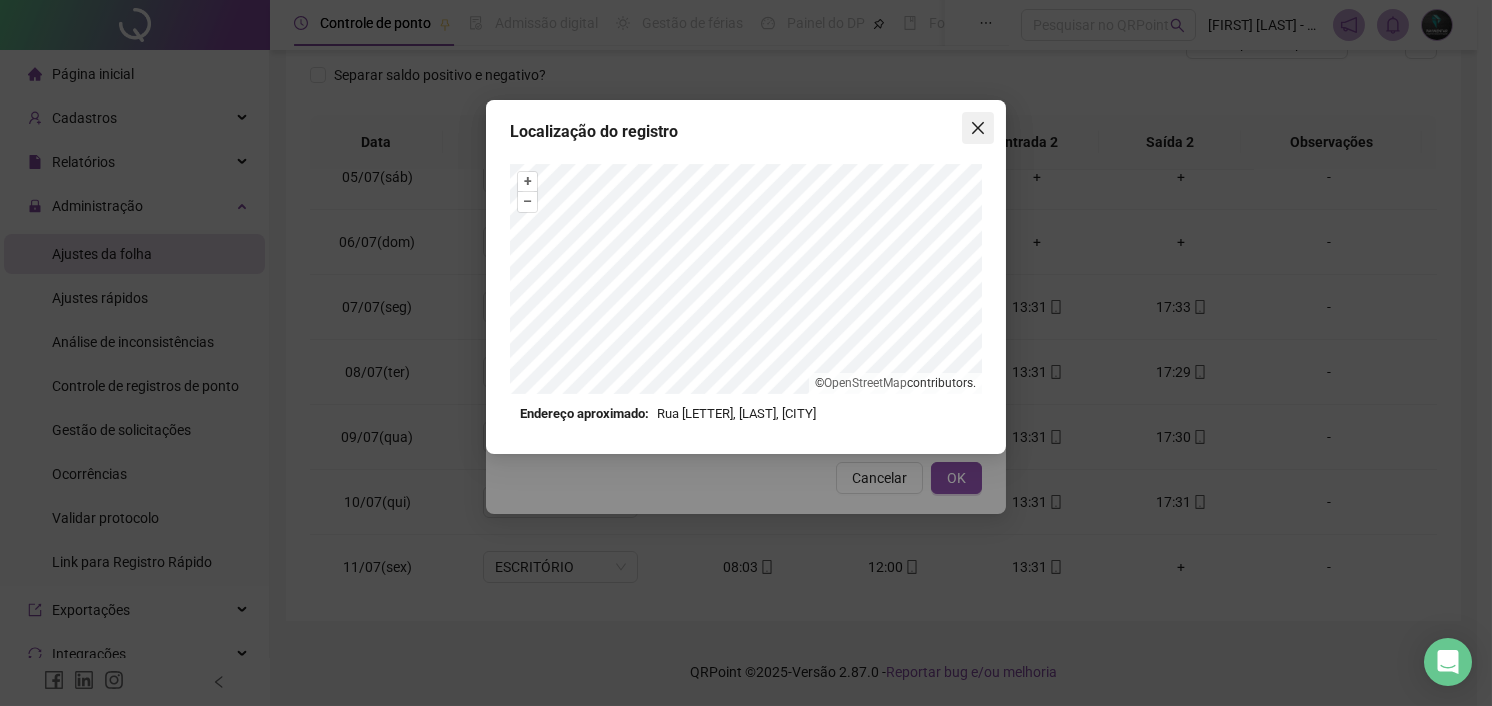 click 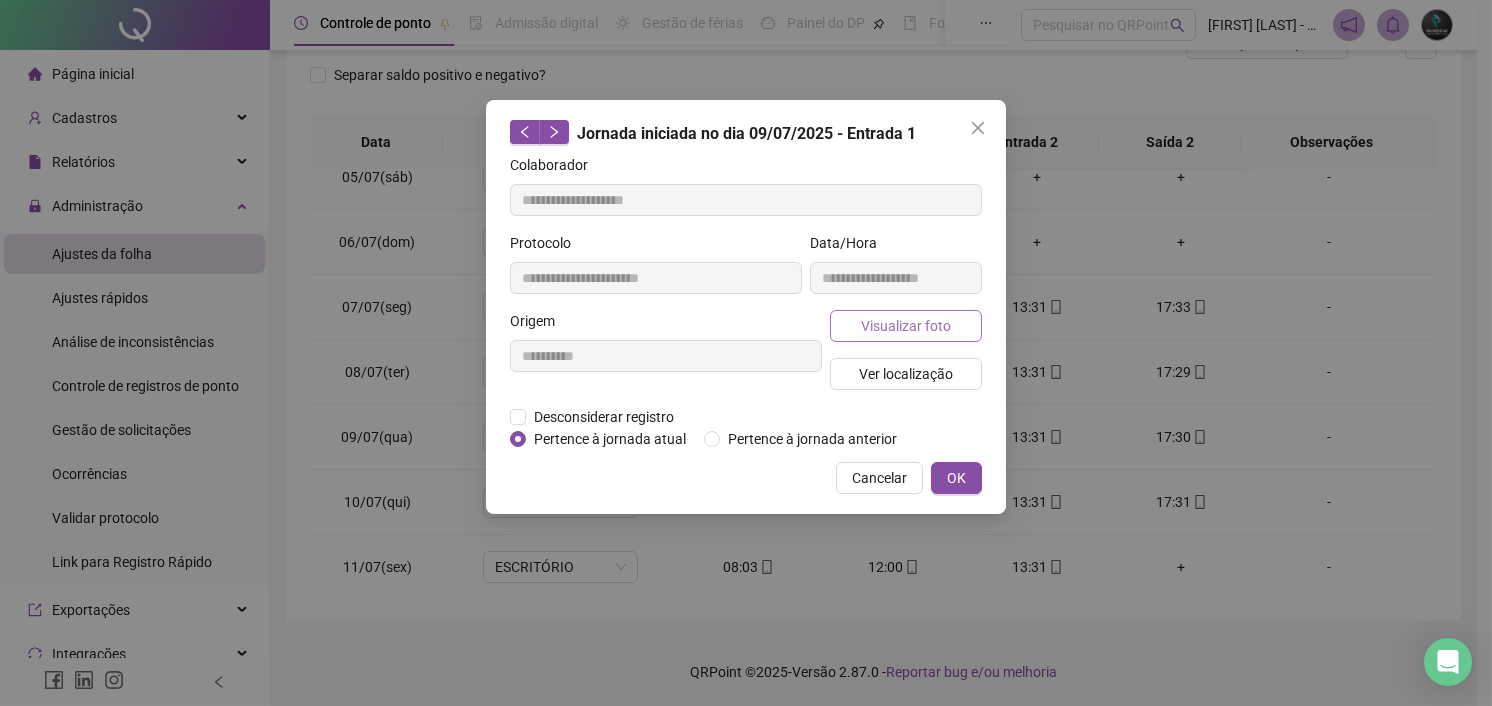 click on "Visualizar foto" at bounding box center [906, 326] 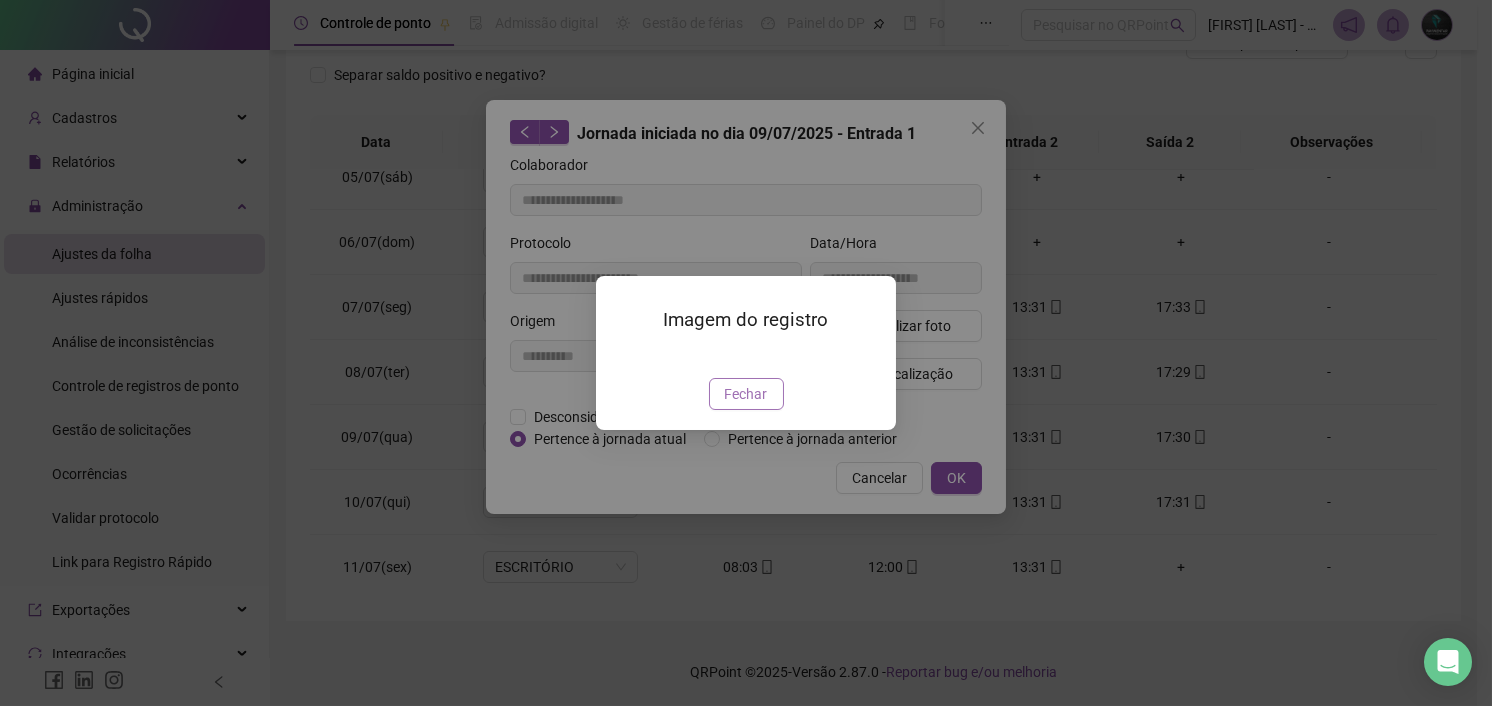 click on "Fechar" at bounding box center [746, 394] 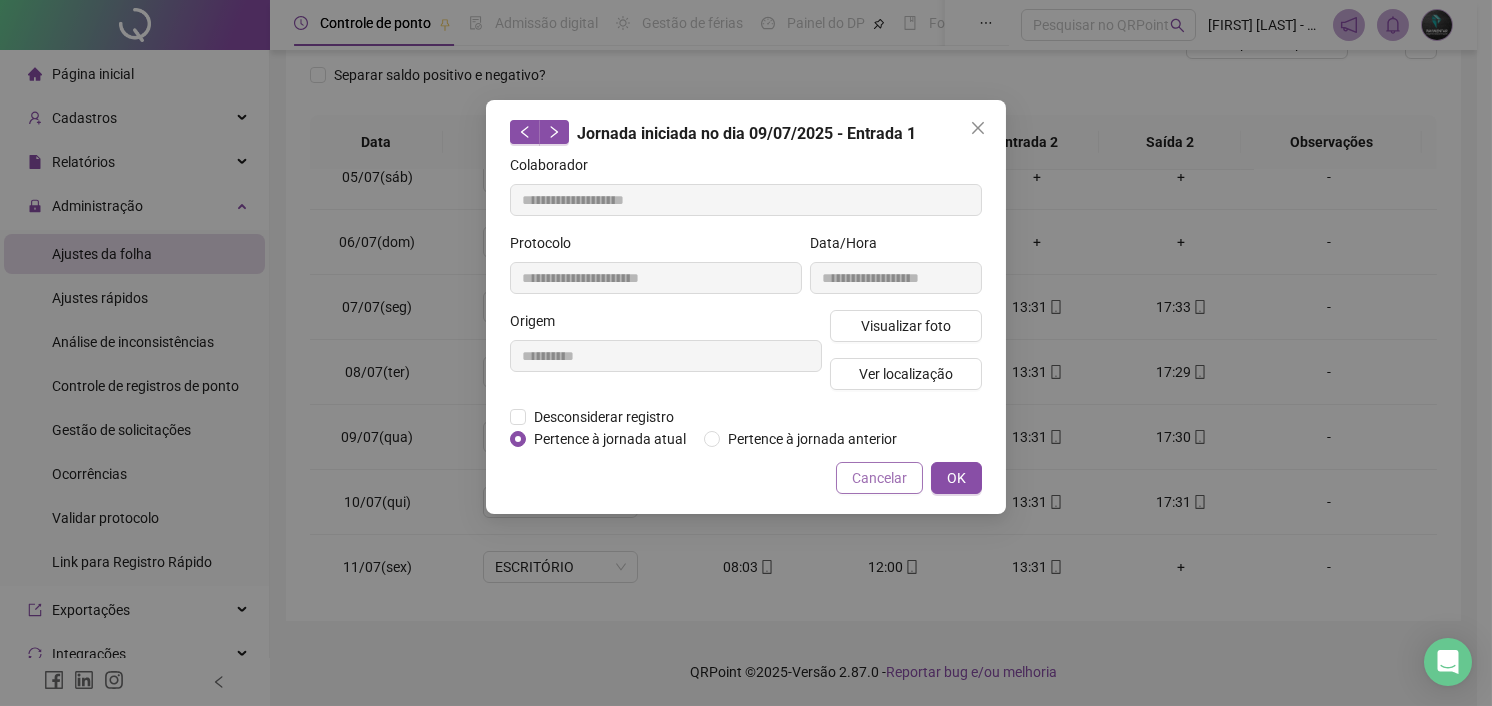 click on "Cancelar" at bounding box center [879, 478] 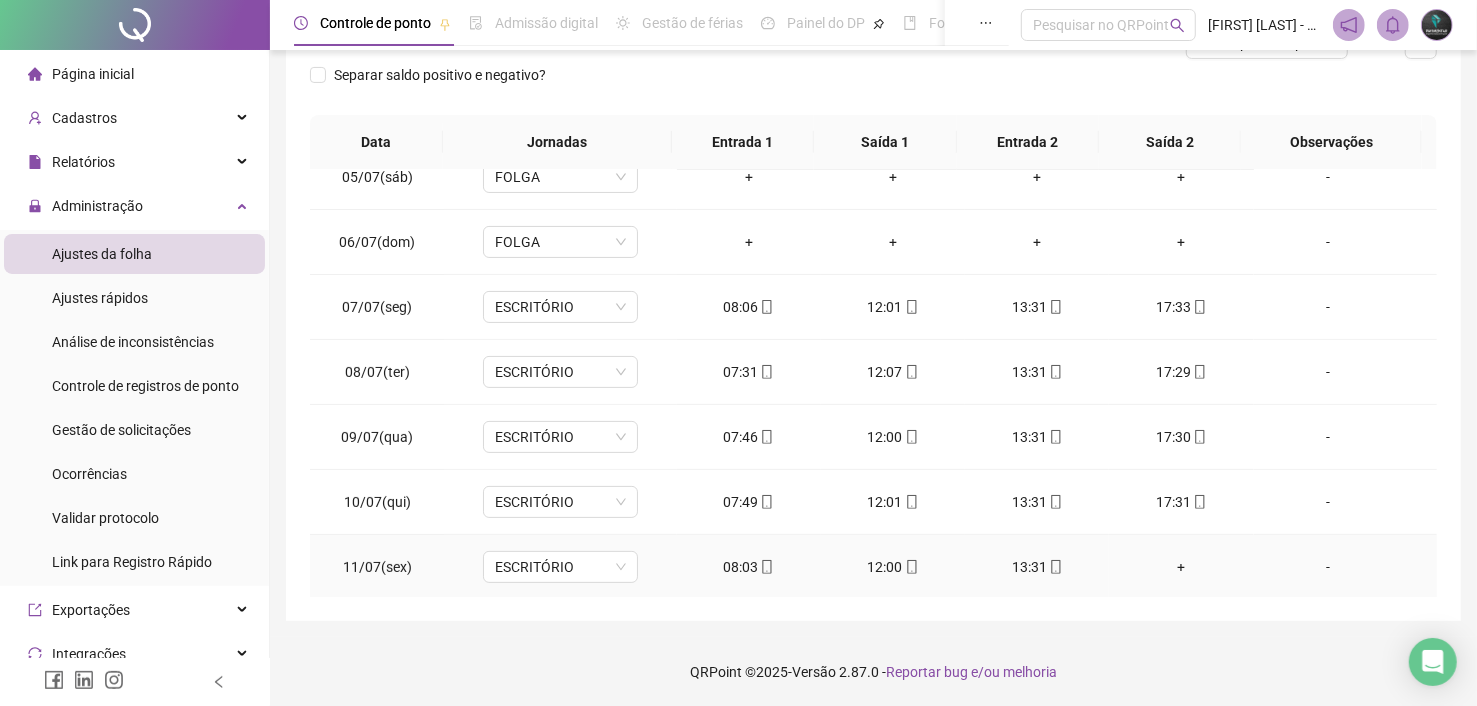 click 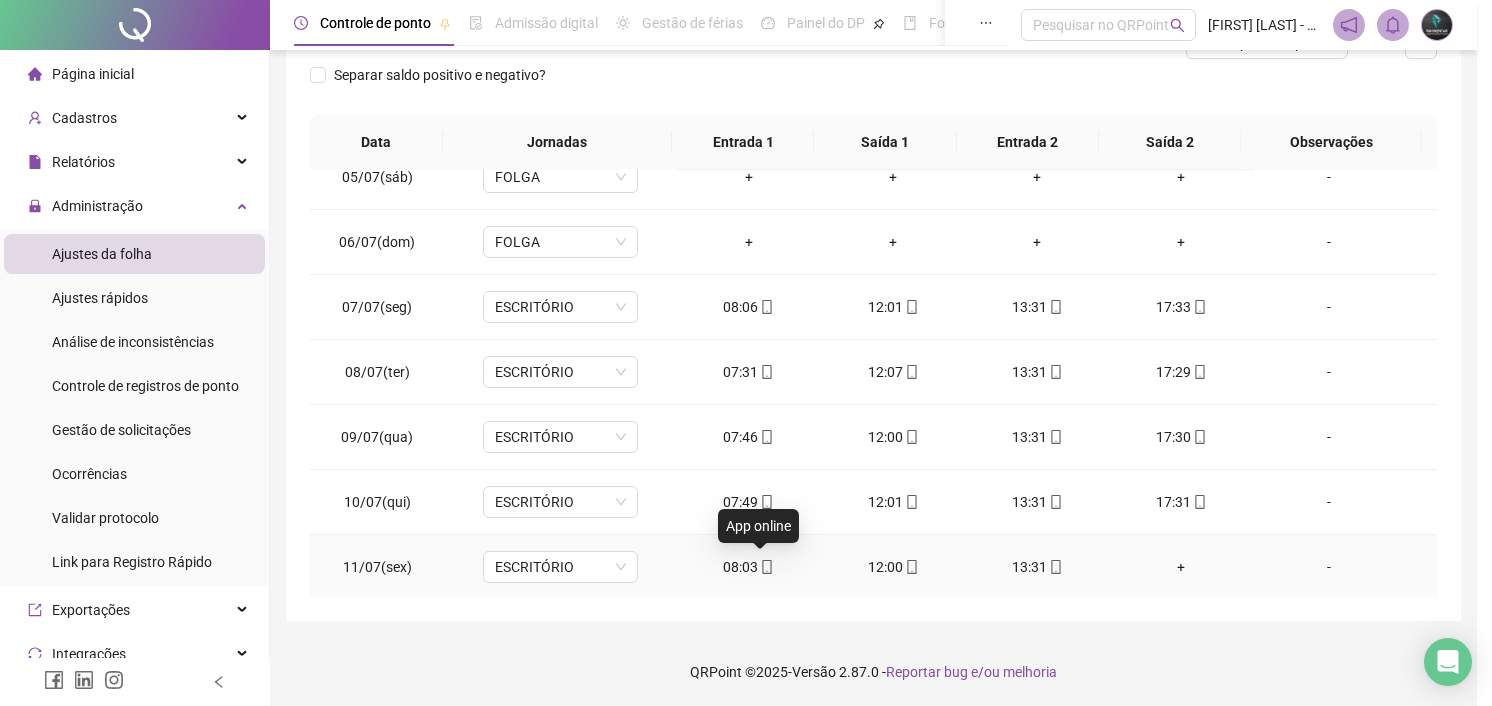 type on "**********" 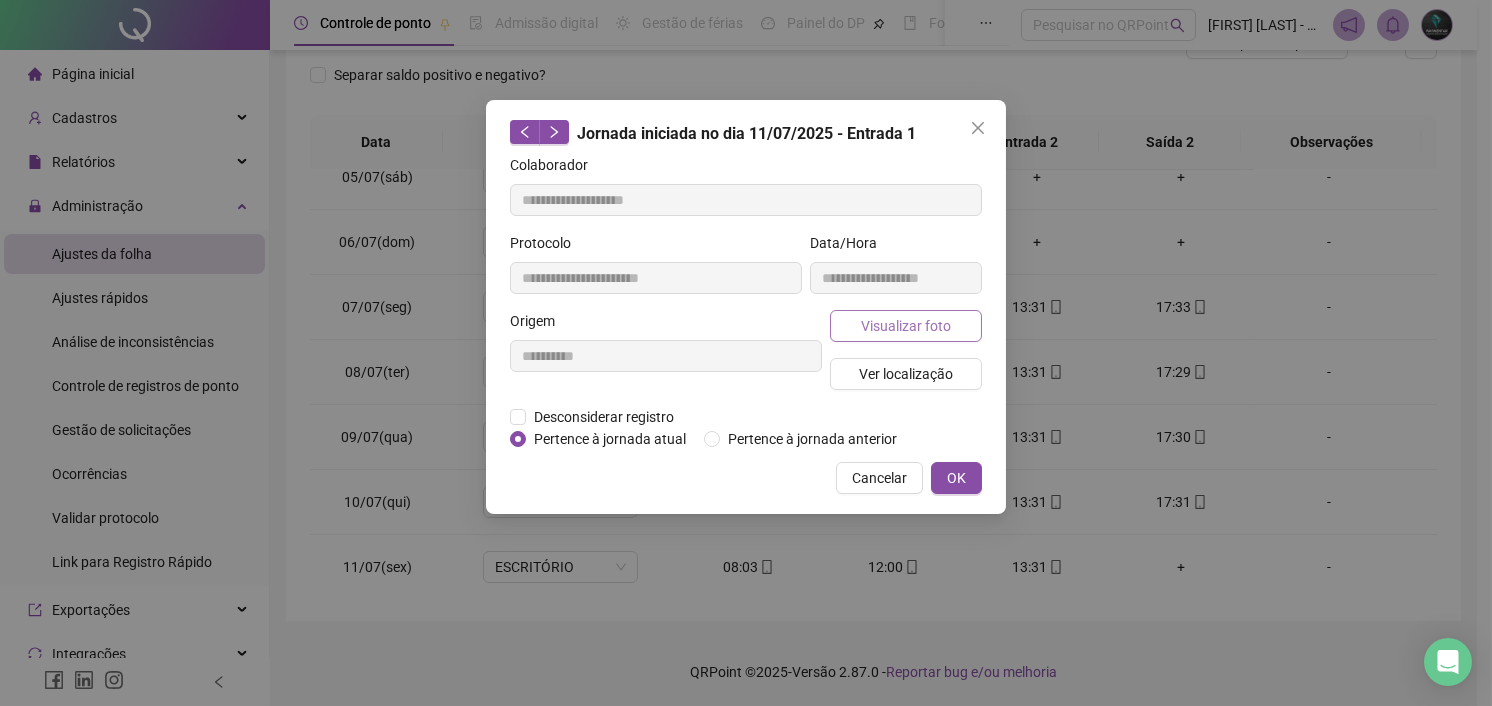 click on "Visualizar foto" at bounding box center [906, 326] 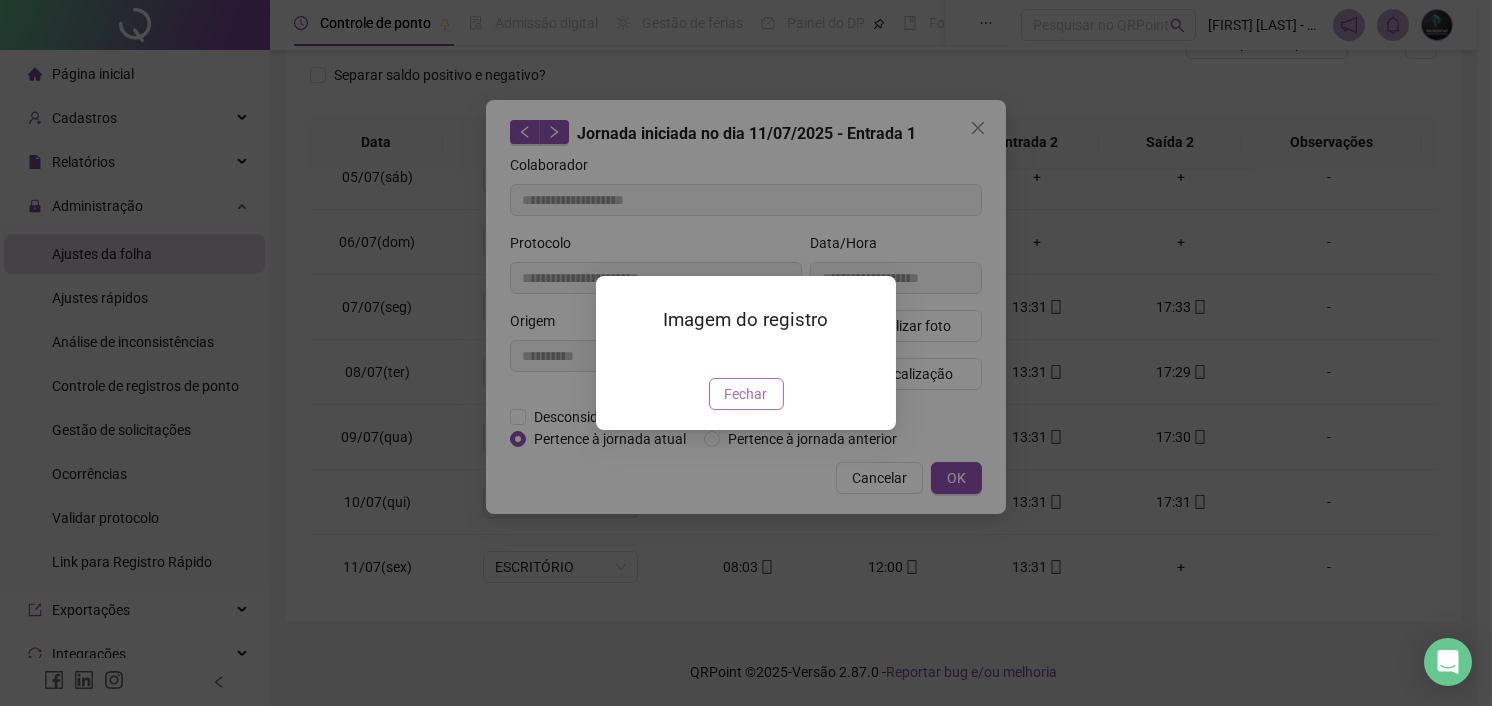 click on "Fechar" at bounding box center [746, 394] 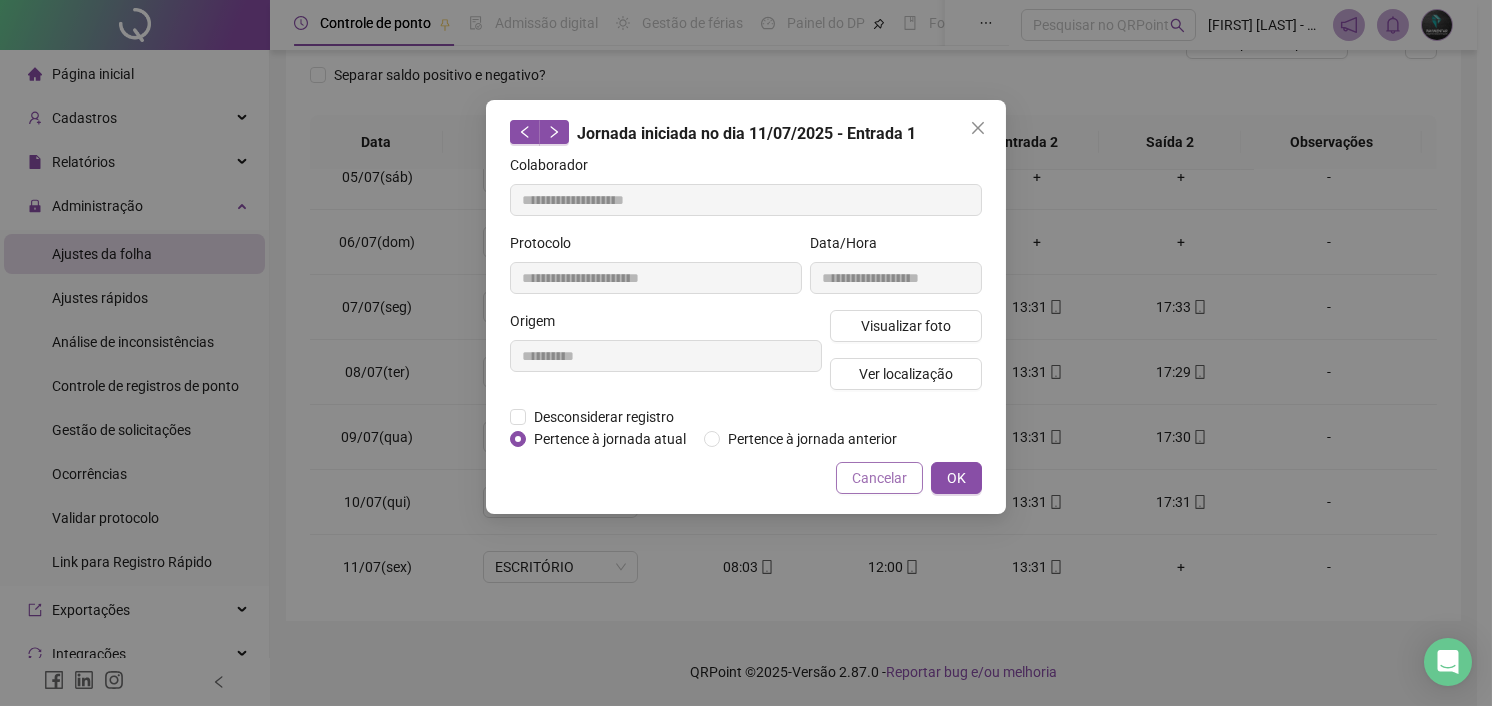click on "Cancelar" at bounding box center [879, 478] 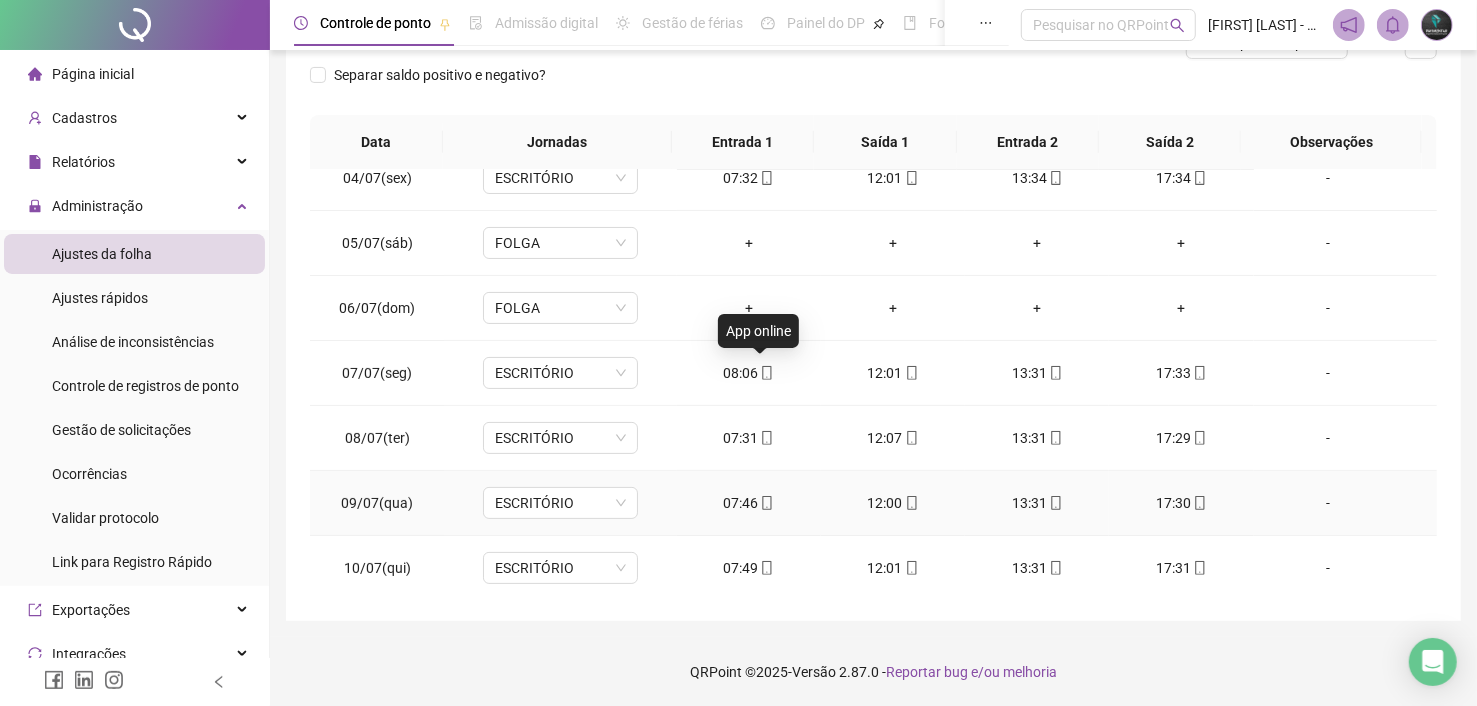scroll, scrollTop: 184, scrollLeft: 0, axis: vertical 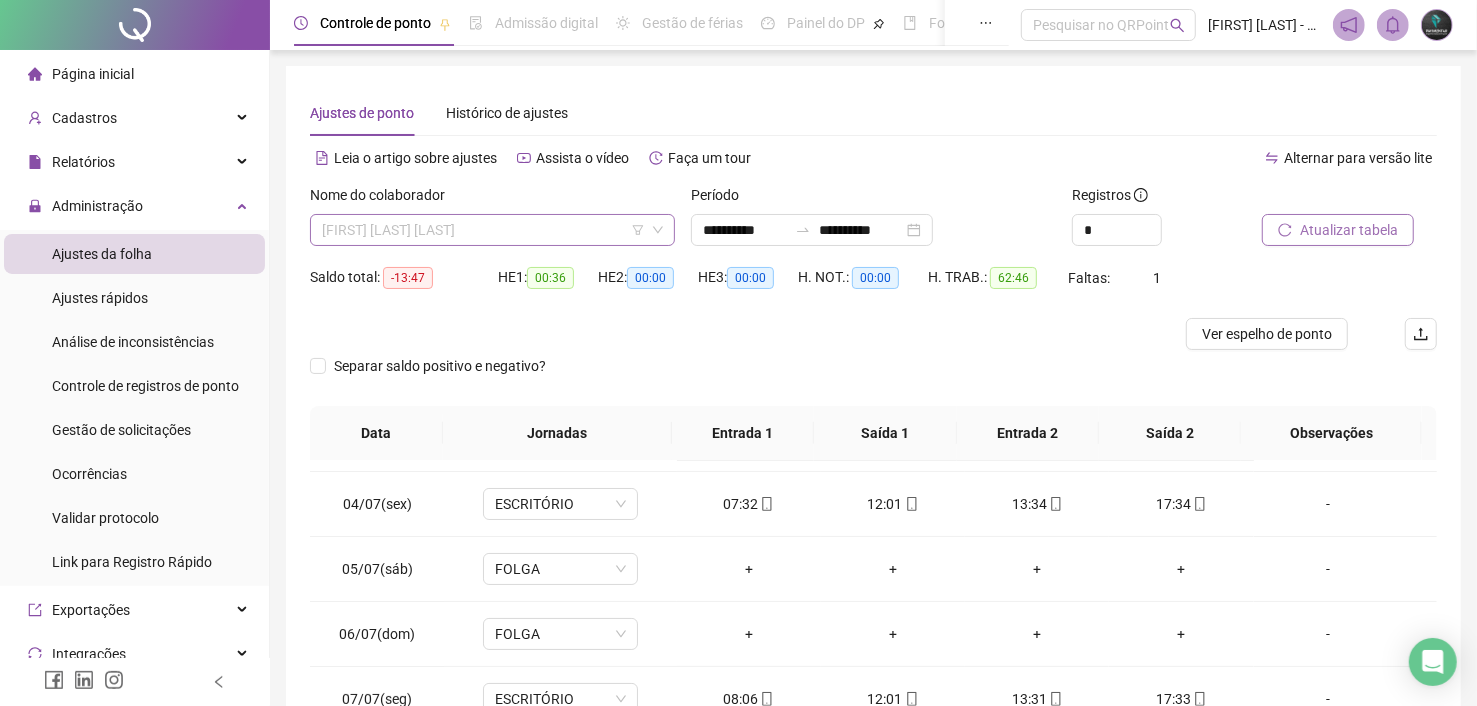 click on "[FIRST] [LAST] [LAST]" at bounding box center (492, 230) 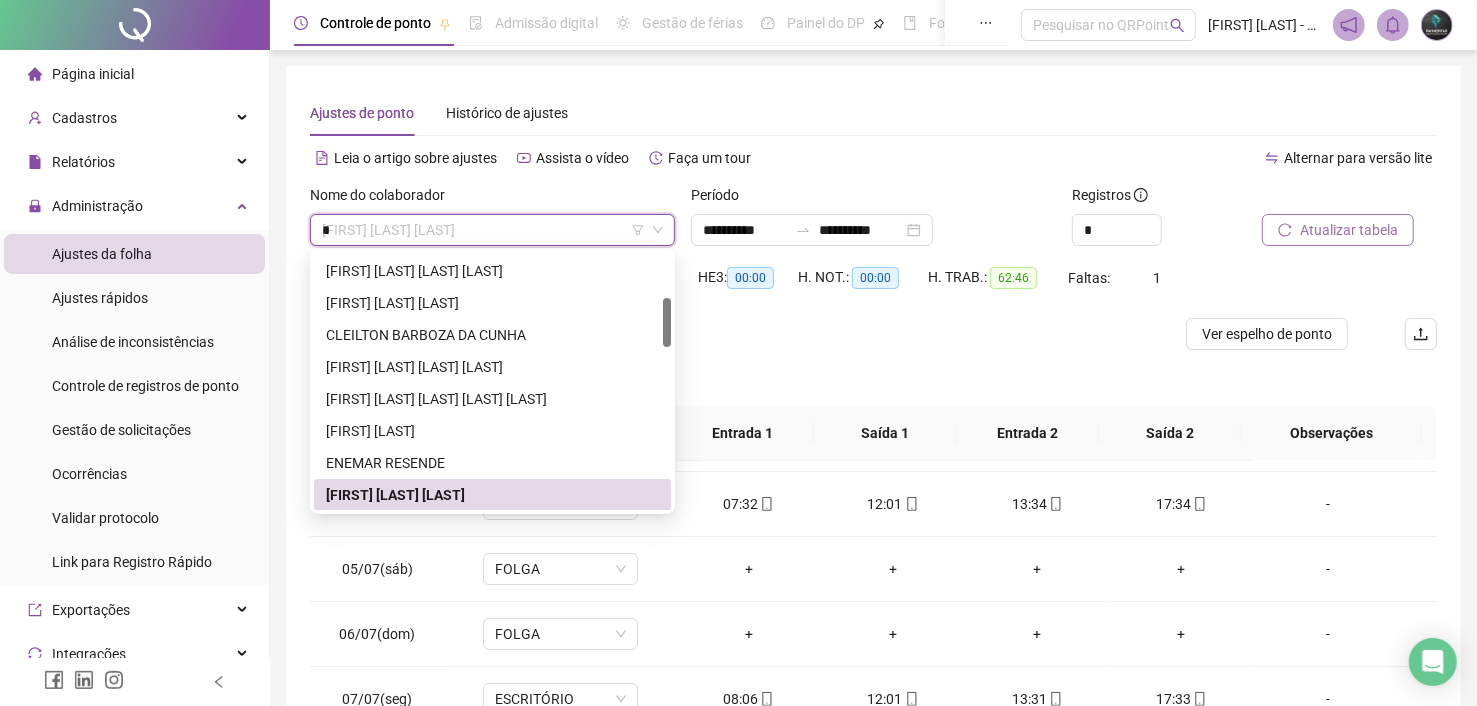 scroll, scrollTop: 0, scrollLeft: 0, axis: both 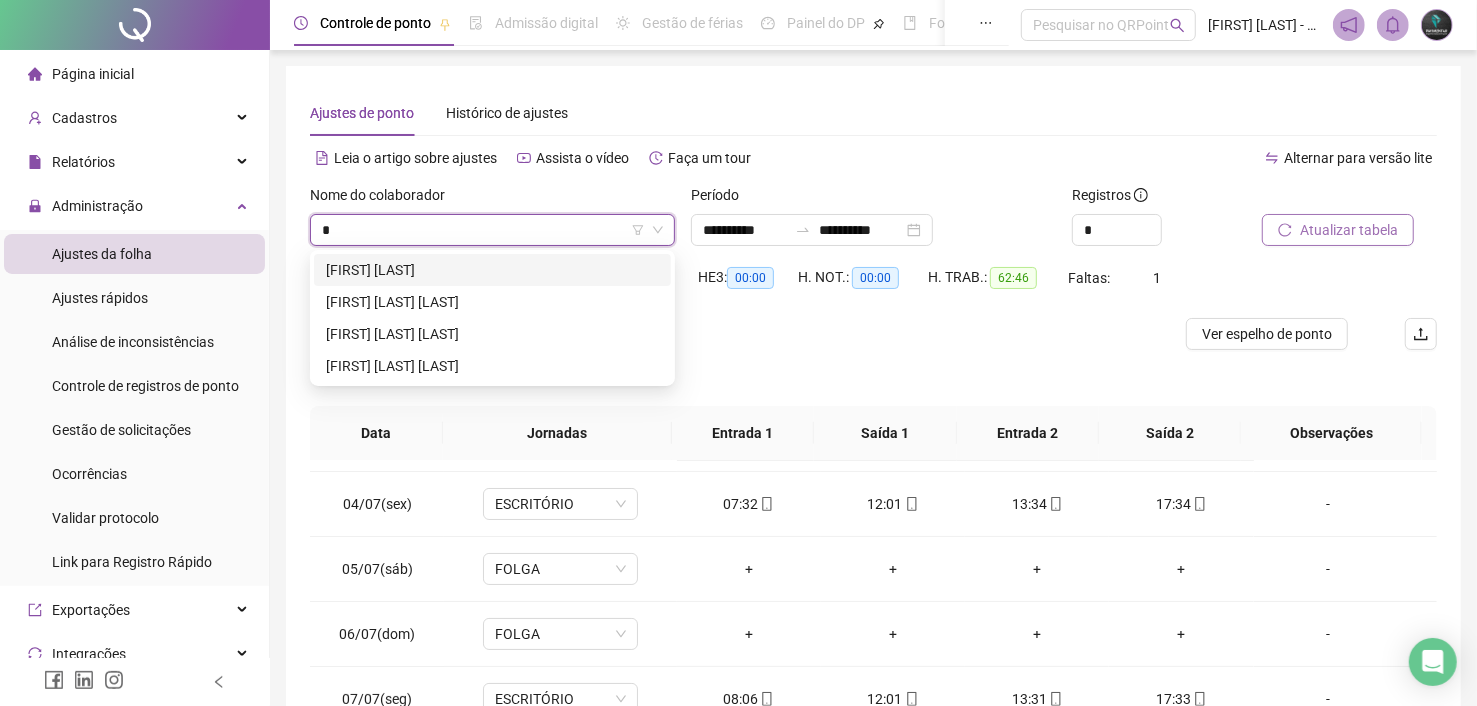 type on "**" 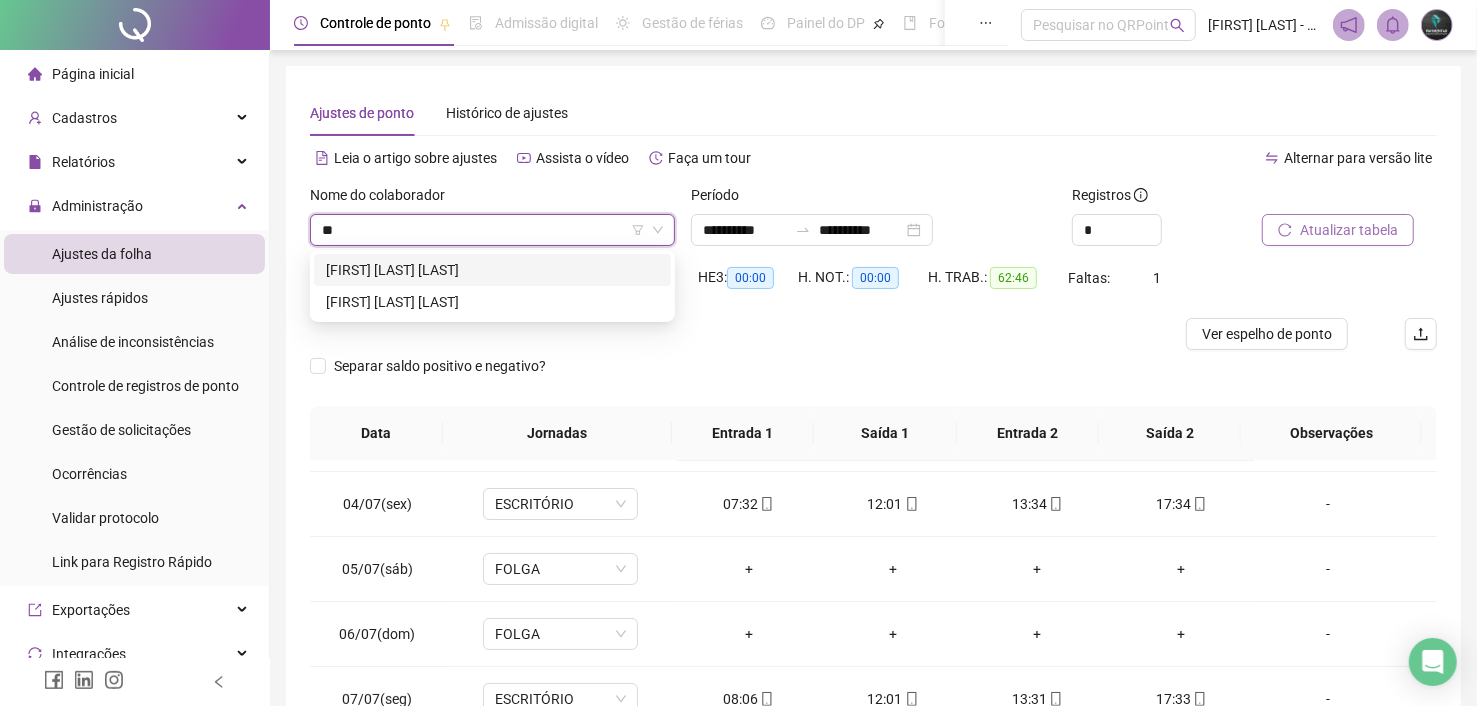 click on "[FIRST] [LAST] [LAST]" at bounding box center [492, 270] 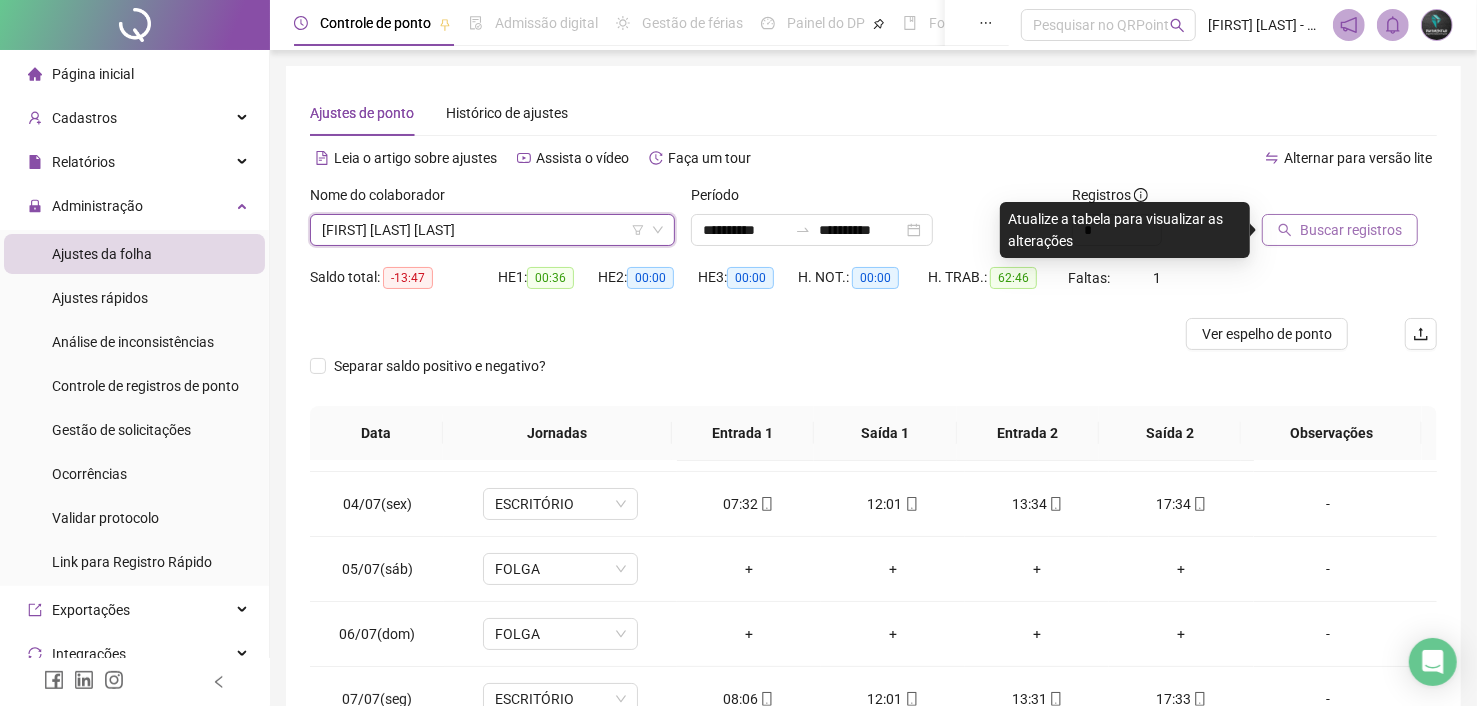 click on "Buscar registros" at bounding box center [1351, 230] 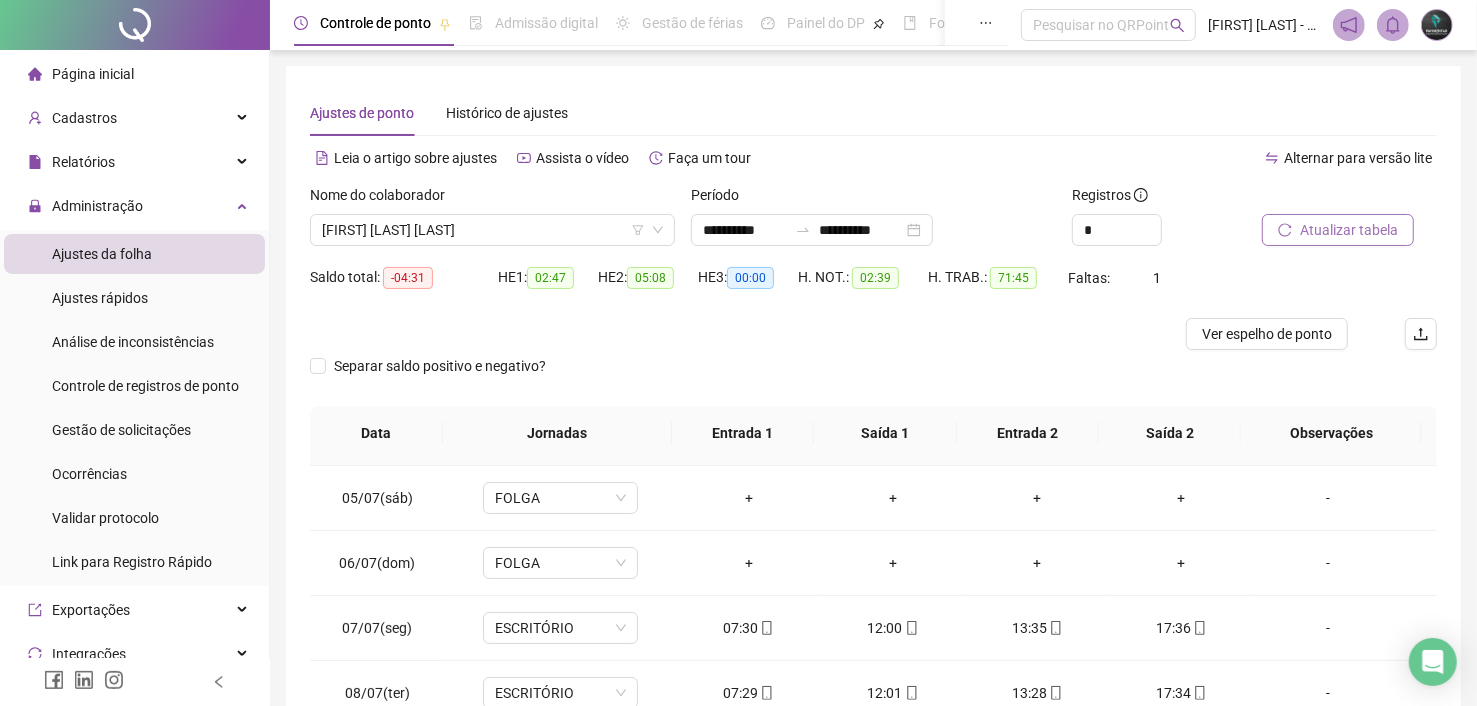scroll, scrollTop: 285, scrollLeft: 0, axis: vertical 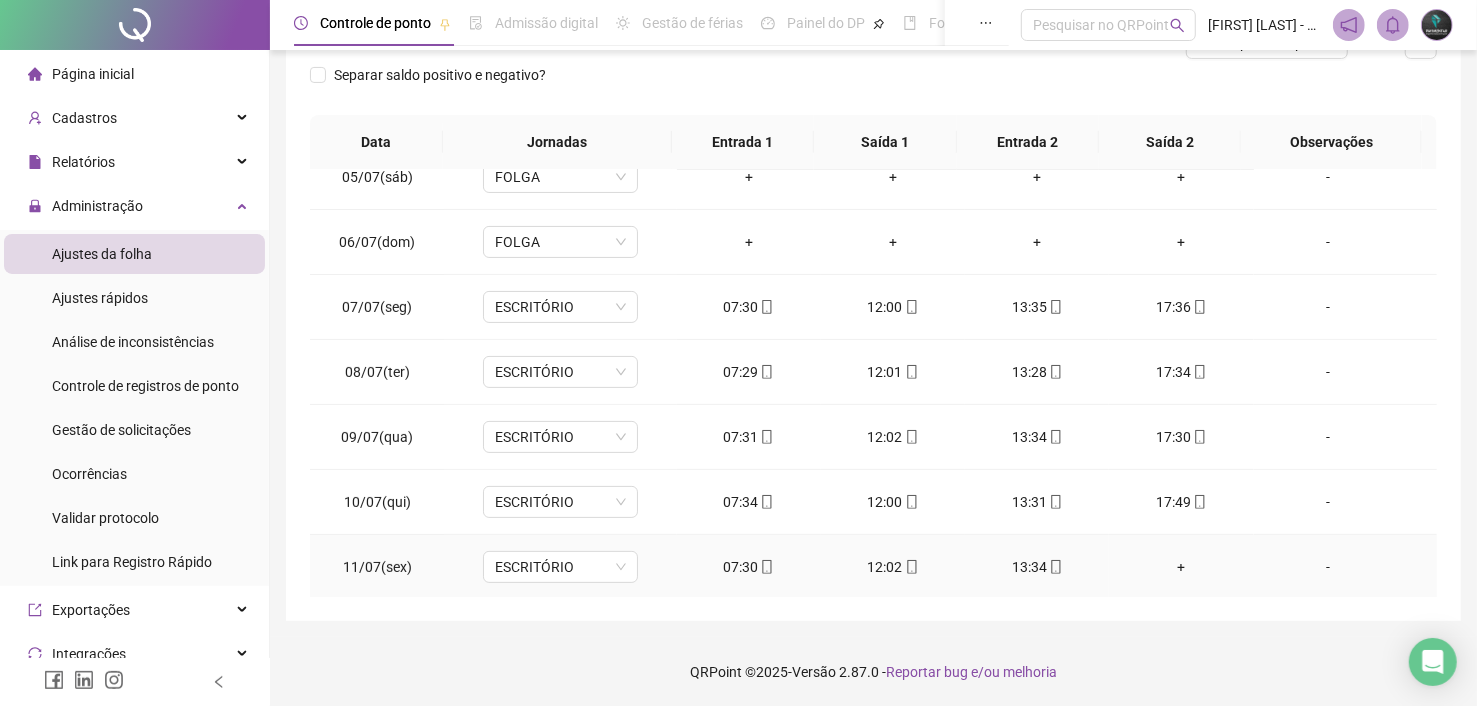 click on "07:30" at bounding box center [749, 567] 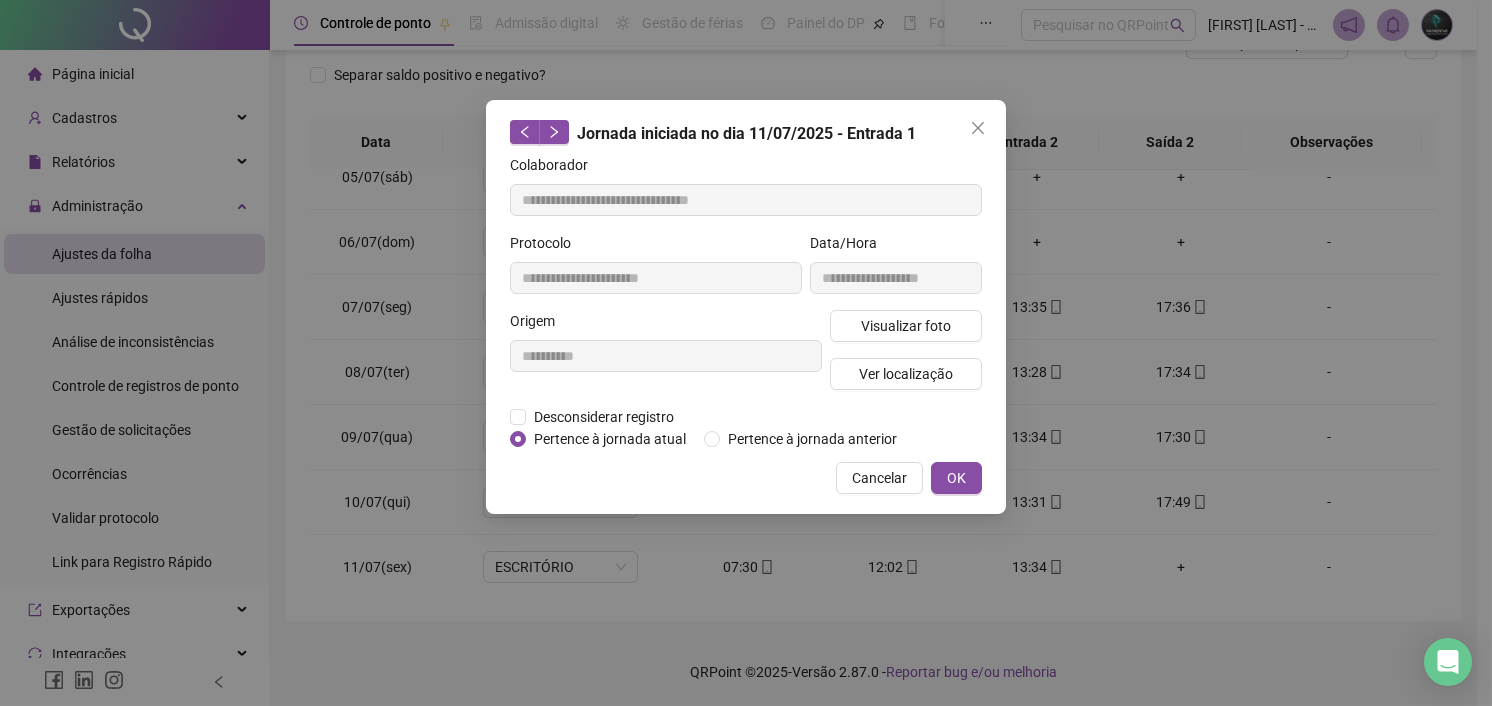 type on "**********" 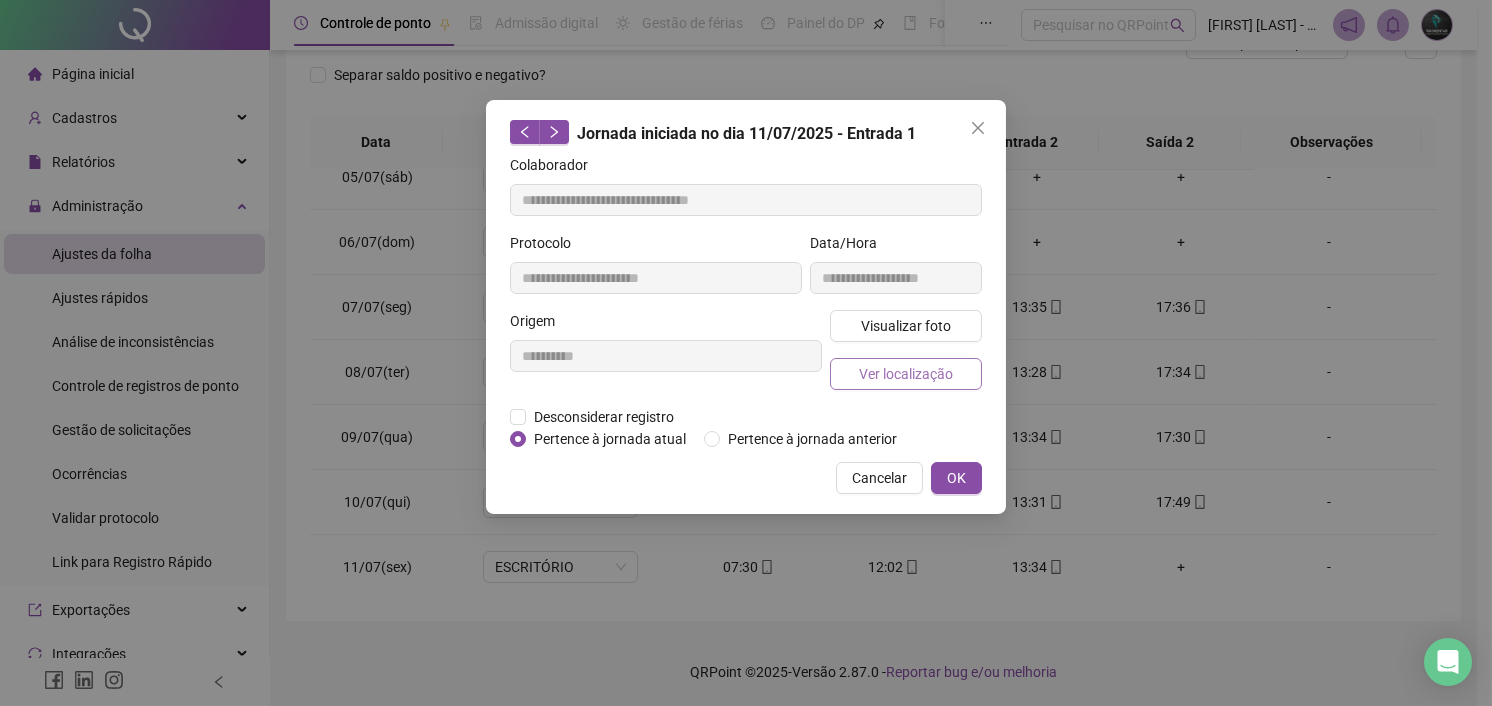 click on "Ver localização" at bounding box center (906, 374) 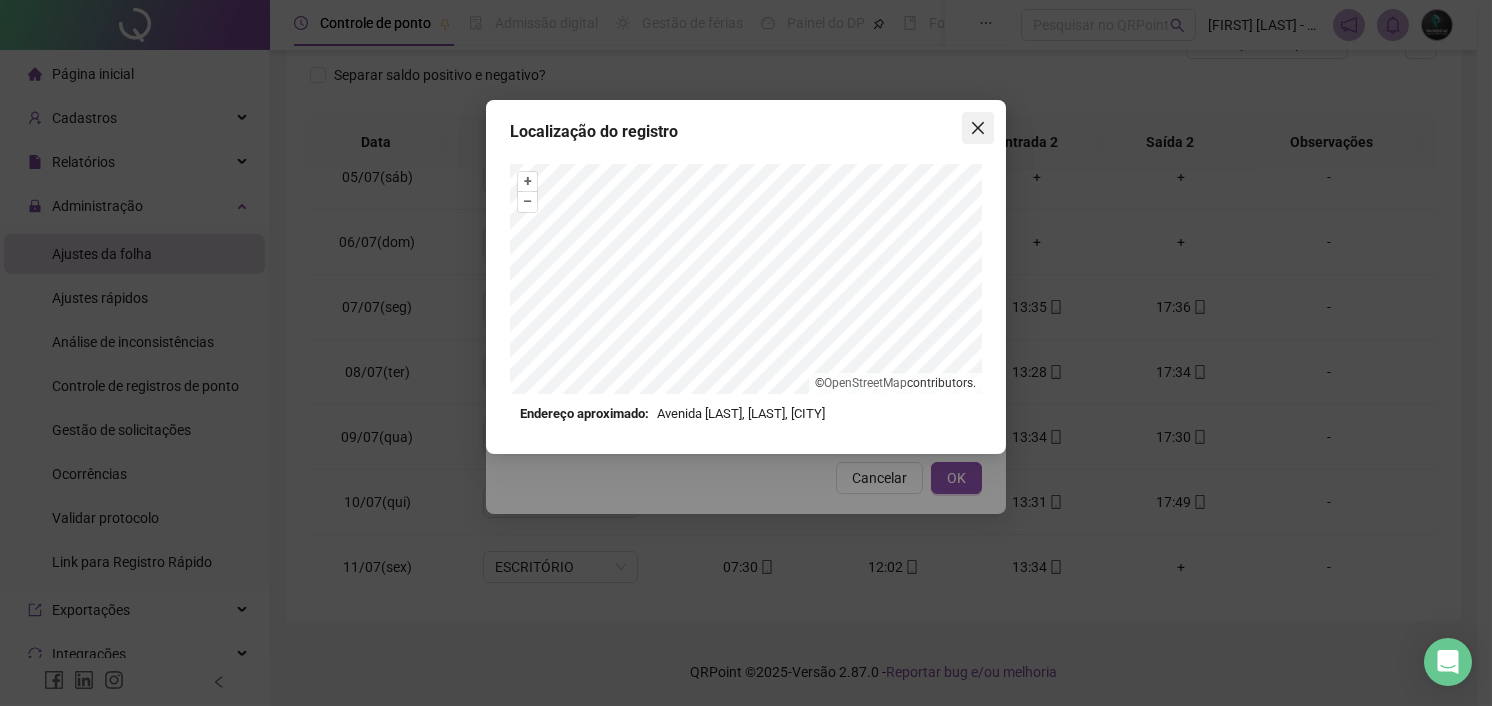 click at bounding box center (978, 128) 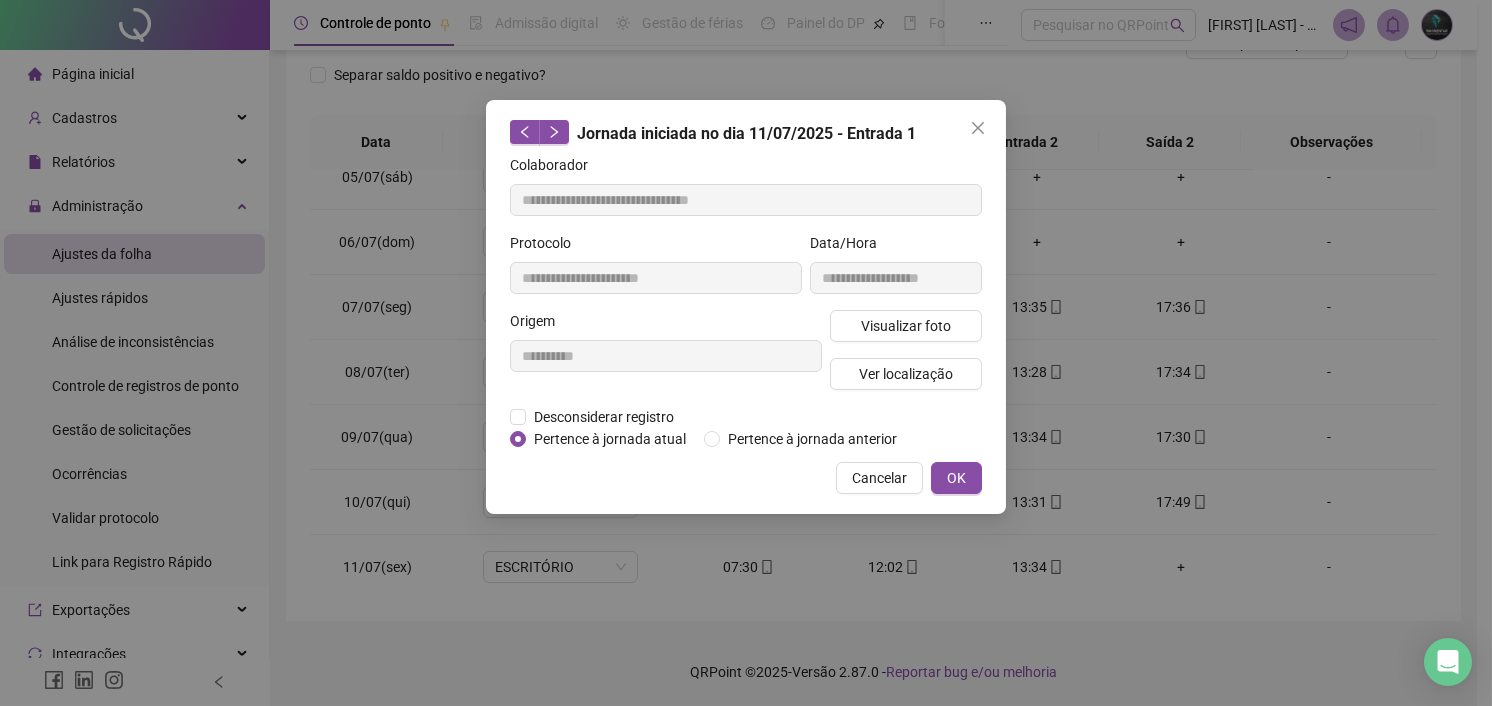 click at bounding box center (978, 128) 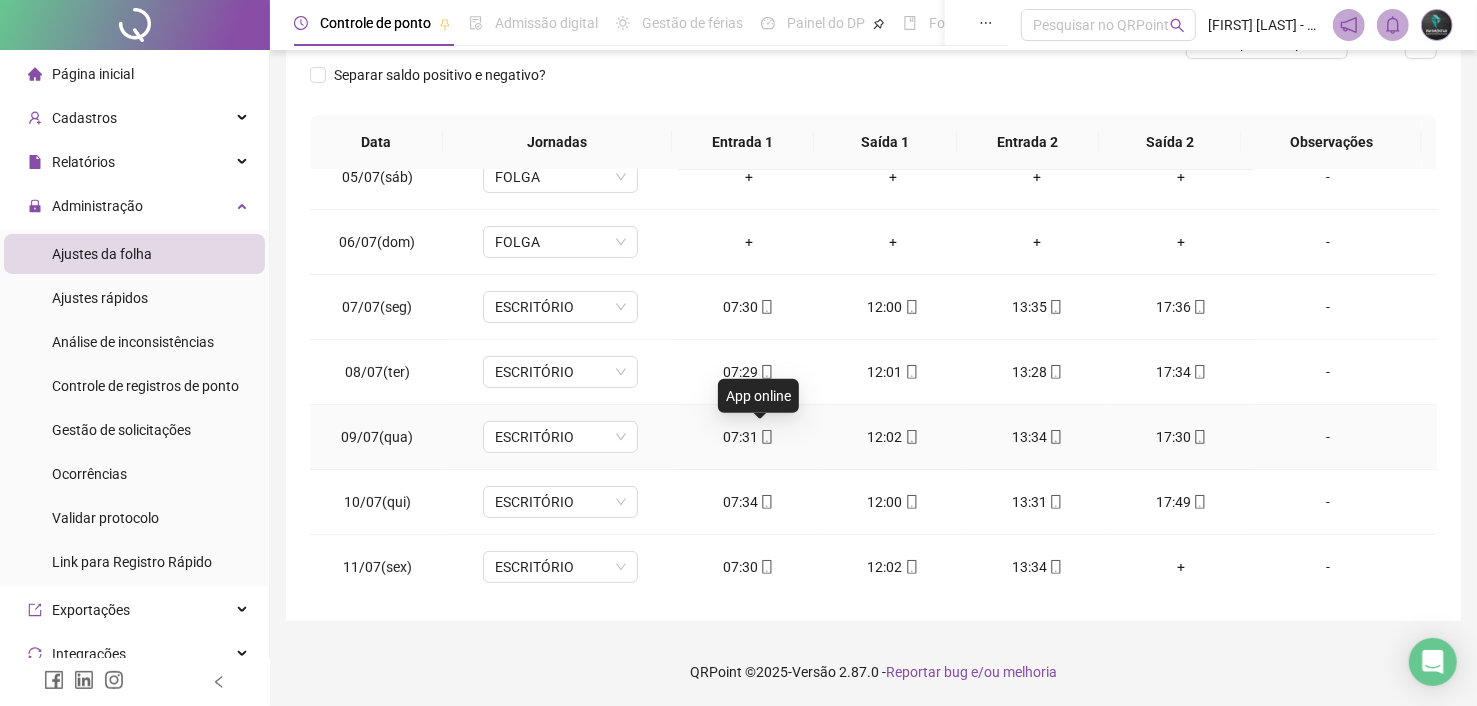 click 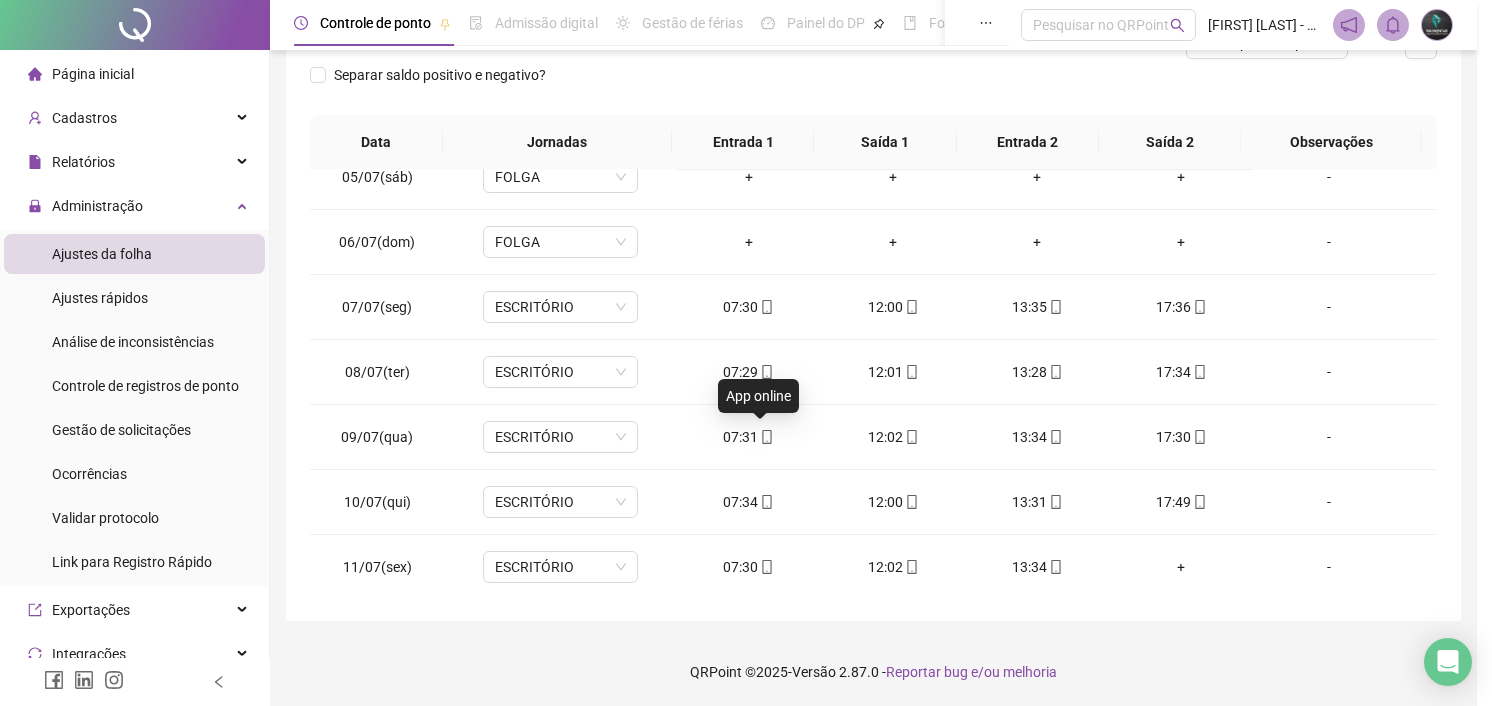 type on "**********" 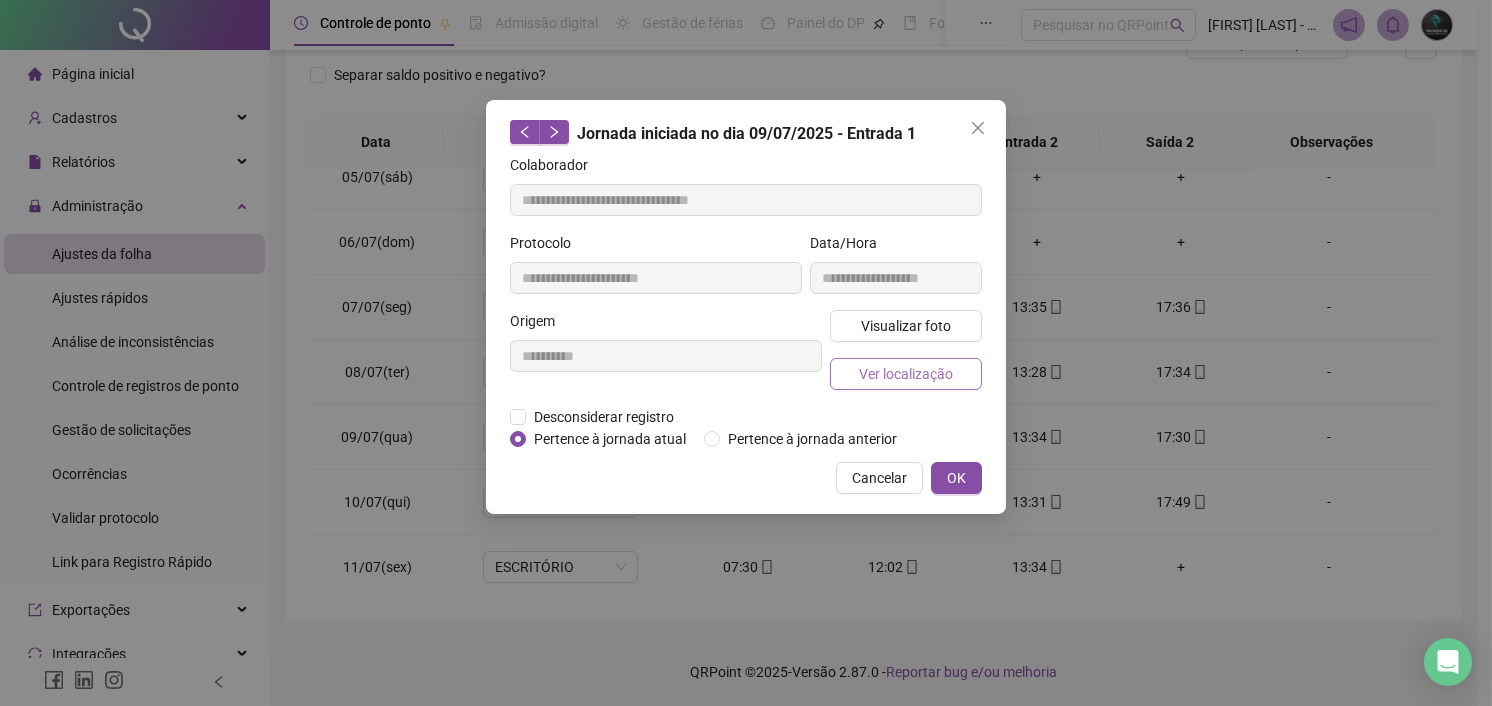 click on "Ver localização" at bounding box center [906, 374] 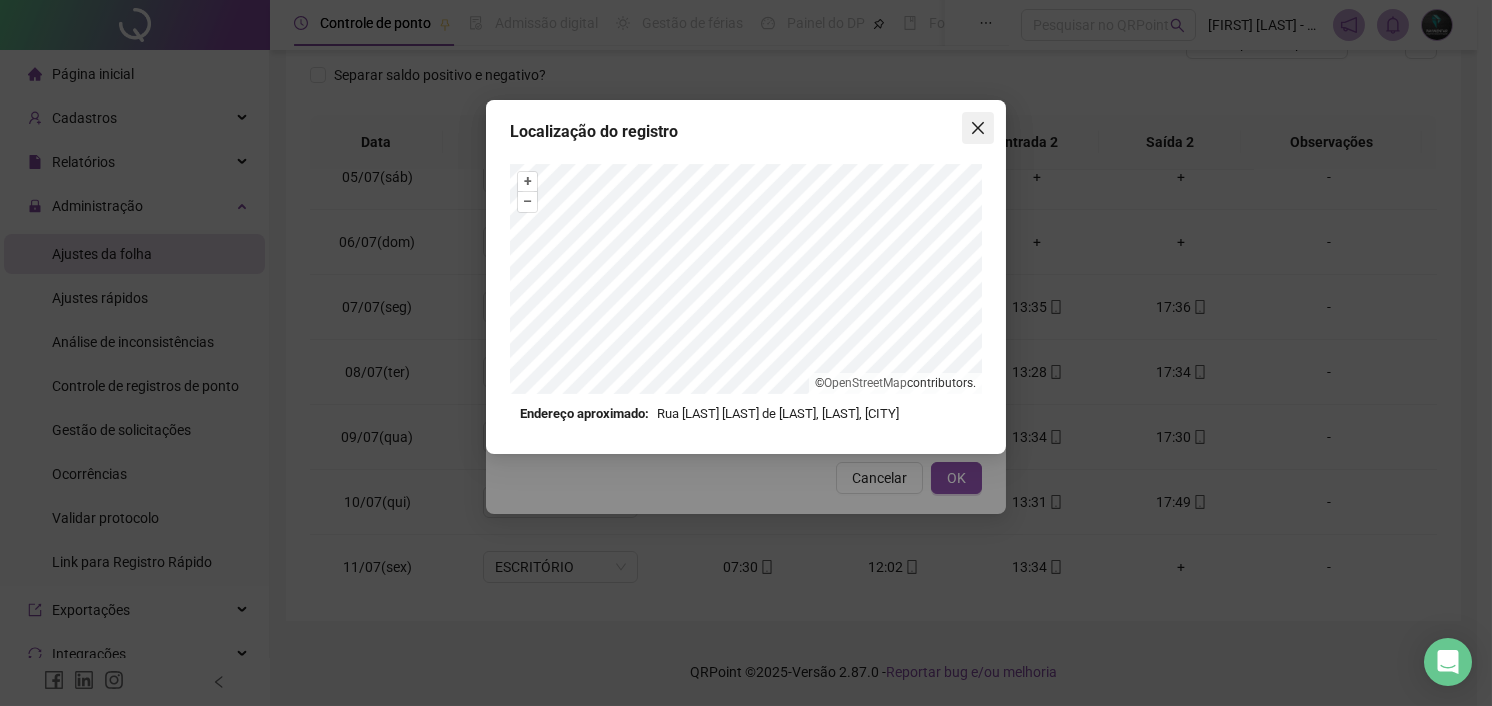 click 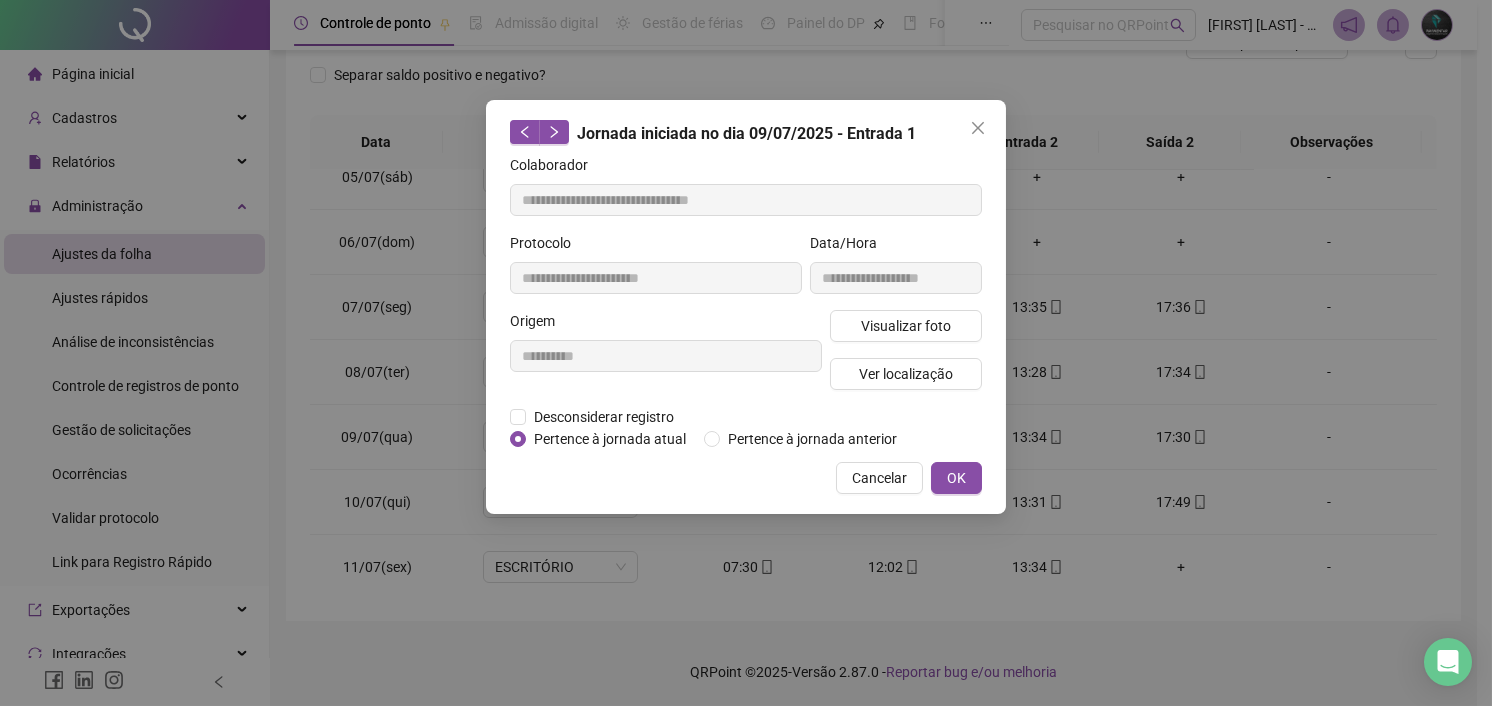 drag, startPoint x: 979, startPoint y: 132, endPoint x: 986, endPoint y: 142, distance: 12.206555 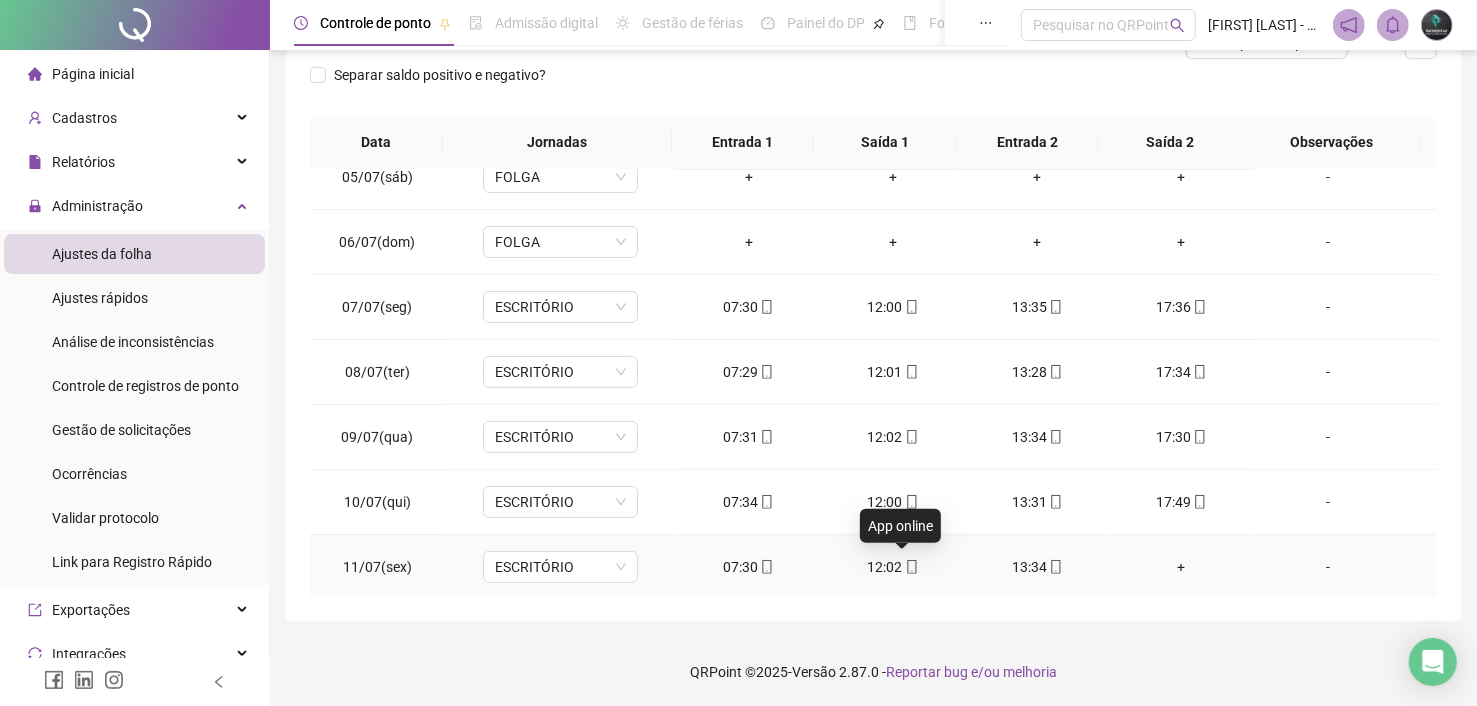 click 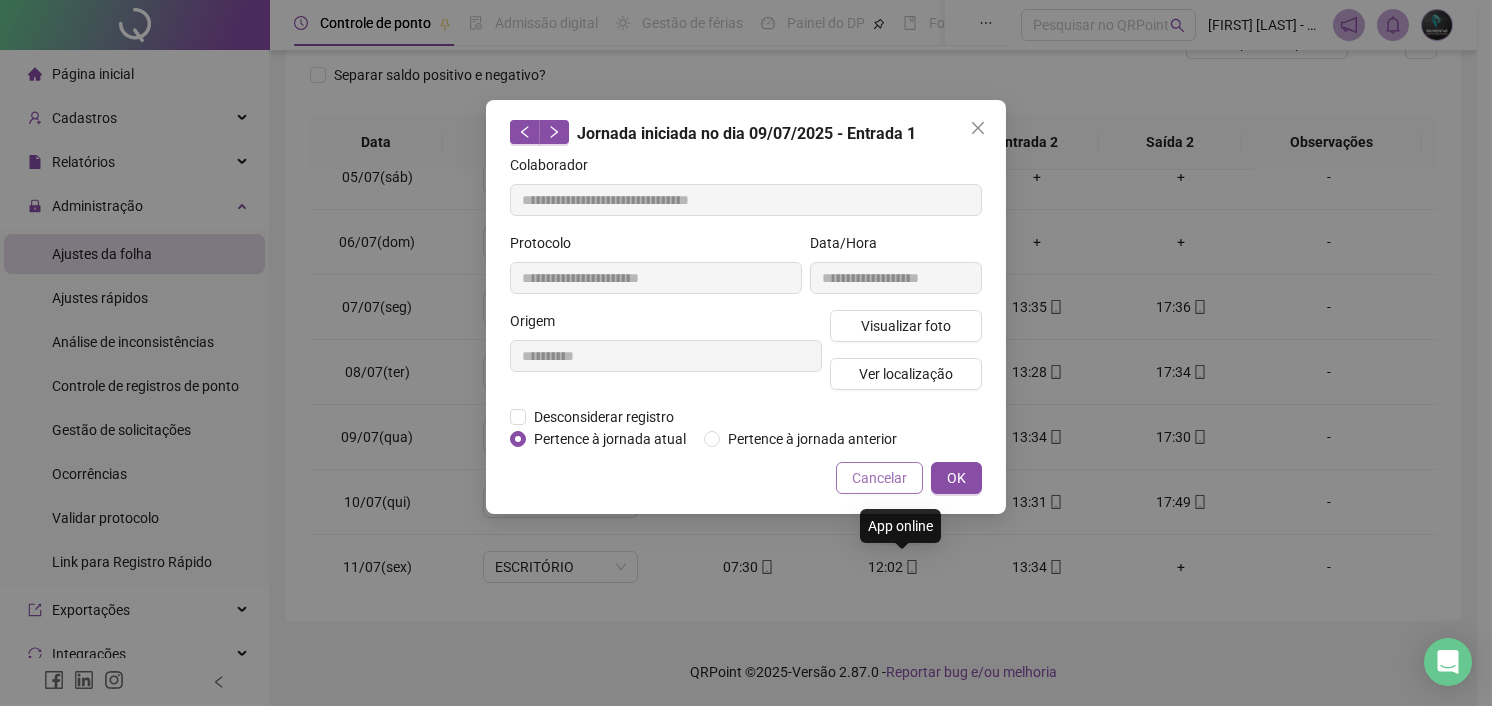 type on "**********" 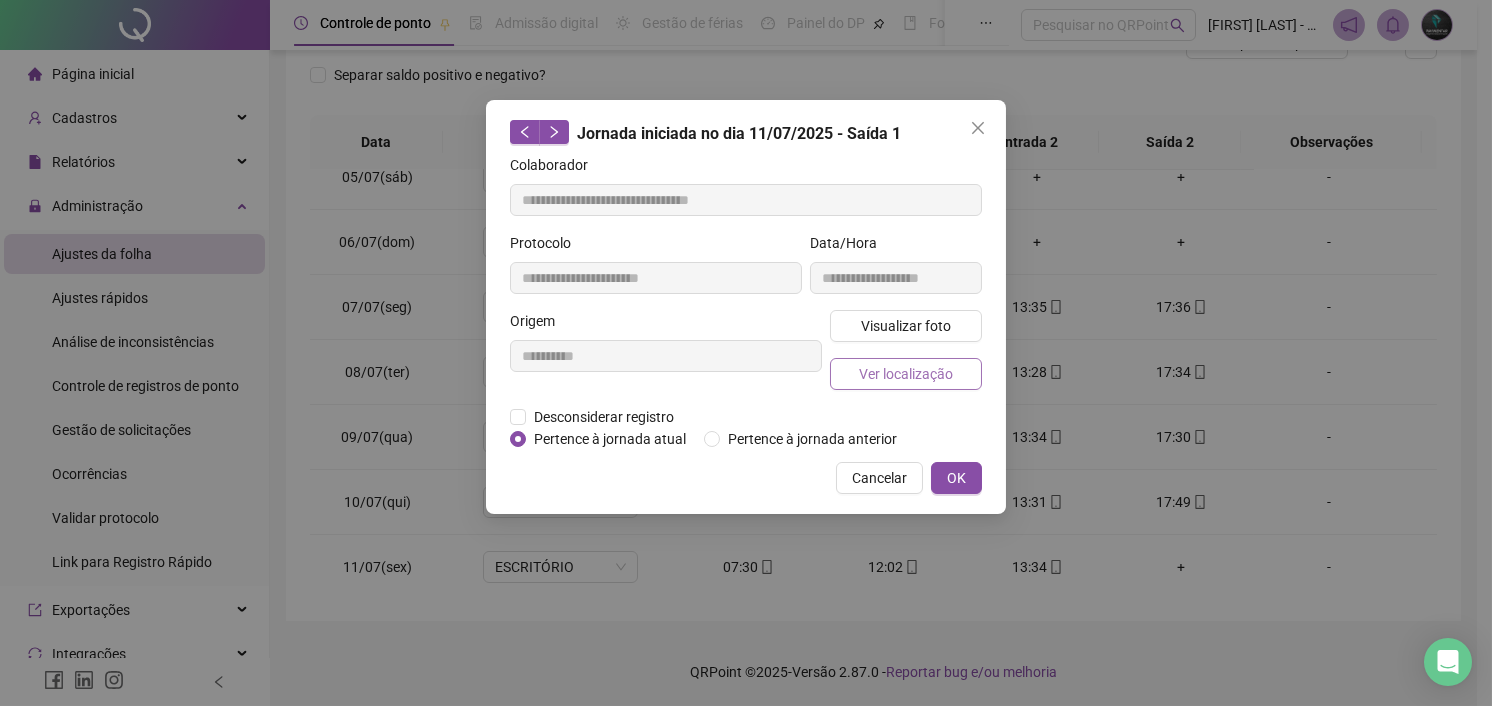 click on "Ver localização" at bounding box center (906, 374) 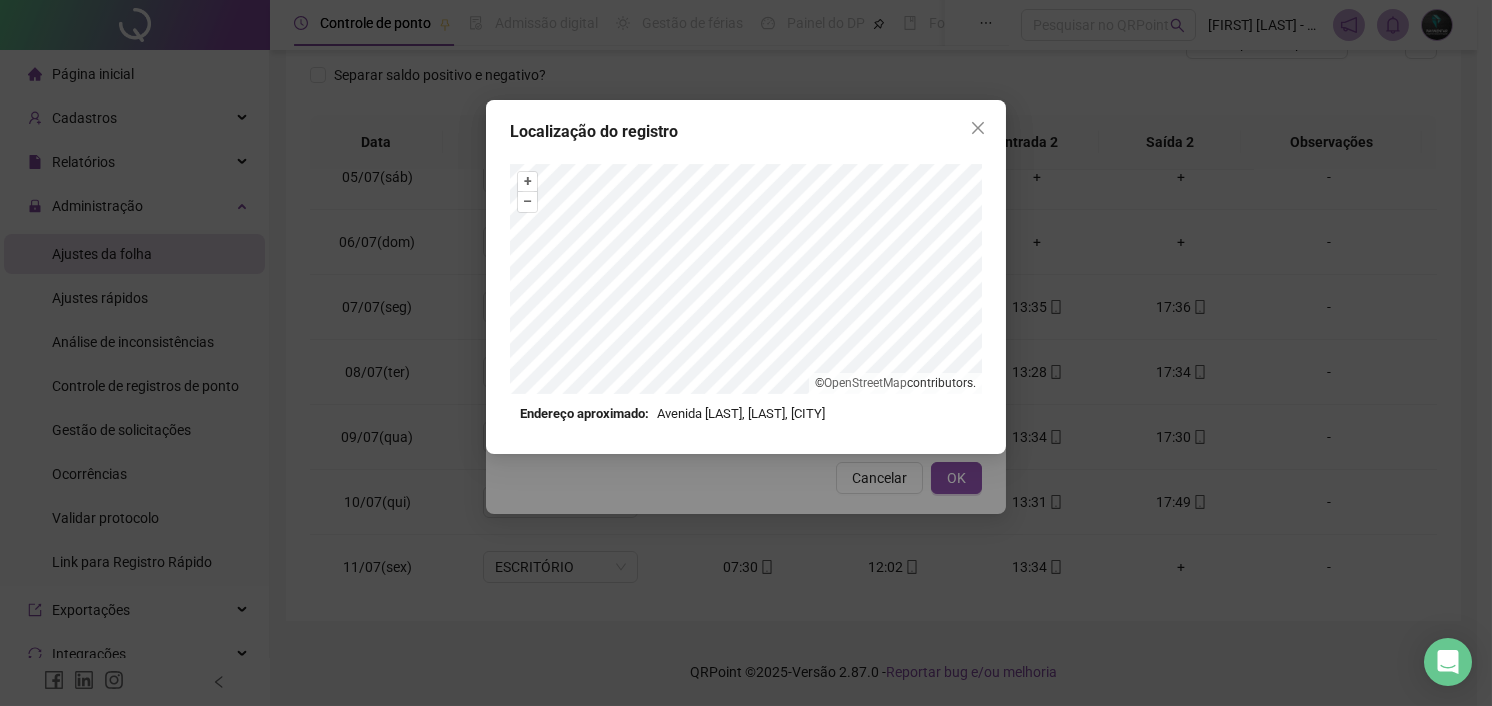 click on "Localização do registro + – ⇧ › ©  OpenStreetMap  contributors. Endereço aproximado:   Avenida [LAST], [LAST], [CITY] *OBS Os registros de ponto executados através da web utilizam uma tecnologia menos precisa para obter a geolocalização do colaborador, o que poderá resultar em localizações distintas." at bounding box center [746, 353] 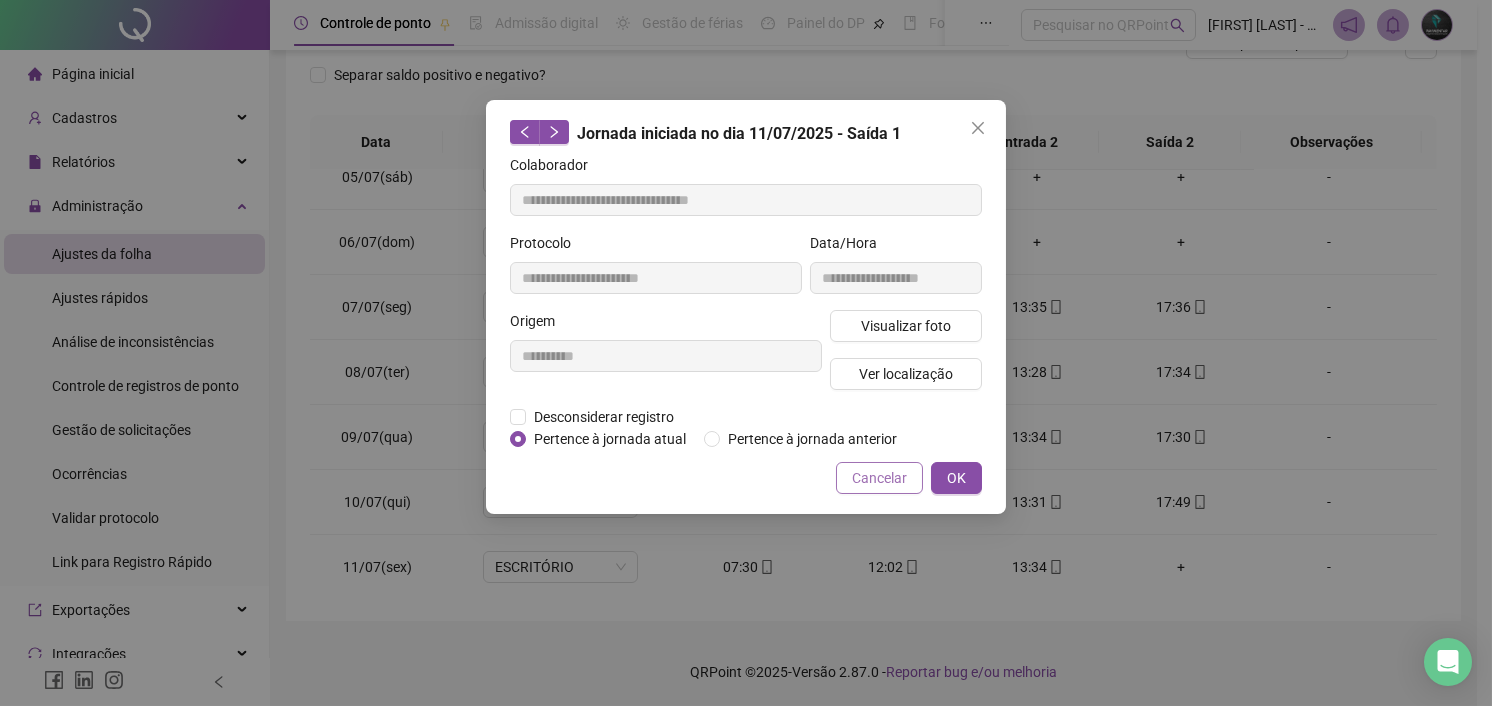 click on "Cancelar" at bounding box center (879, 478) 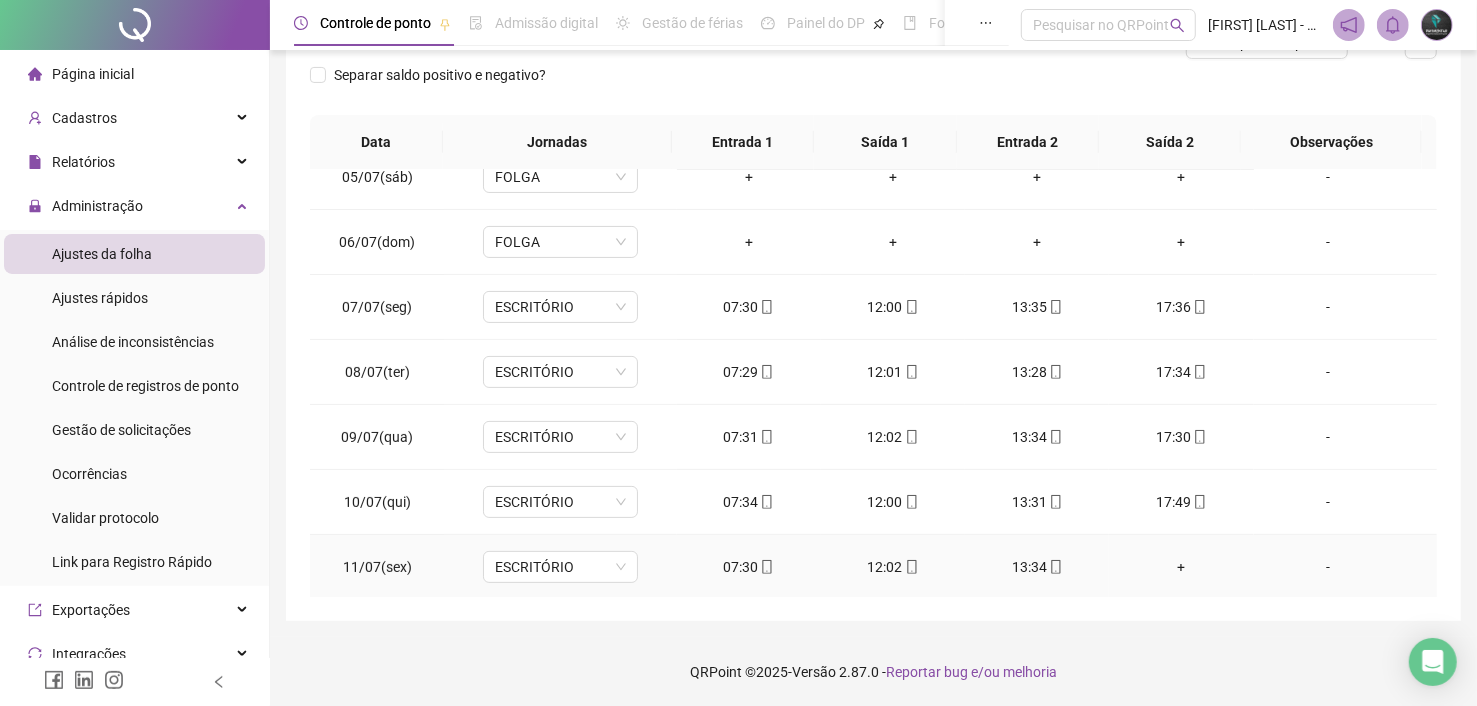 click on "13:34" at bounding box center [1037, 567] 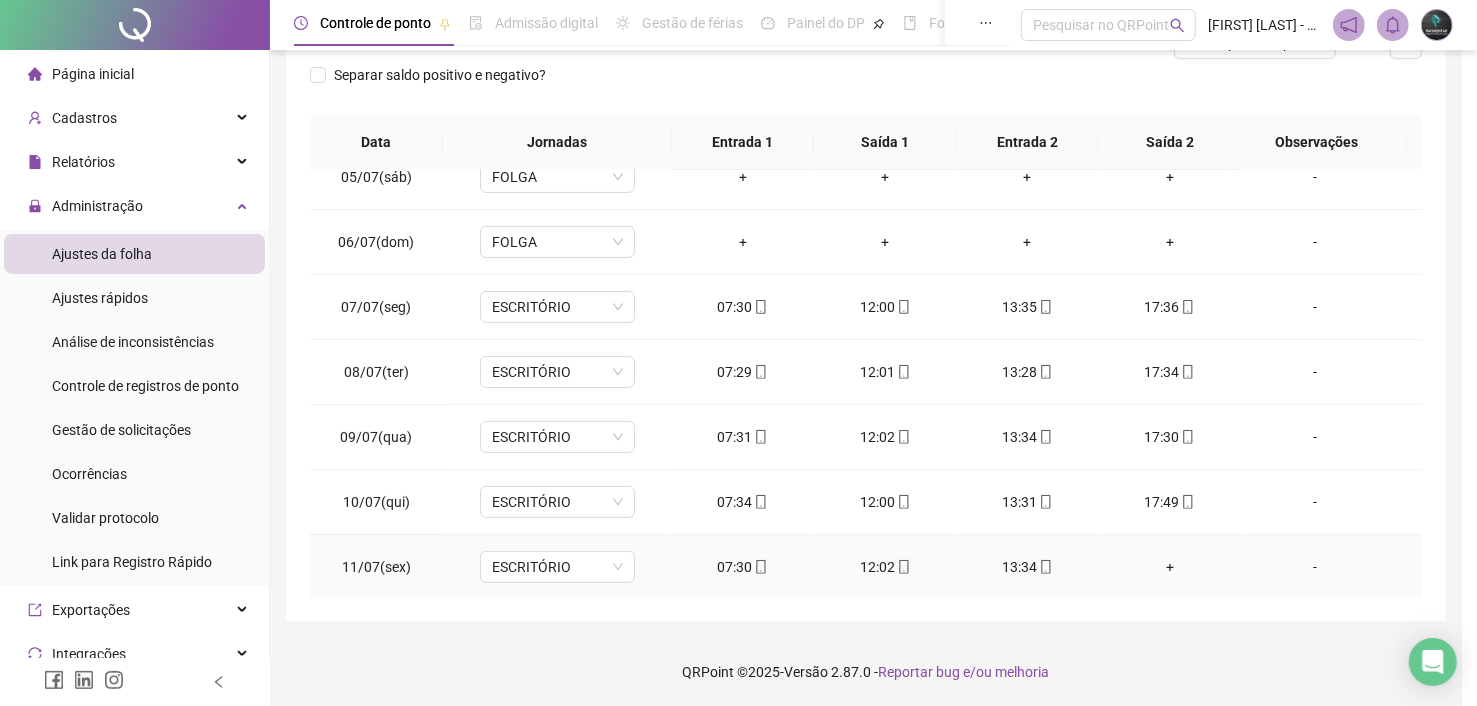 type on "**********" 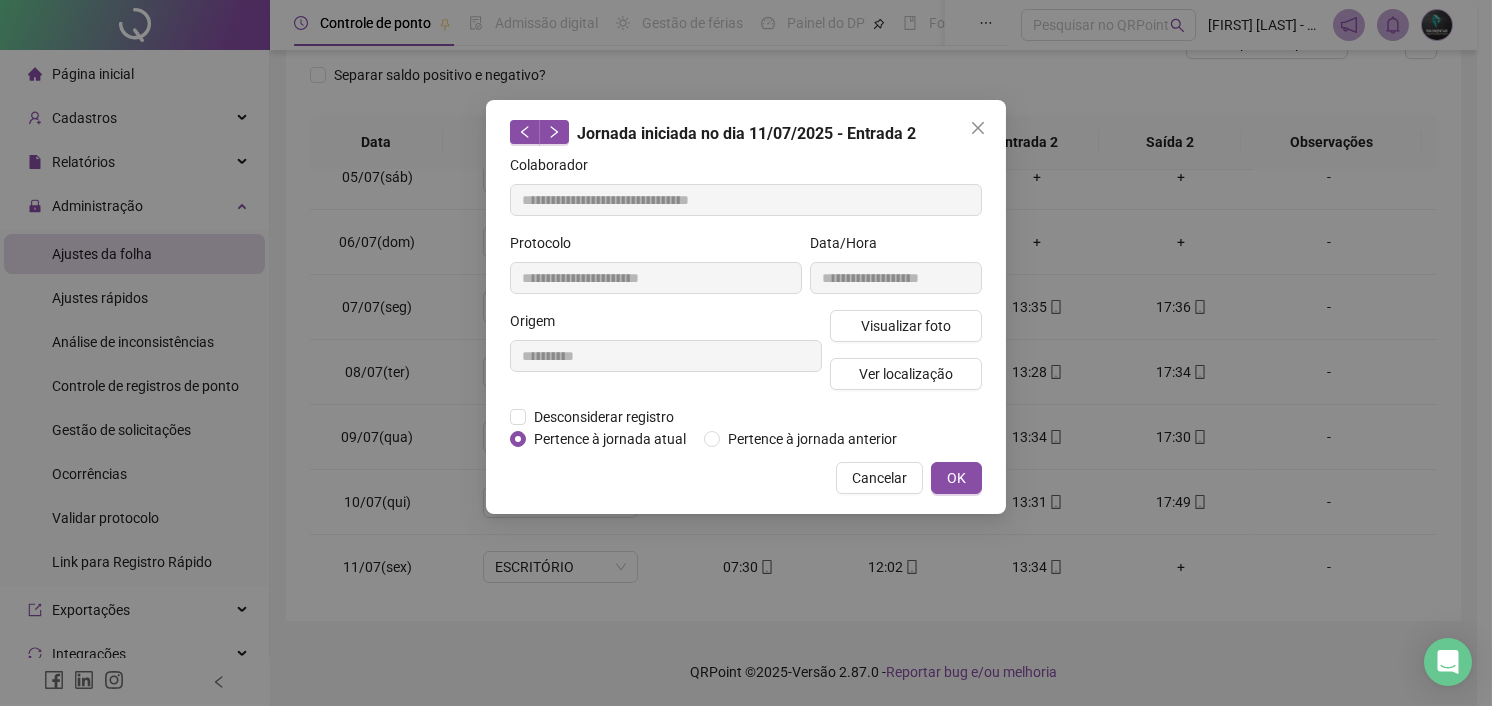 click on "**********" at bounding box center (746, 353) 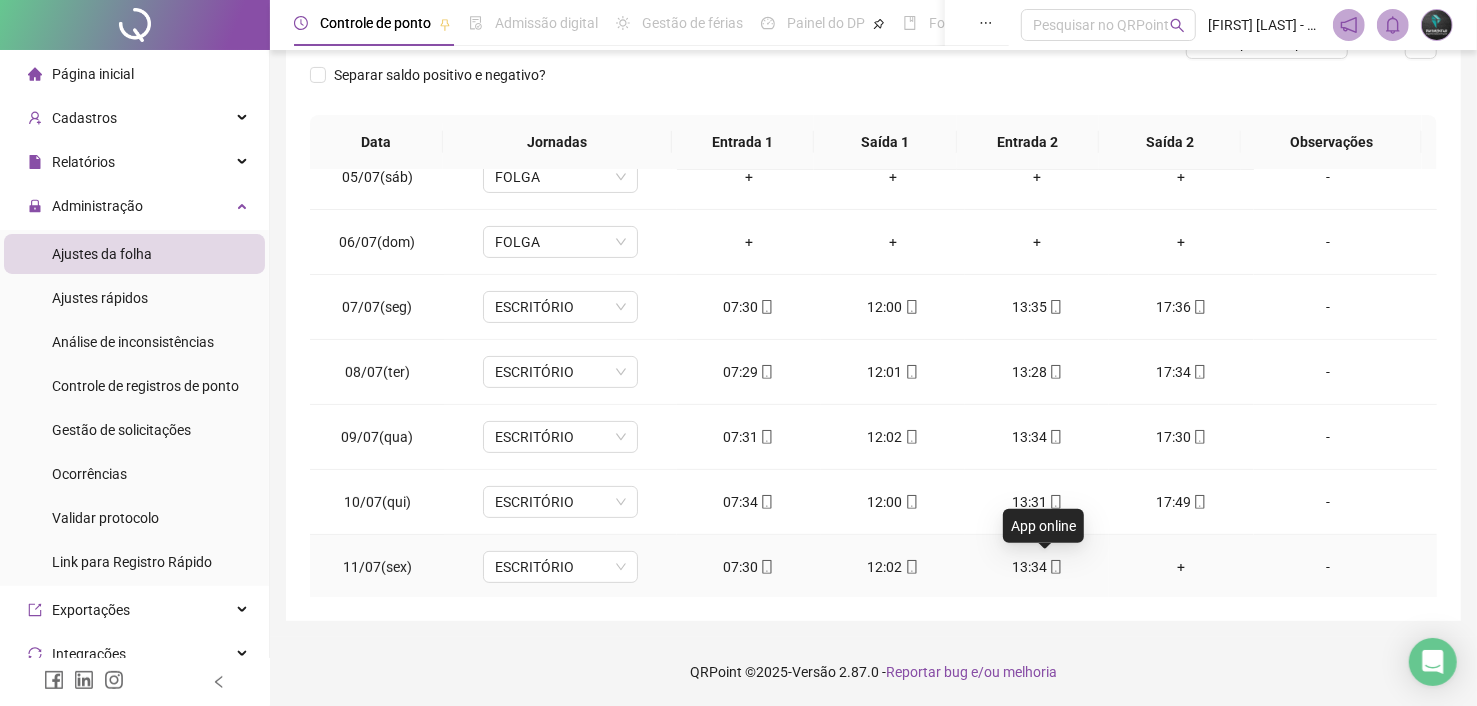 click 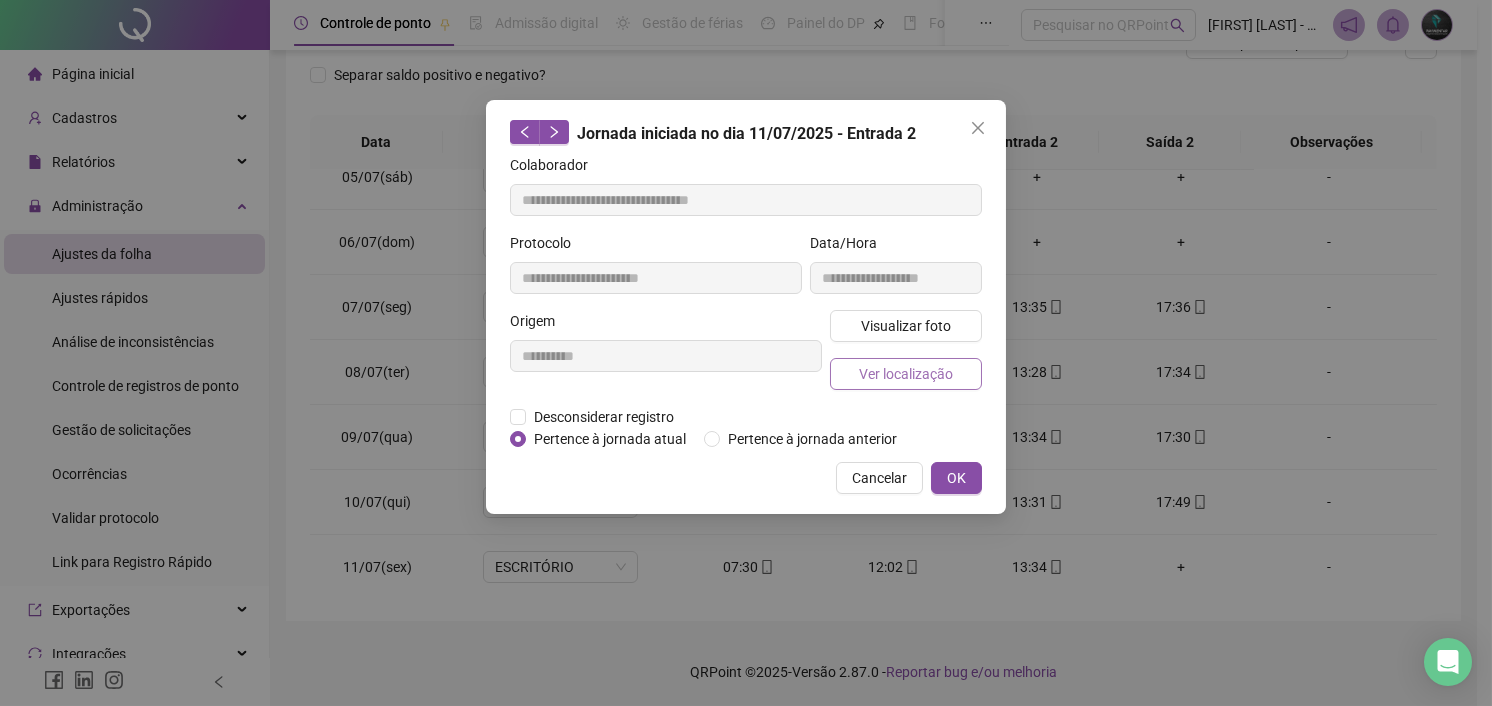 click on "Ver localização" at bounding box center (906, 374) 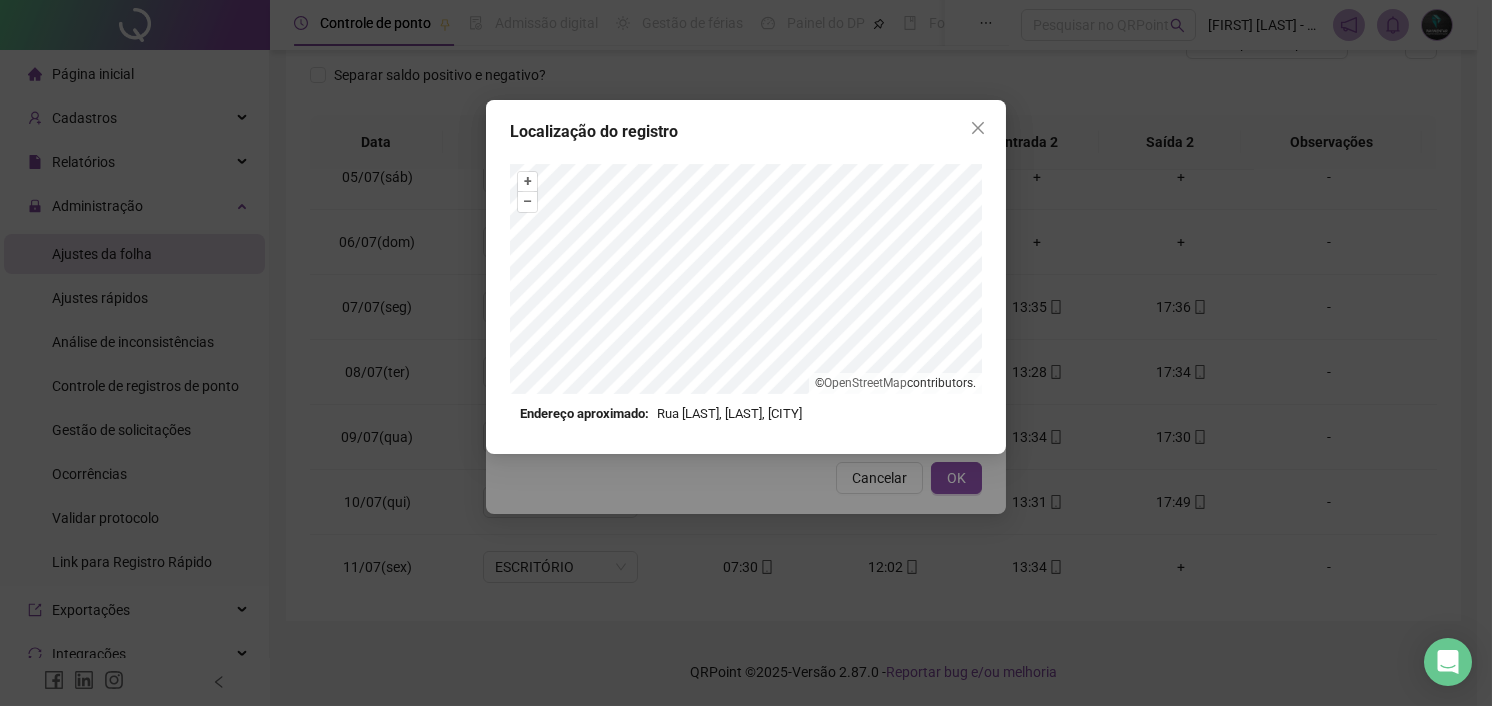 drag, startPoint x: 464, startPoint y: 633, endPoint x: 455, endPoint y: 600, distance: 34.20526 